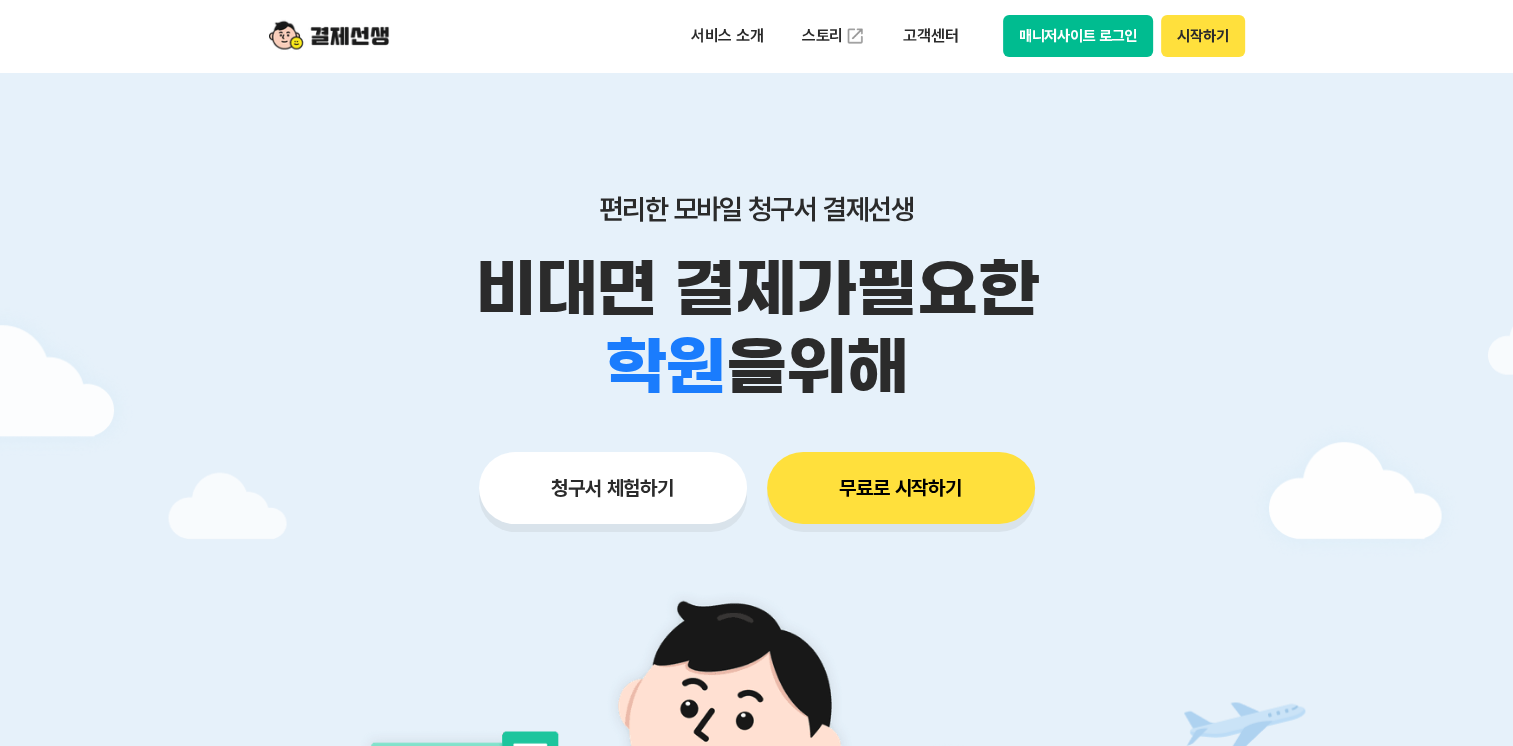 scroll, scrollTop: 0, scrollLeft: 0, axis: both 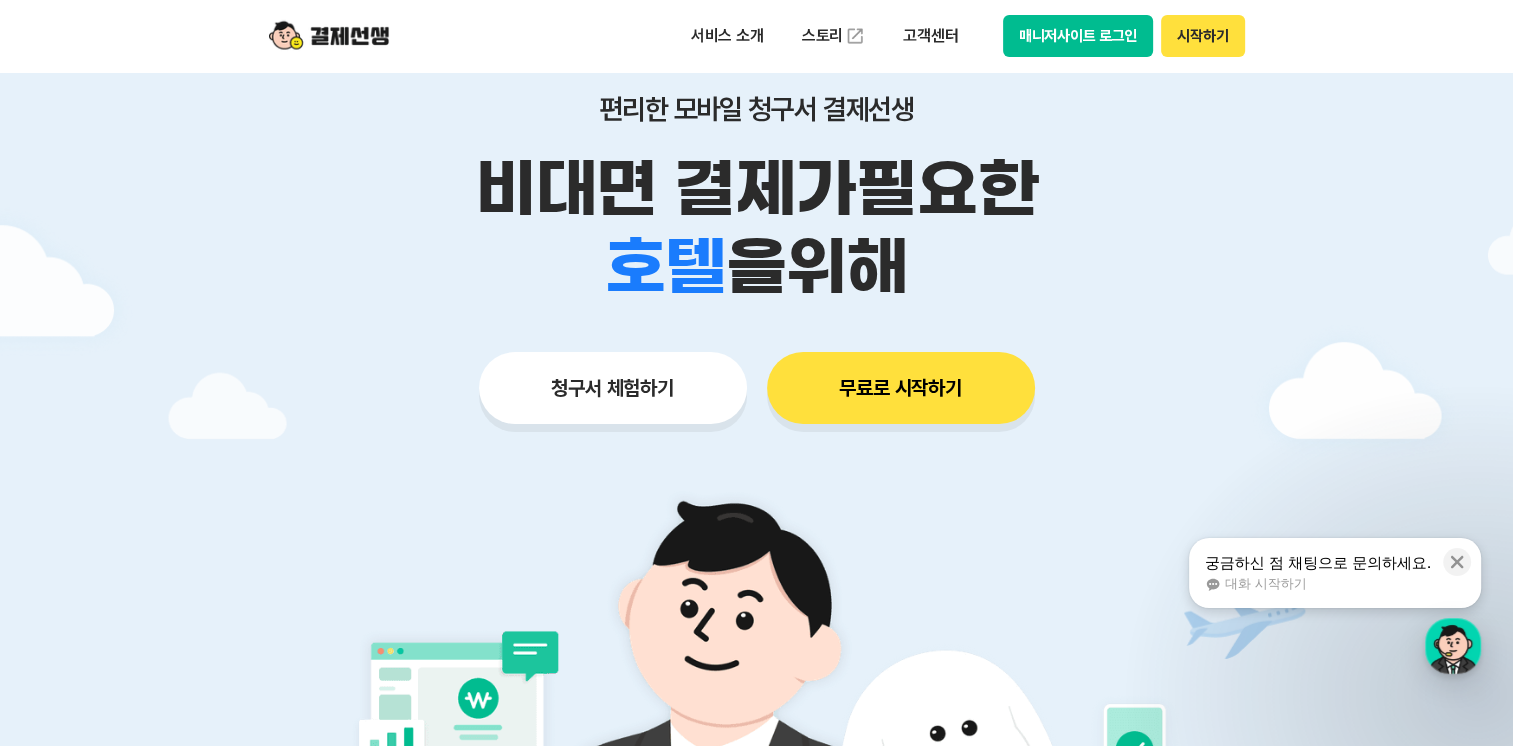 click on "청구서 체험하기" at bounding box center [613, 388] 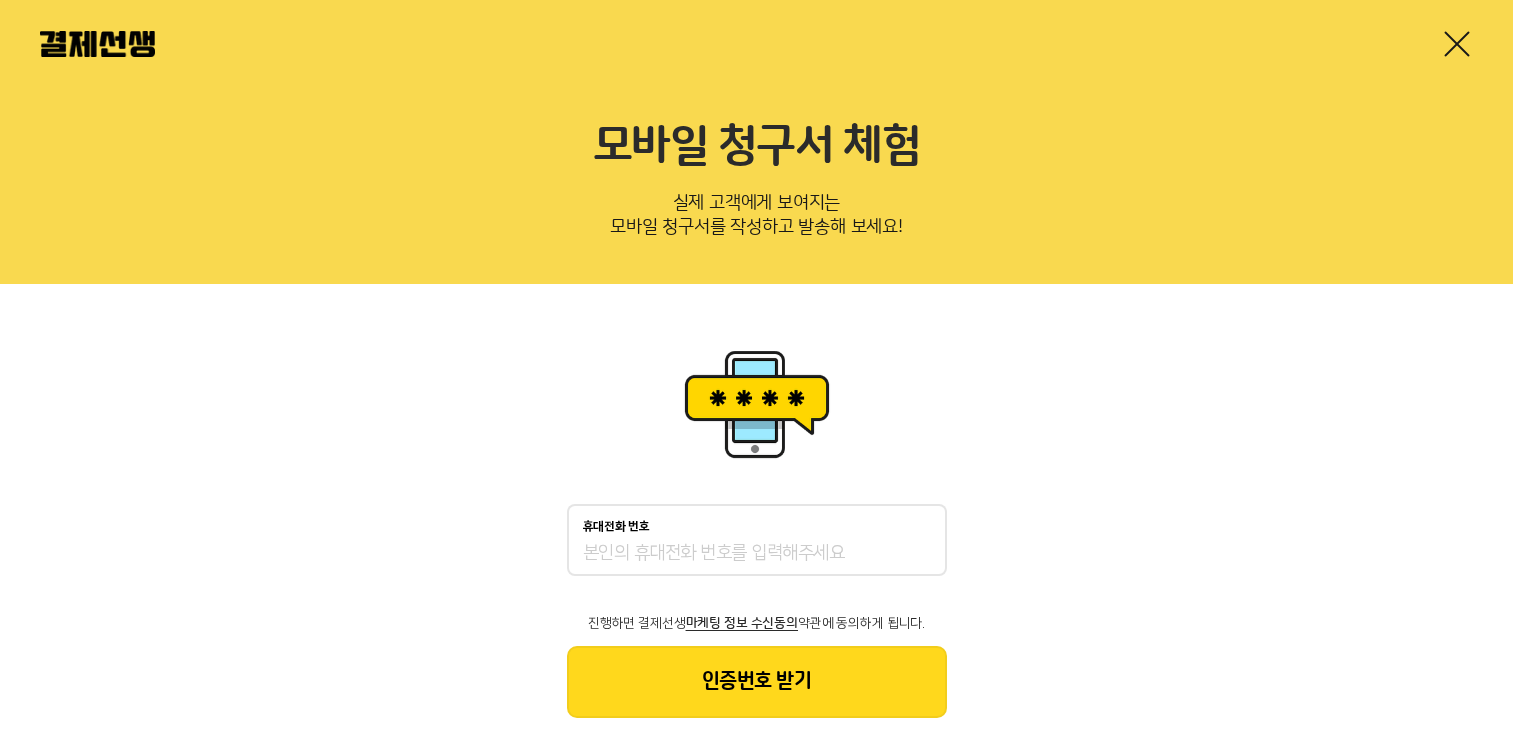 scroll, scrollTop: 0, scrollLeft: 0, axis: both 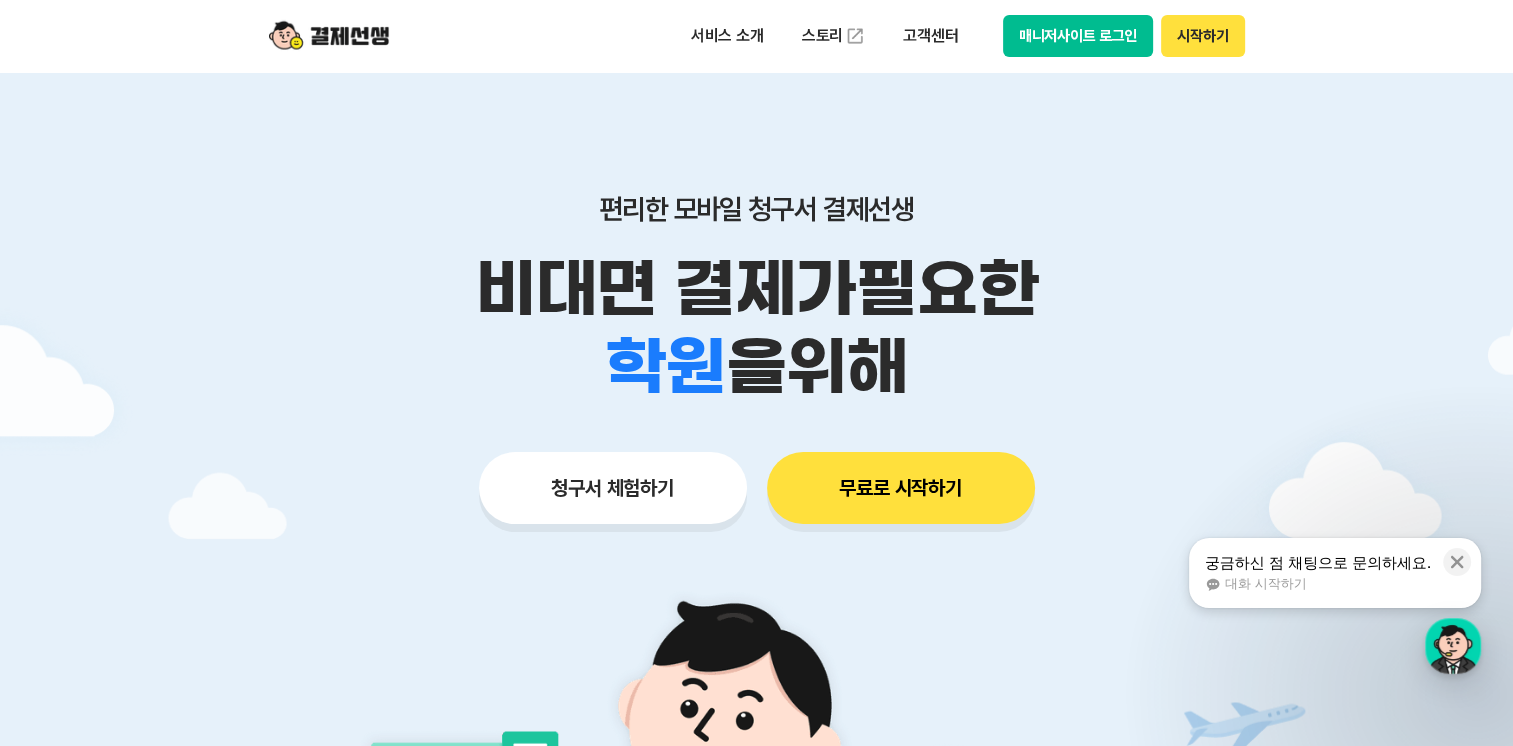 click on "무료로 시작하기" at bounding box center (901, 488) 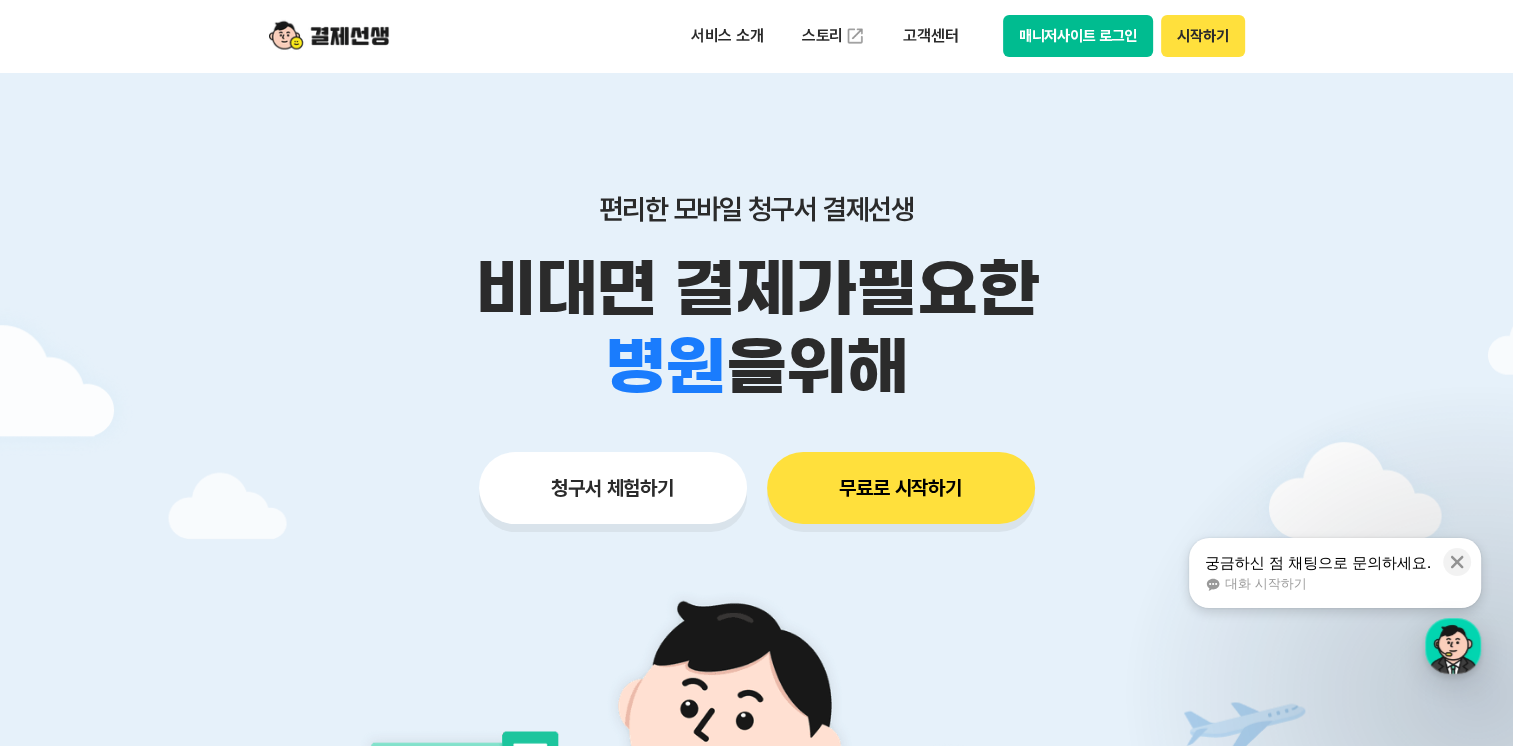 click on "대화 시작하기" at bounding box center [1266, 584] 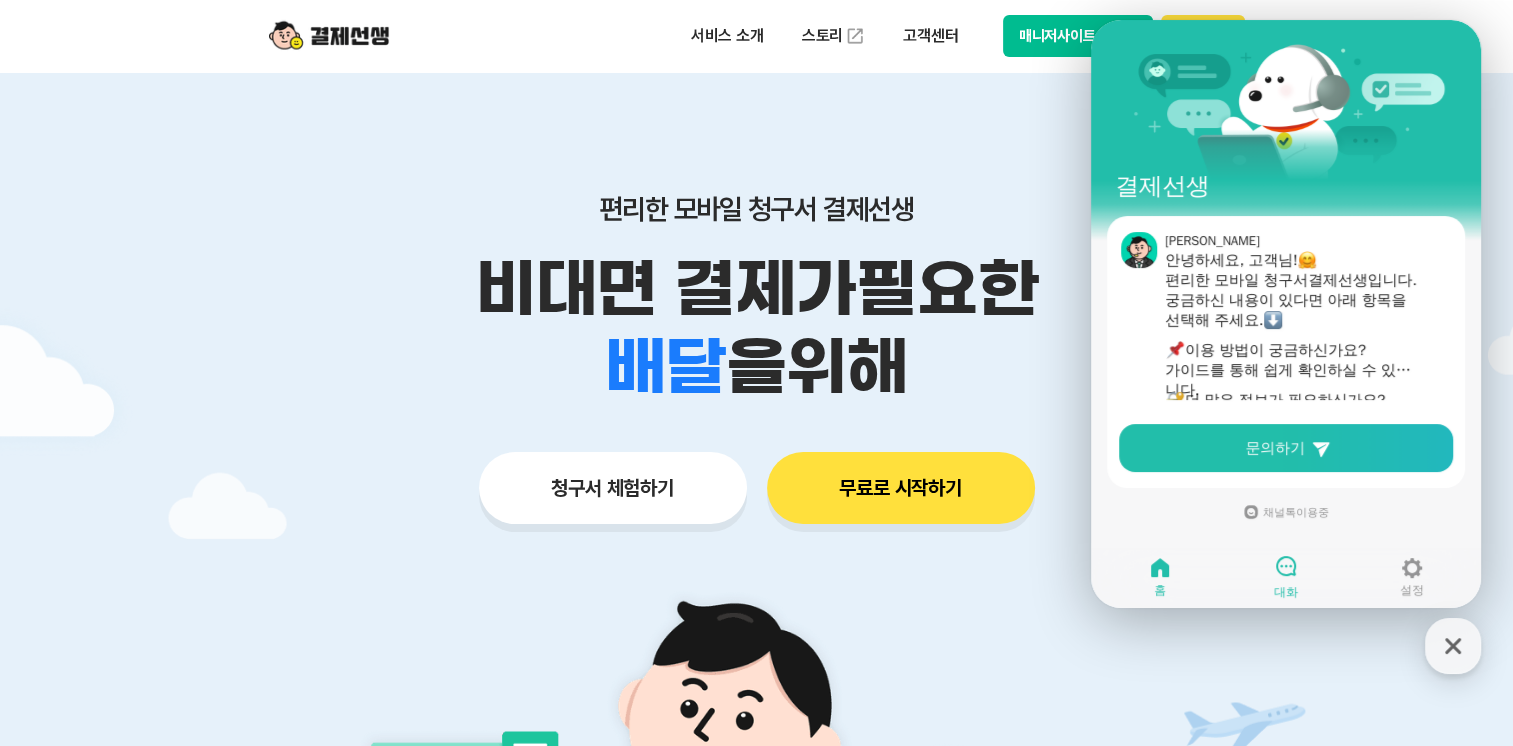 click 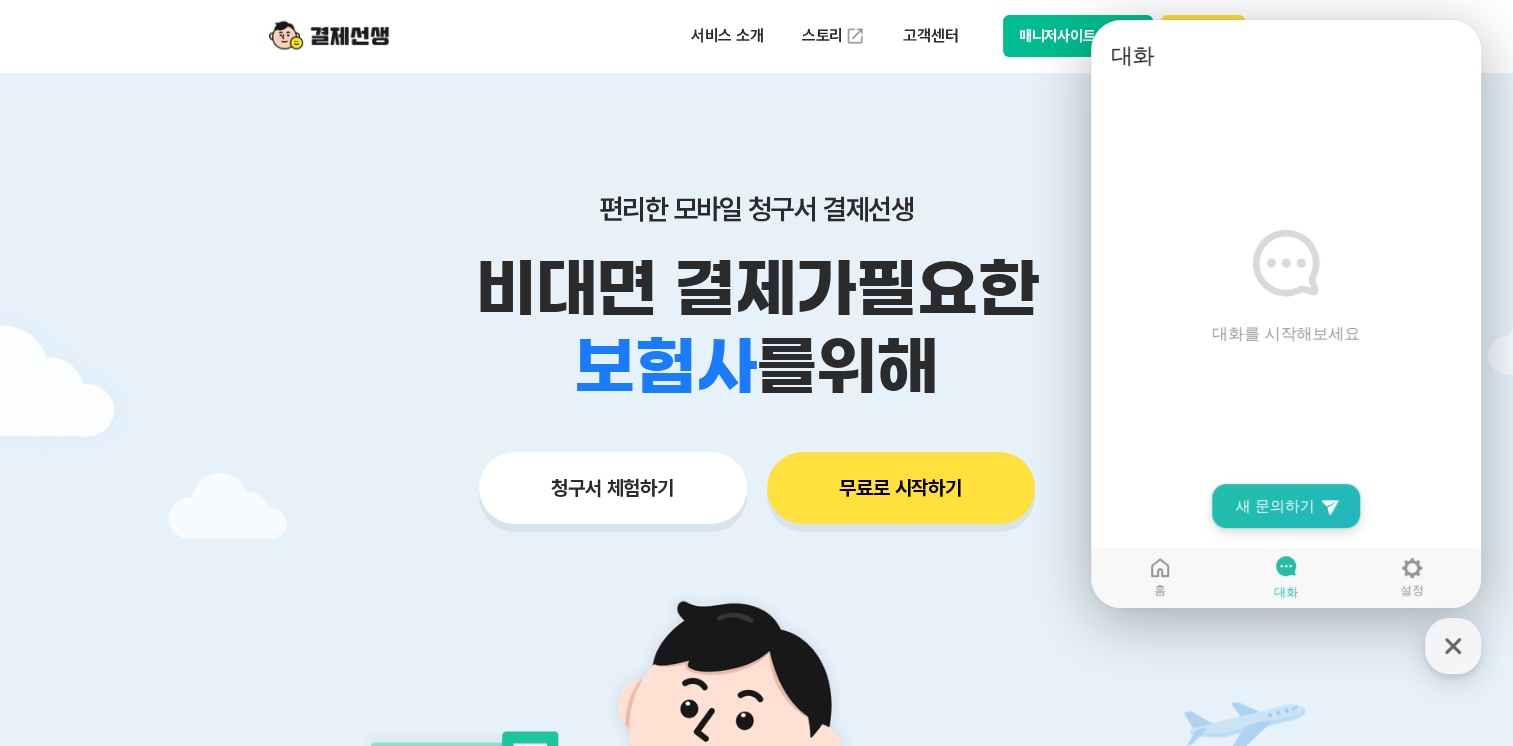 click on "새 문의하기" at bounding box center (1275, 506) 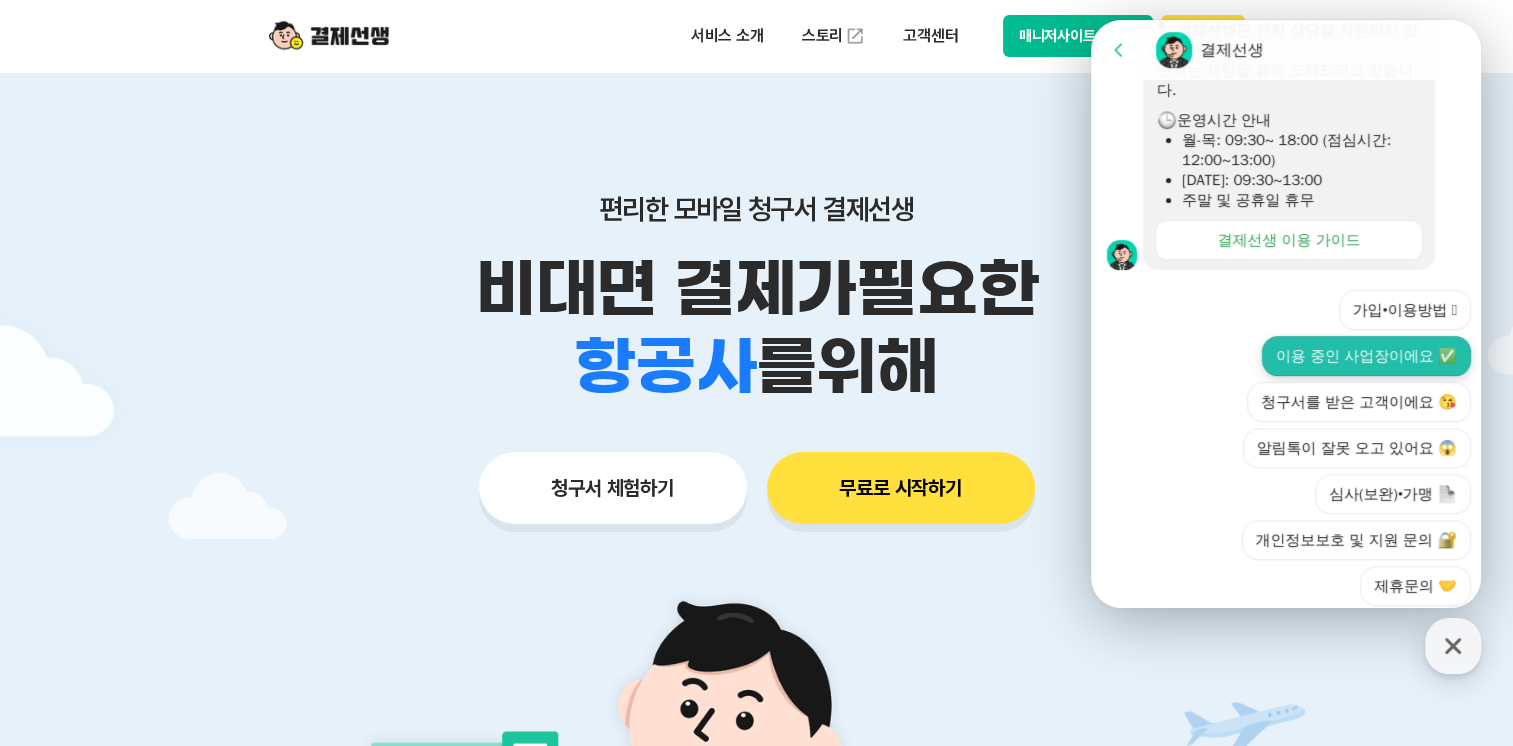 scroll, scrollTop: 656, scrollLeft: 0, axis: vertical 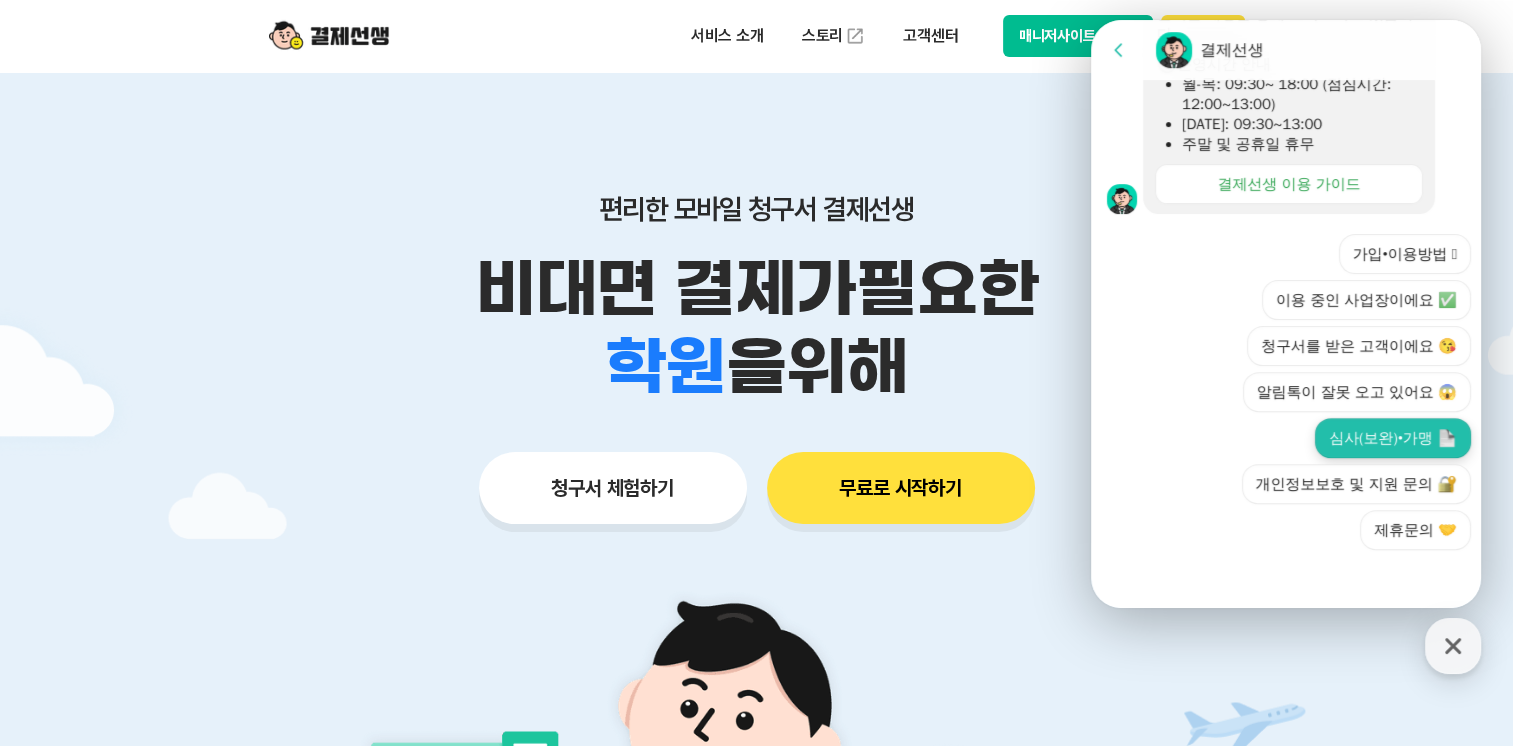 click on "심사(보완)•가맹" at bounding box center (1393, 438) 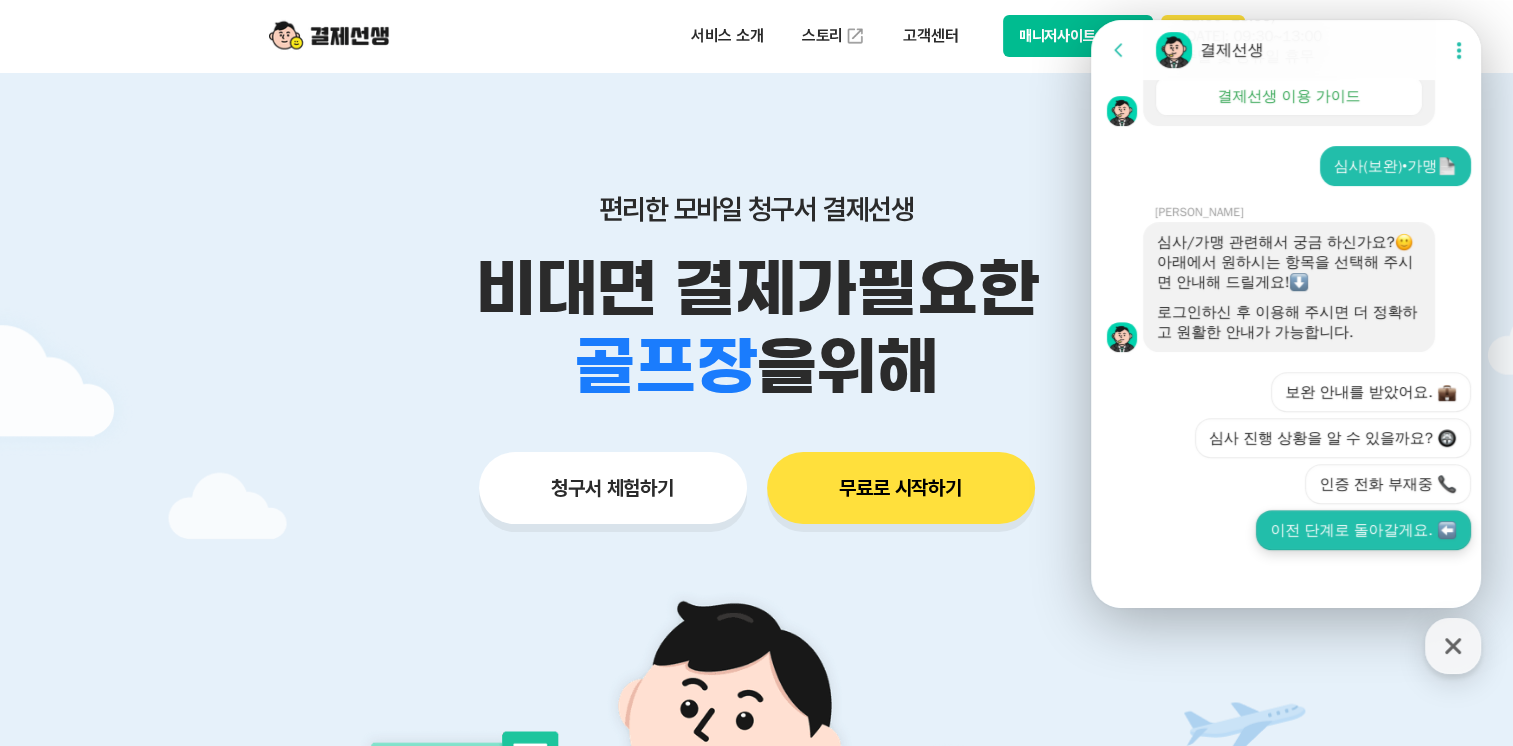 scroll, scrollTop: 745, scrollLeft: 0, axis: vertical 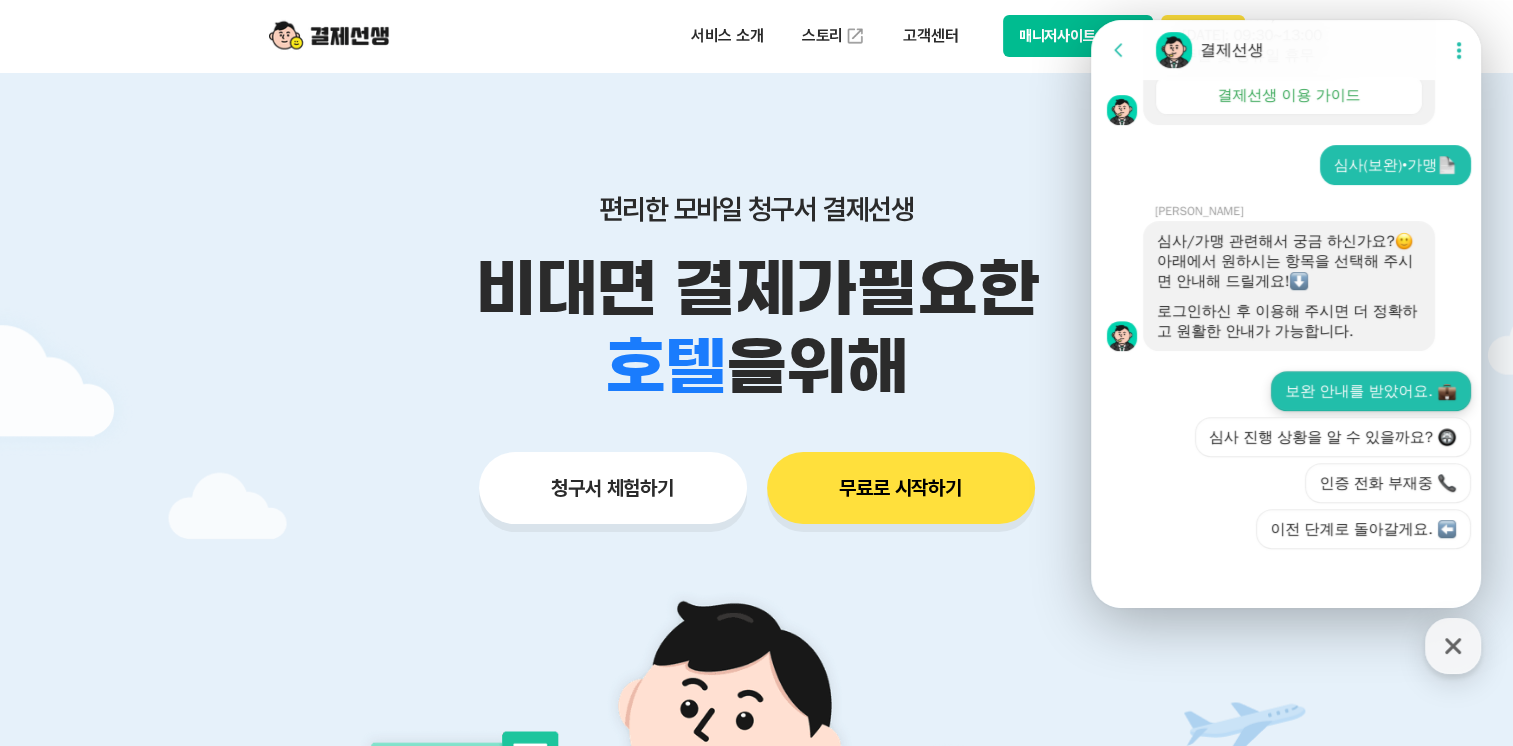 click on "보완 안내를 받았어요." at bounding box center [1371, 391] 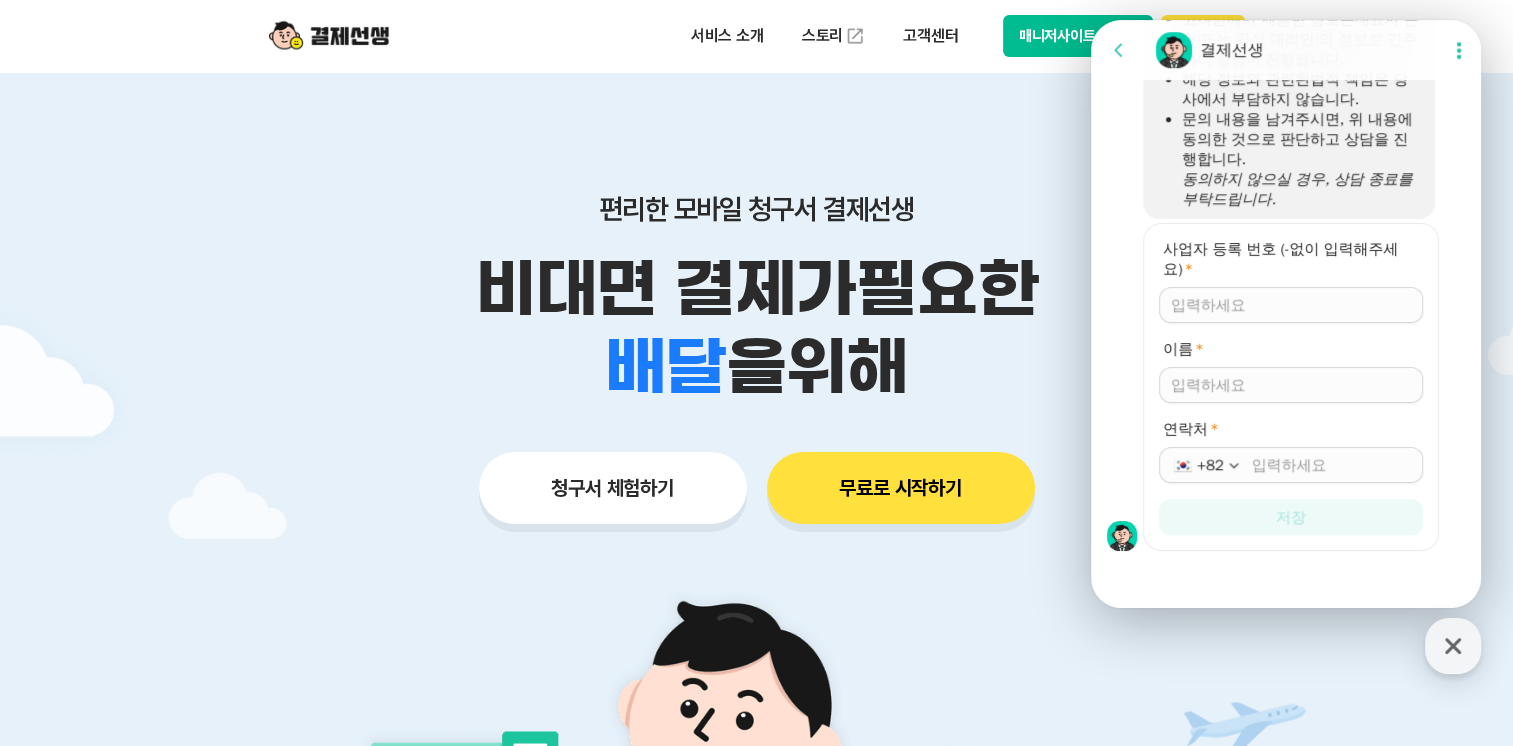 scroll, scrollTop: 1267, scrollLeft: 0, axis: vertical 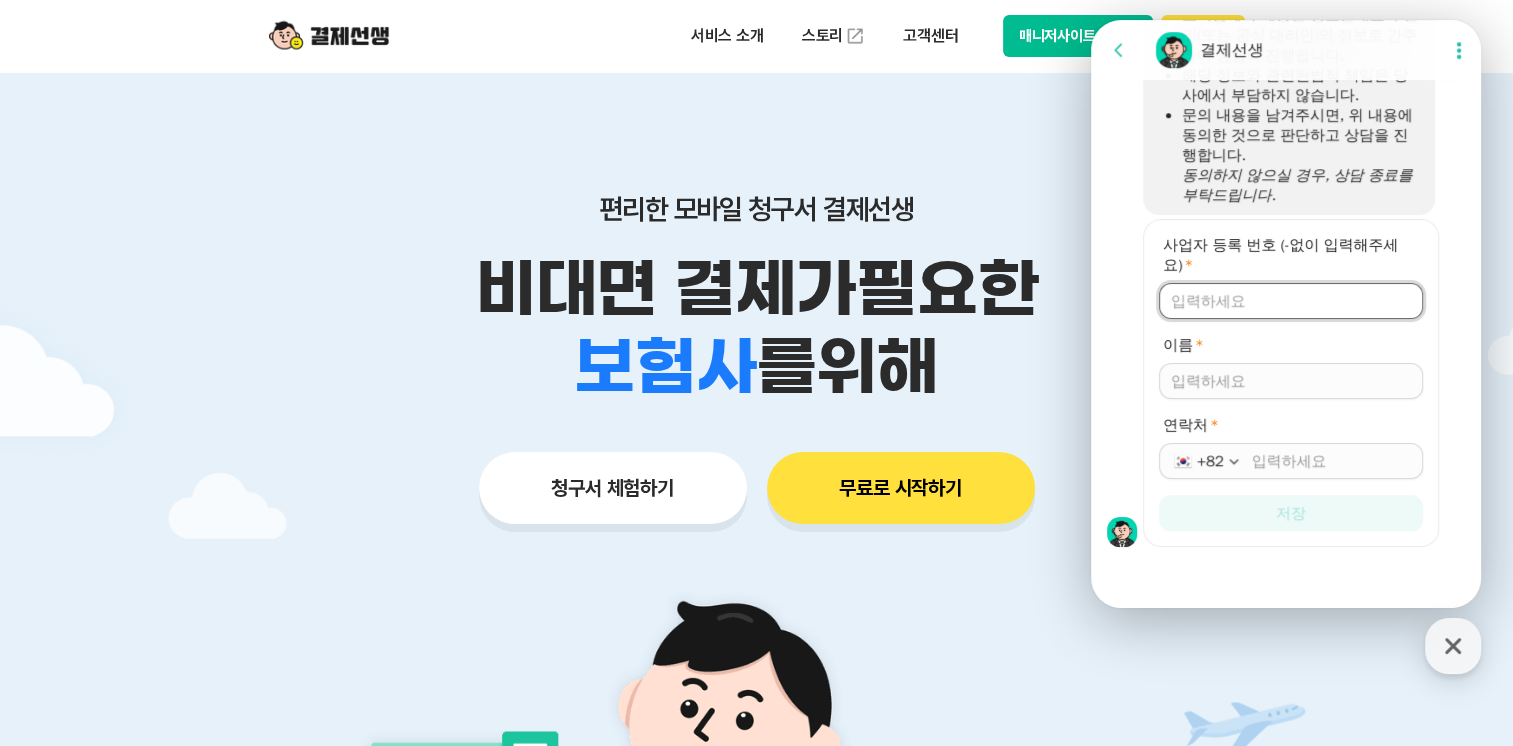 click on "사업자 등록 번호 (-없이 입력해주세요) *" at bounding box center [1291, 301] 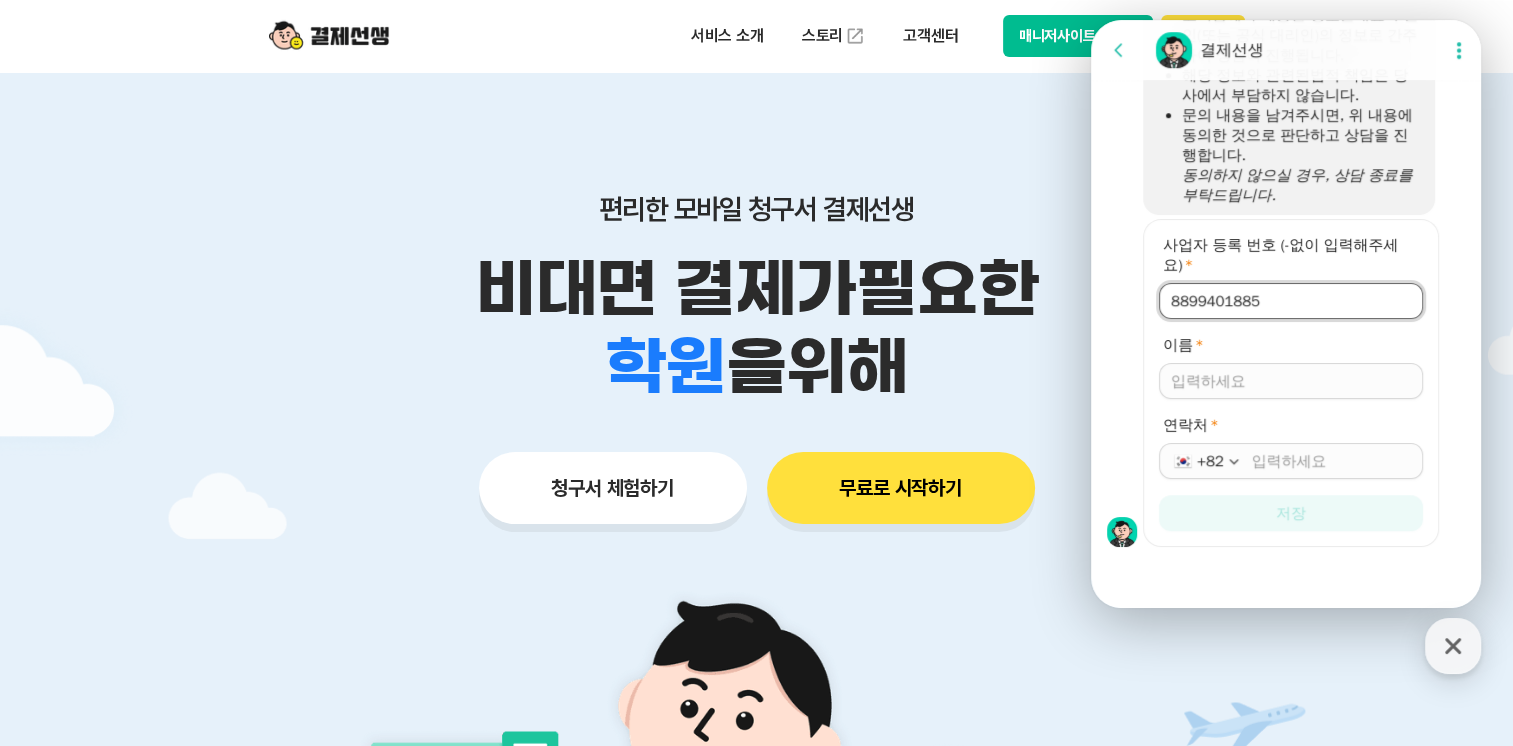 type on "8899401885" 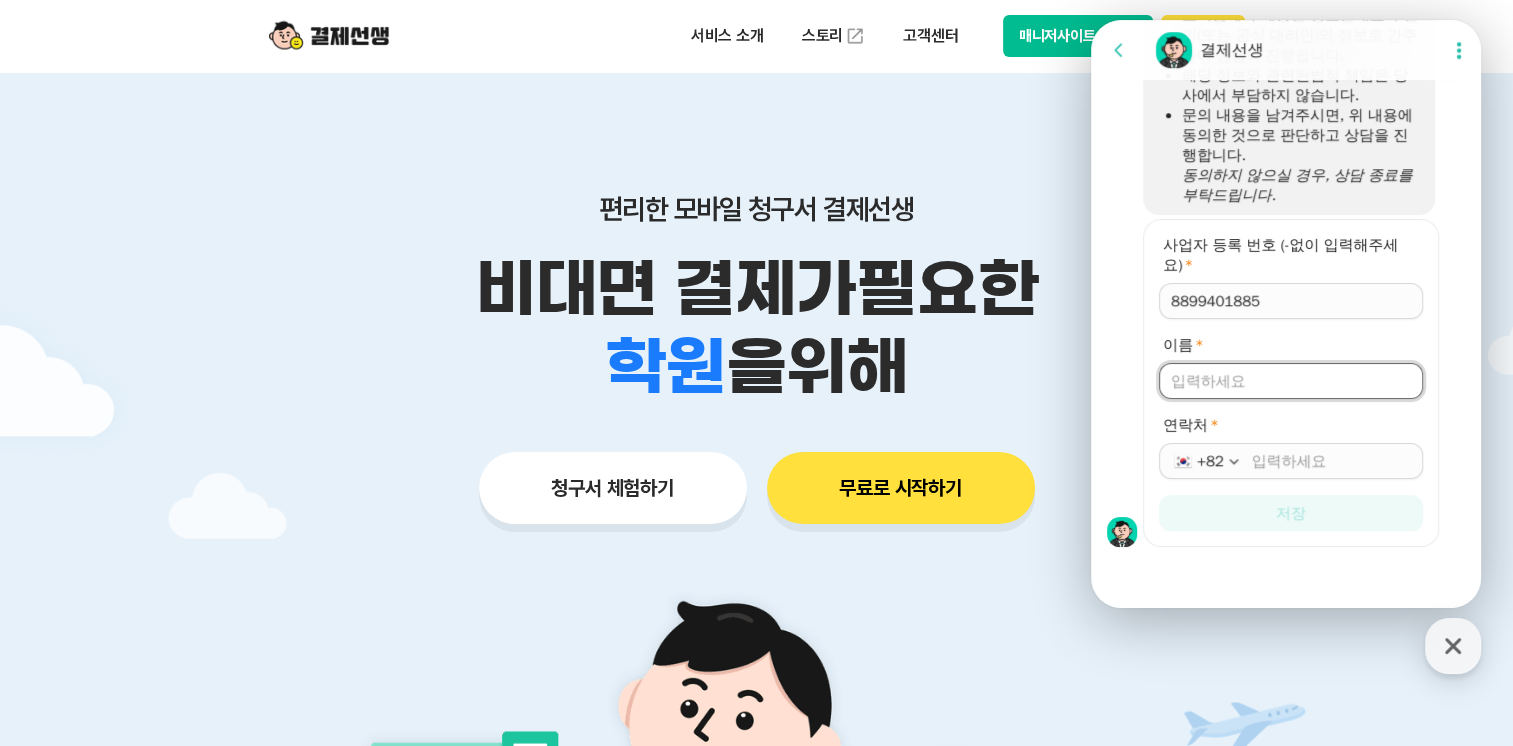 click on "이름 *" at bounding box center [1291, 381] 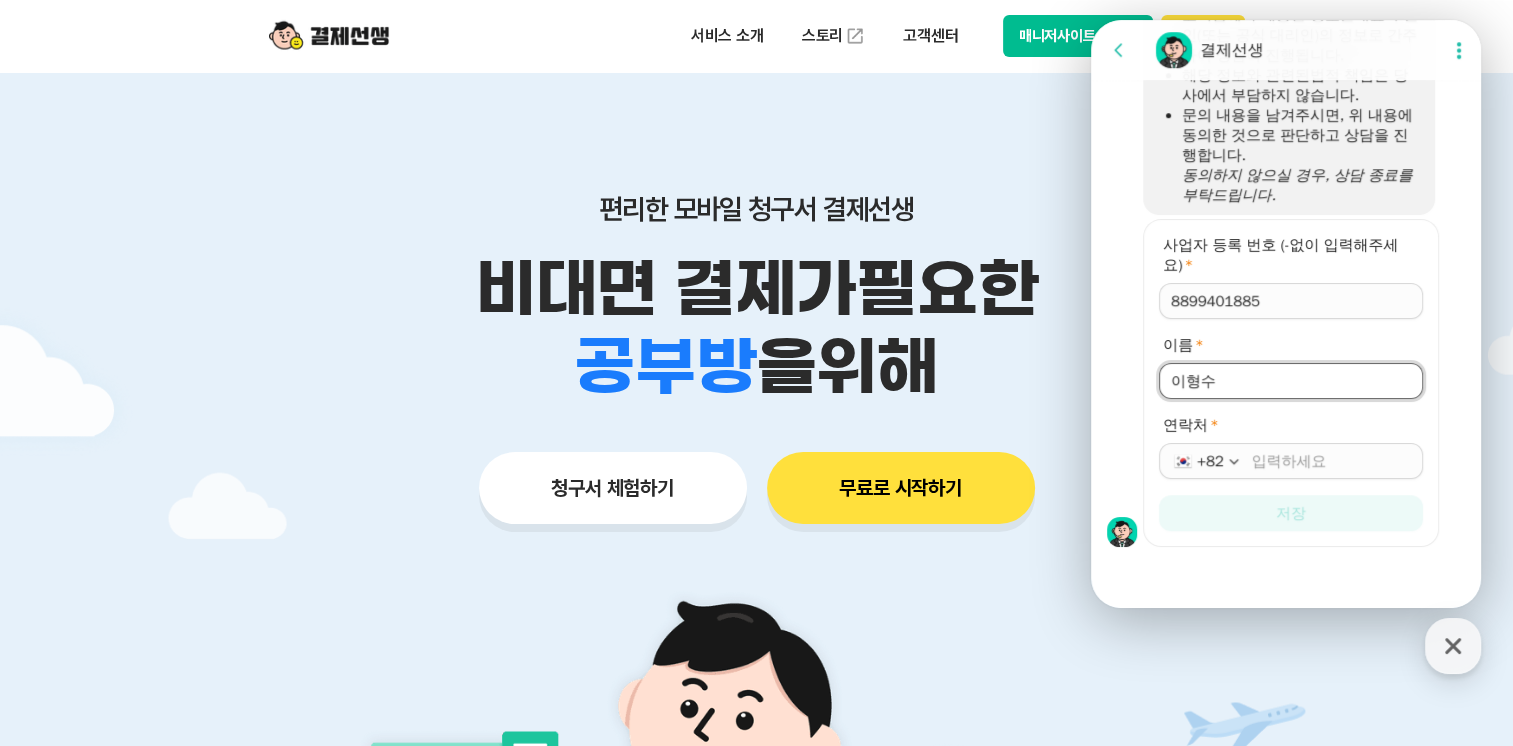 type on "이형수" 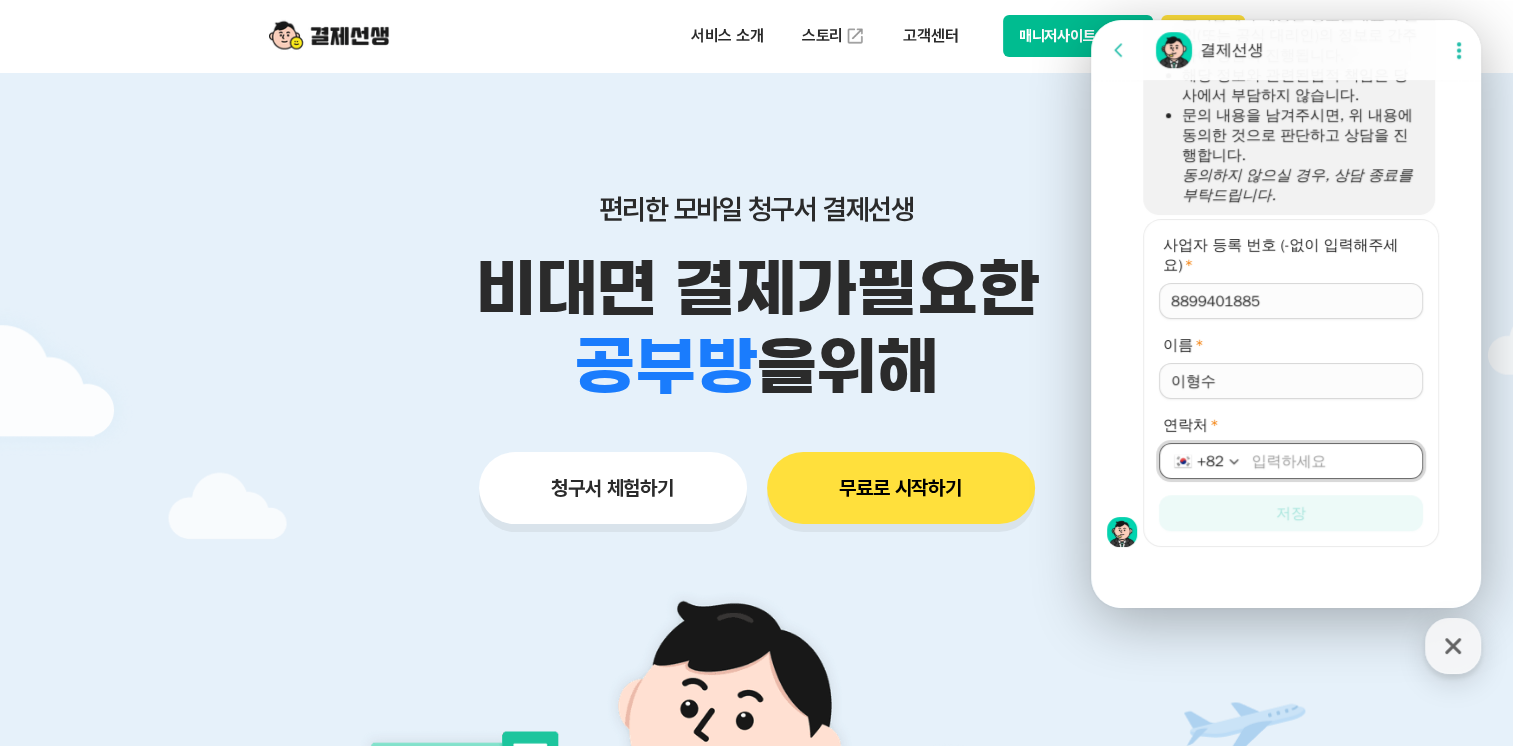 click on "연락처 *" at bounding box center [1331, 461] 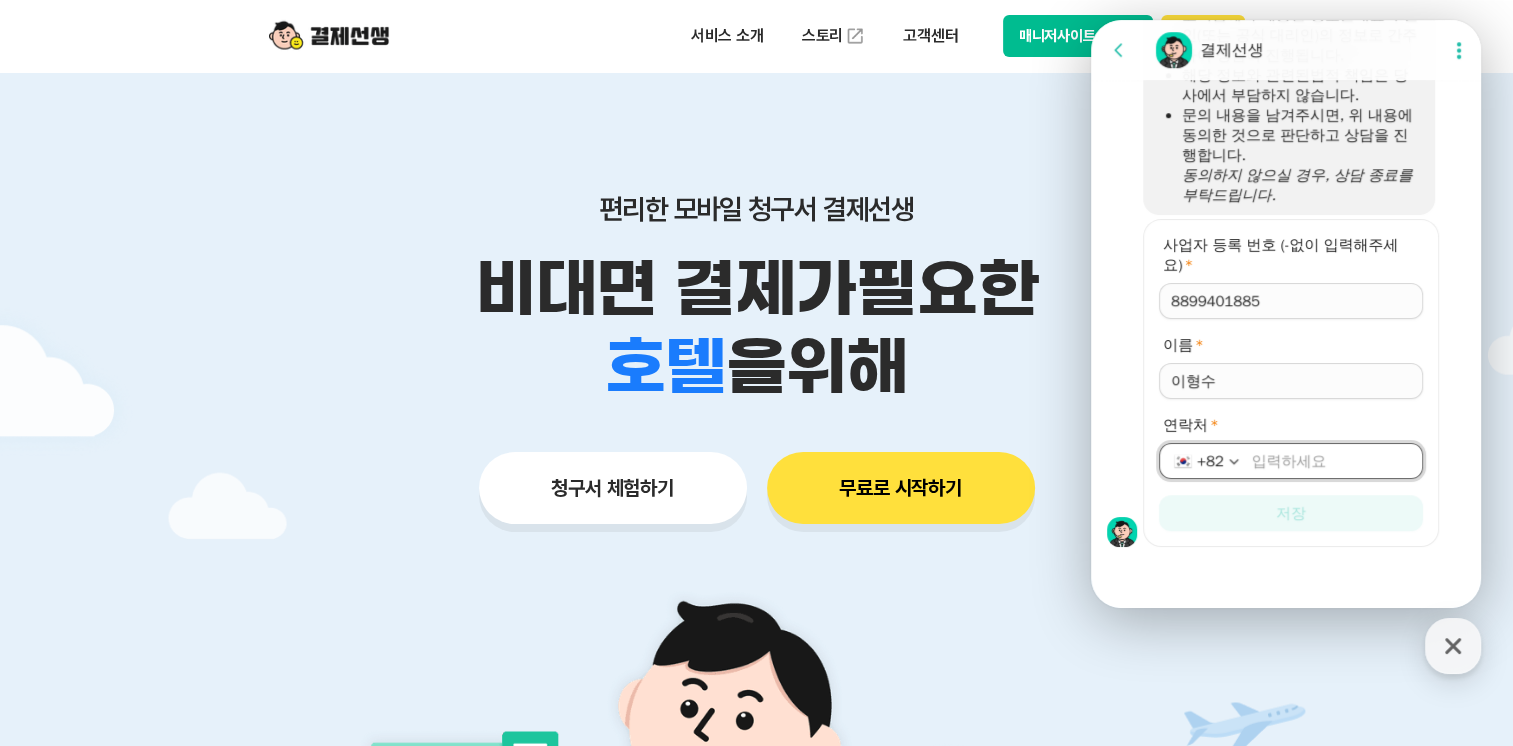 type on "010-3880-5306" 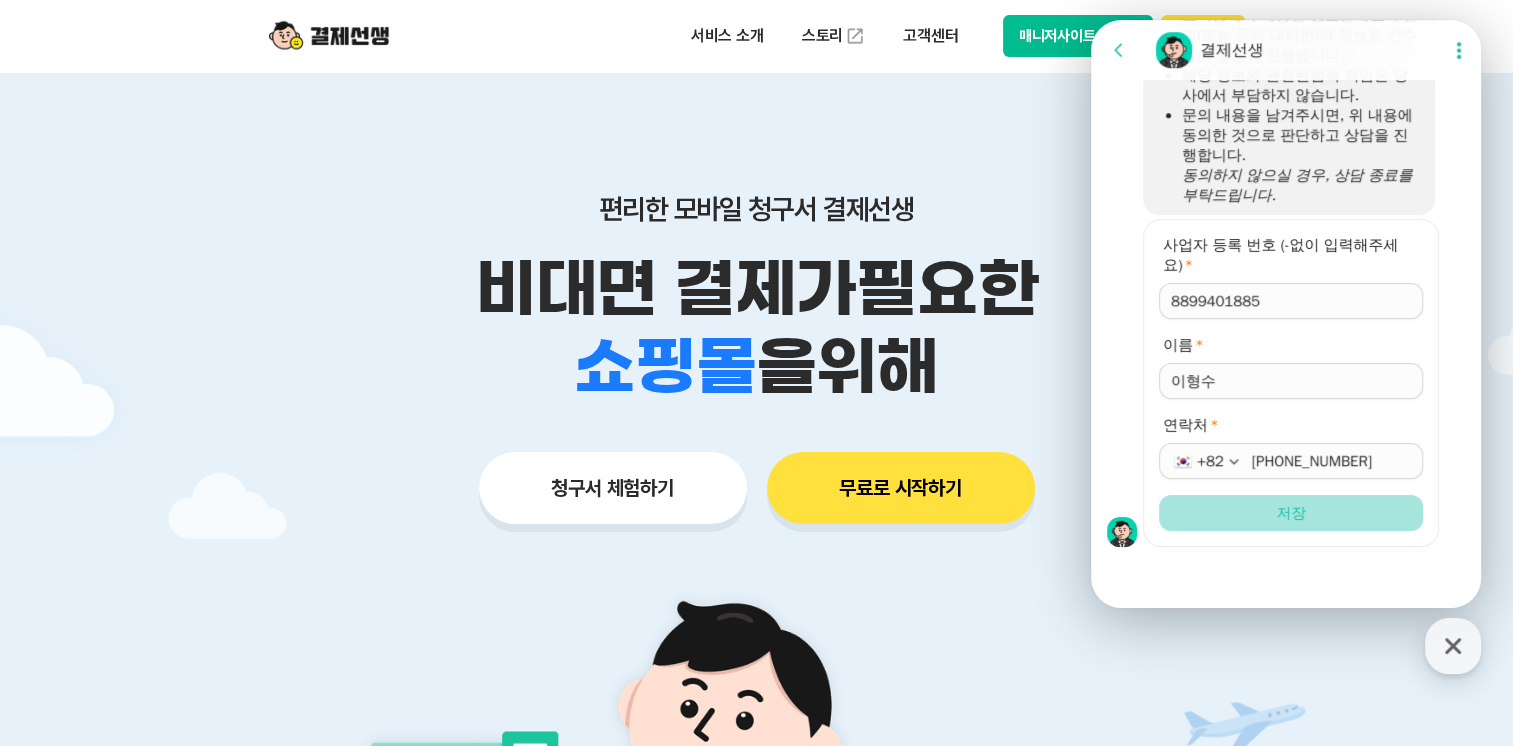 click on "저장" at bounding box center (1291, 513) 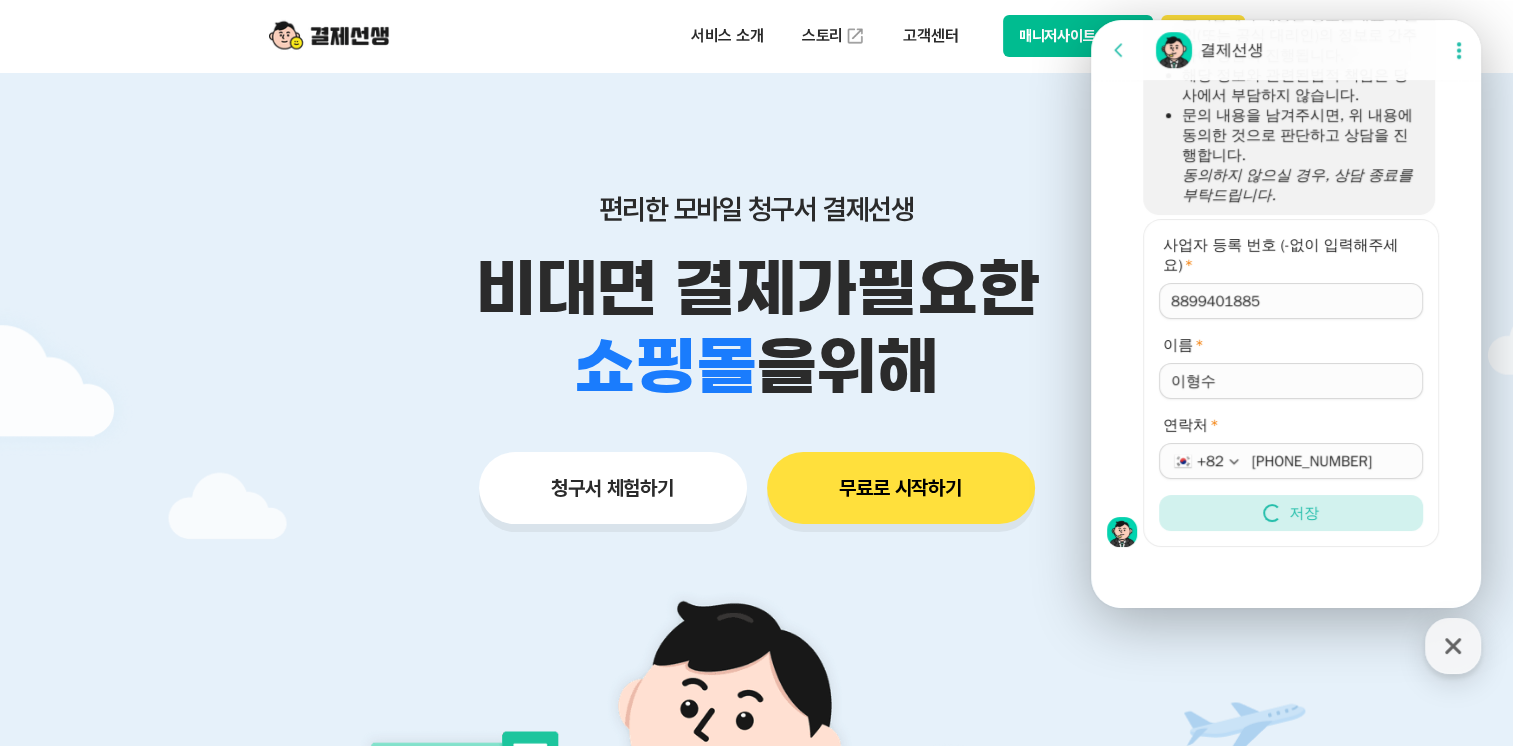 scroll, scrollTop: 1167, scrollLeft: 0, axis: vertical 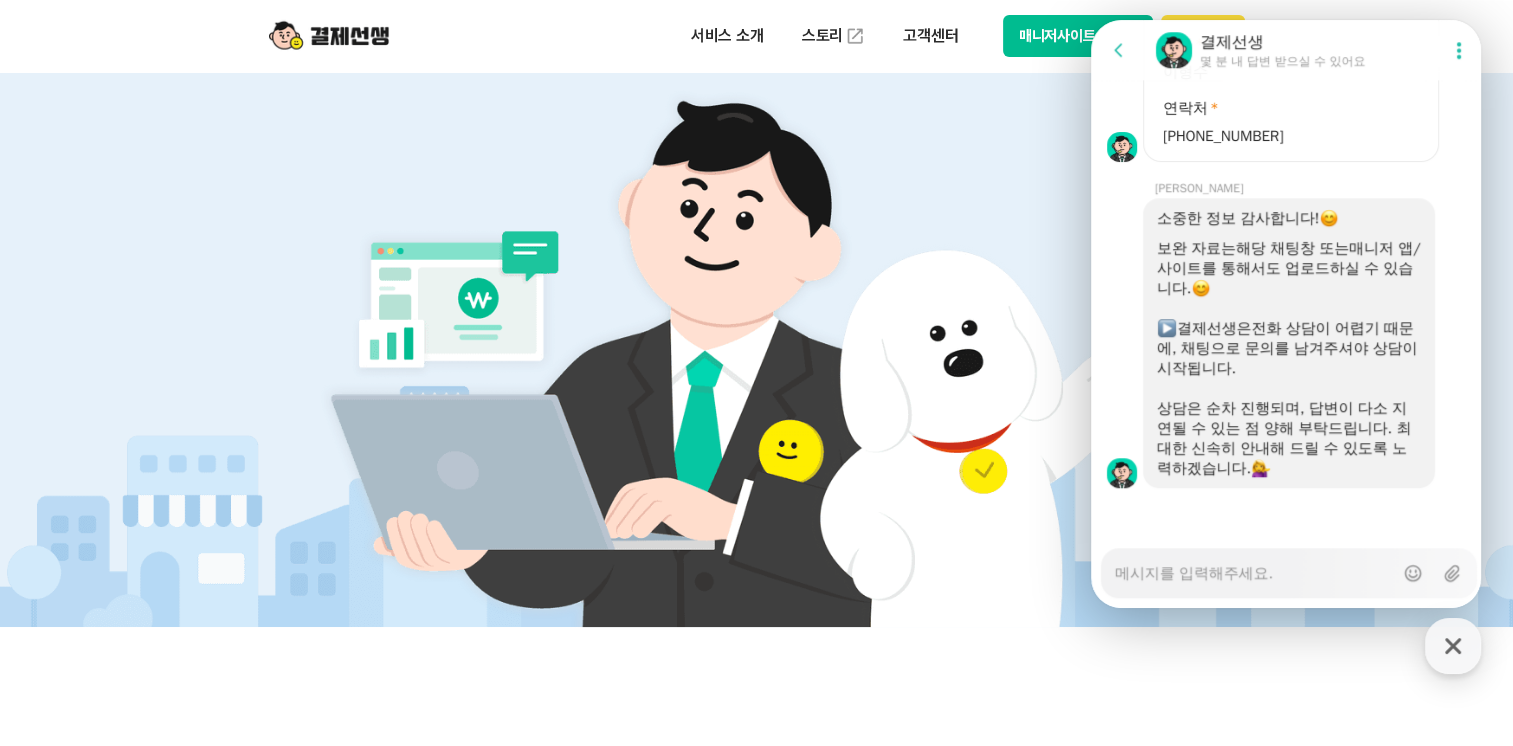 click on "Message List  [삼성카드 가맹 지연 안내]
현재 삼성카드 가맹 지연으로 결제선생 개시 또한 추가로 시일이 소요되고 있습니다. 이용에 참고 부탁드리며, 너른 시간 양해 부탁드립니다. 더보기 결제선생에 문의하기 오후 1:23  A message sent by an agent  이민트 안녕하세요, 고객님!  편리한 모바일 청구서  결제선생 입니다. 궁금하신 내용이 있다면 아래 항목을 선택해 주세요.   ​ 이용 방법이 궁금하신가요? 가이드를 통해 쉽게 확인하실 수 있습니다.  ​ 더 많은 정보가 필요하신가요? 회원이신 경우, 로그인 후 고객센터에 접속하시면 더 다양한 내용을 확인하실 수 있습니다.  ​ 결제선생은 전화 상담을 지원하지 않습니다. 문의는 채팅을 통해 도와드리고 있습니다.  ​ 운영시간 안내 월-목: 09:30~ 18:00 (점심시간: 12:00~13:00) 금요일: 09:30~13:00 주말 및 공휴일 휴무  A message sent by me" at bounding box center [1289, -461] 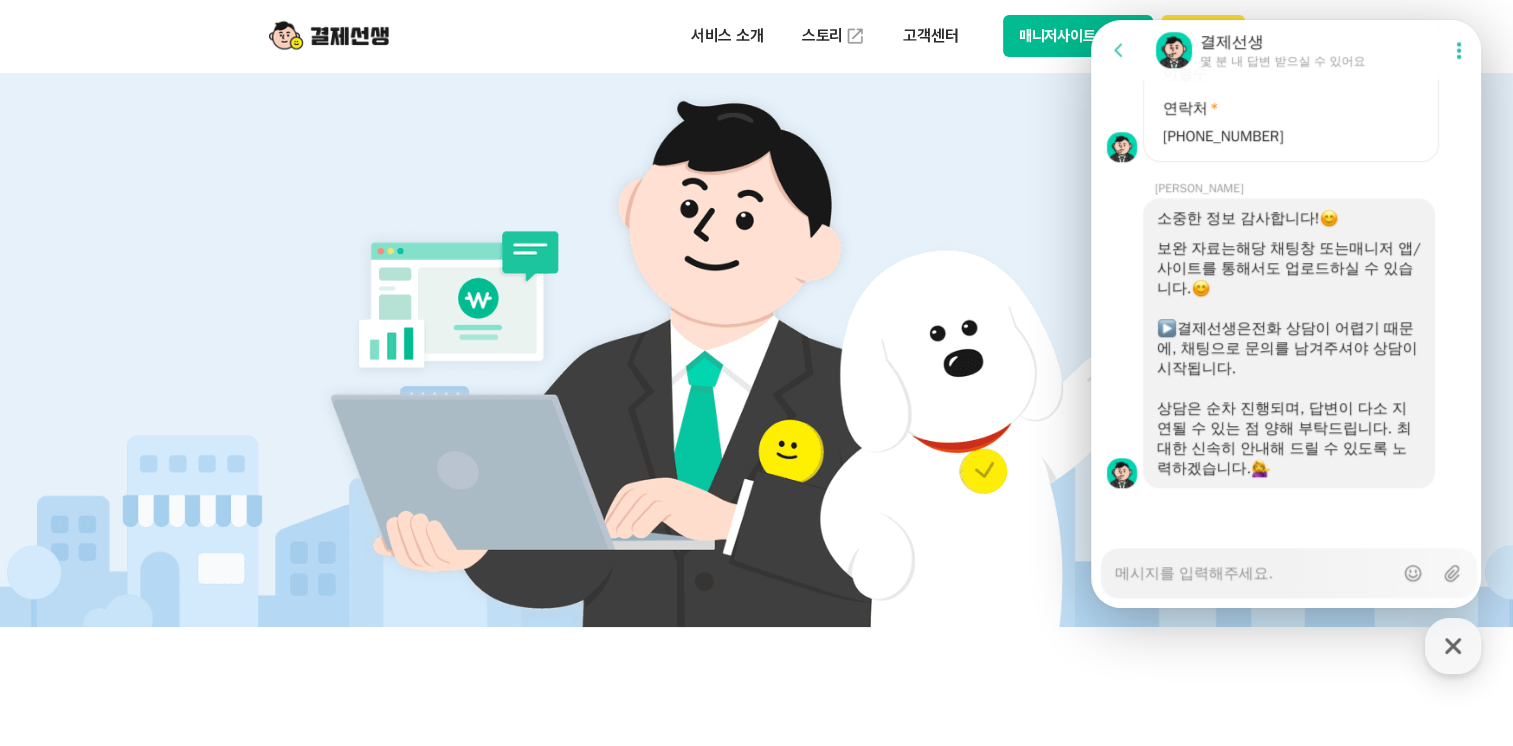 click on "Messenger Input Textarea" at bounding box center (1254, 566) 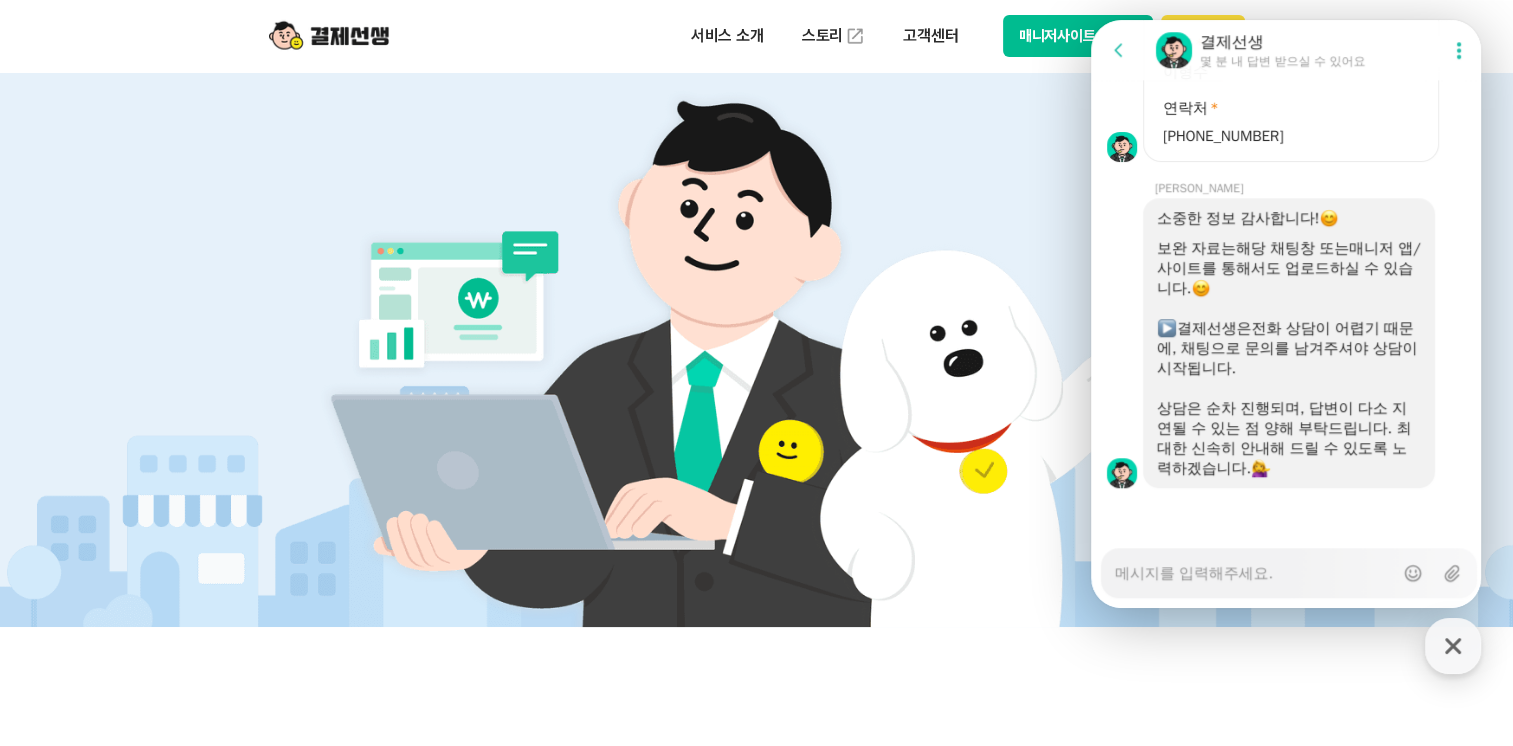 type on "x" 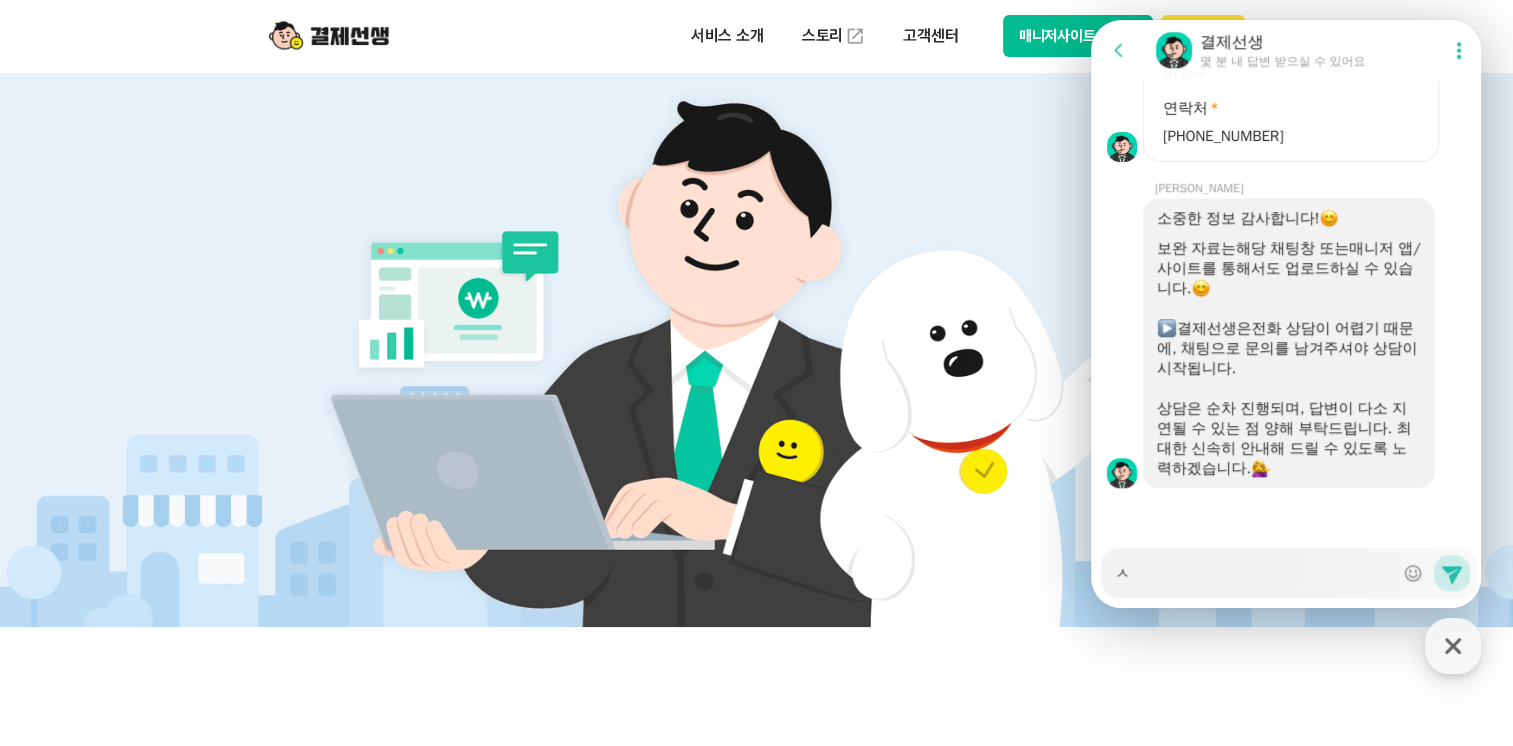 type on "x" 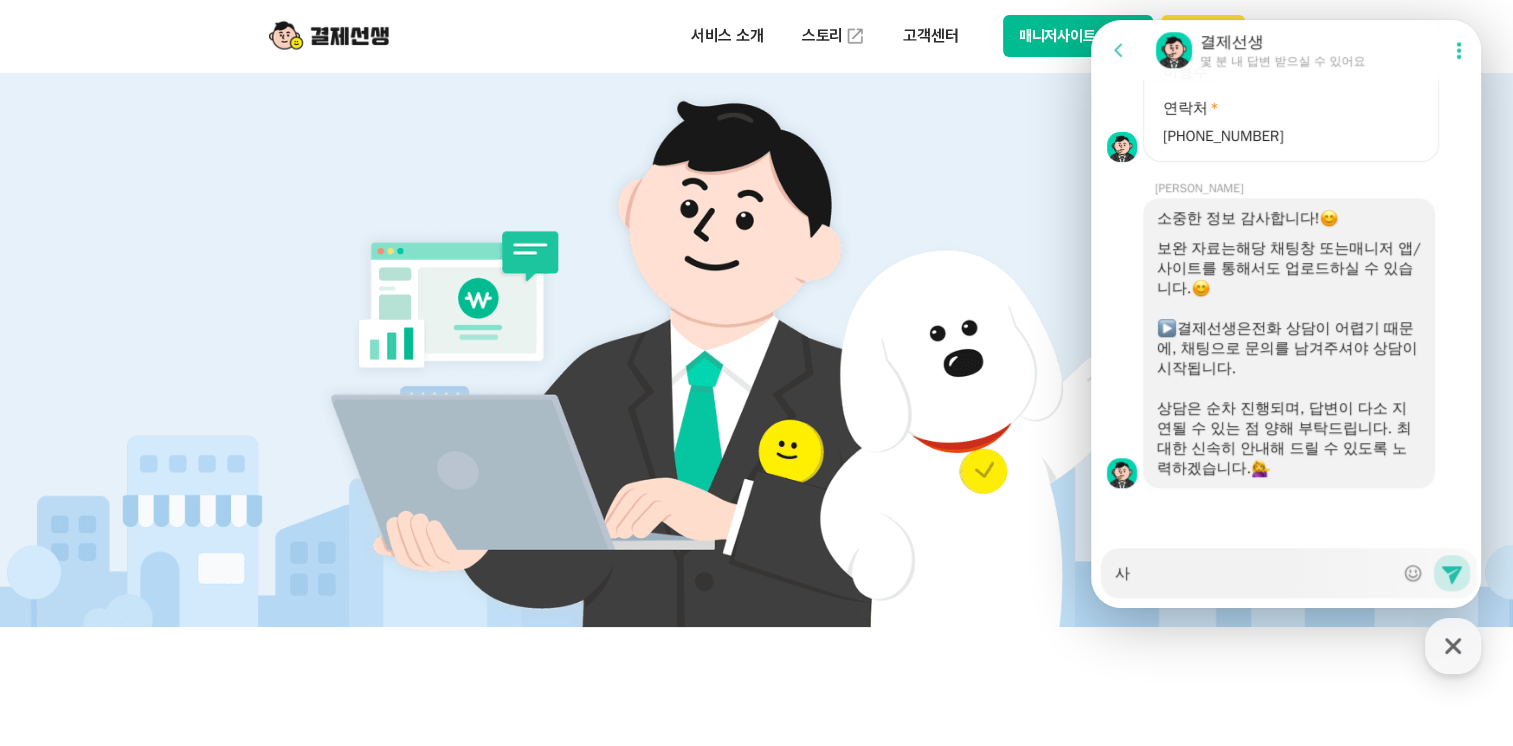 type on "x" 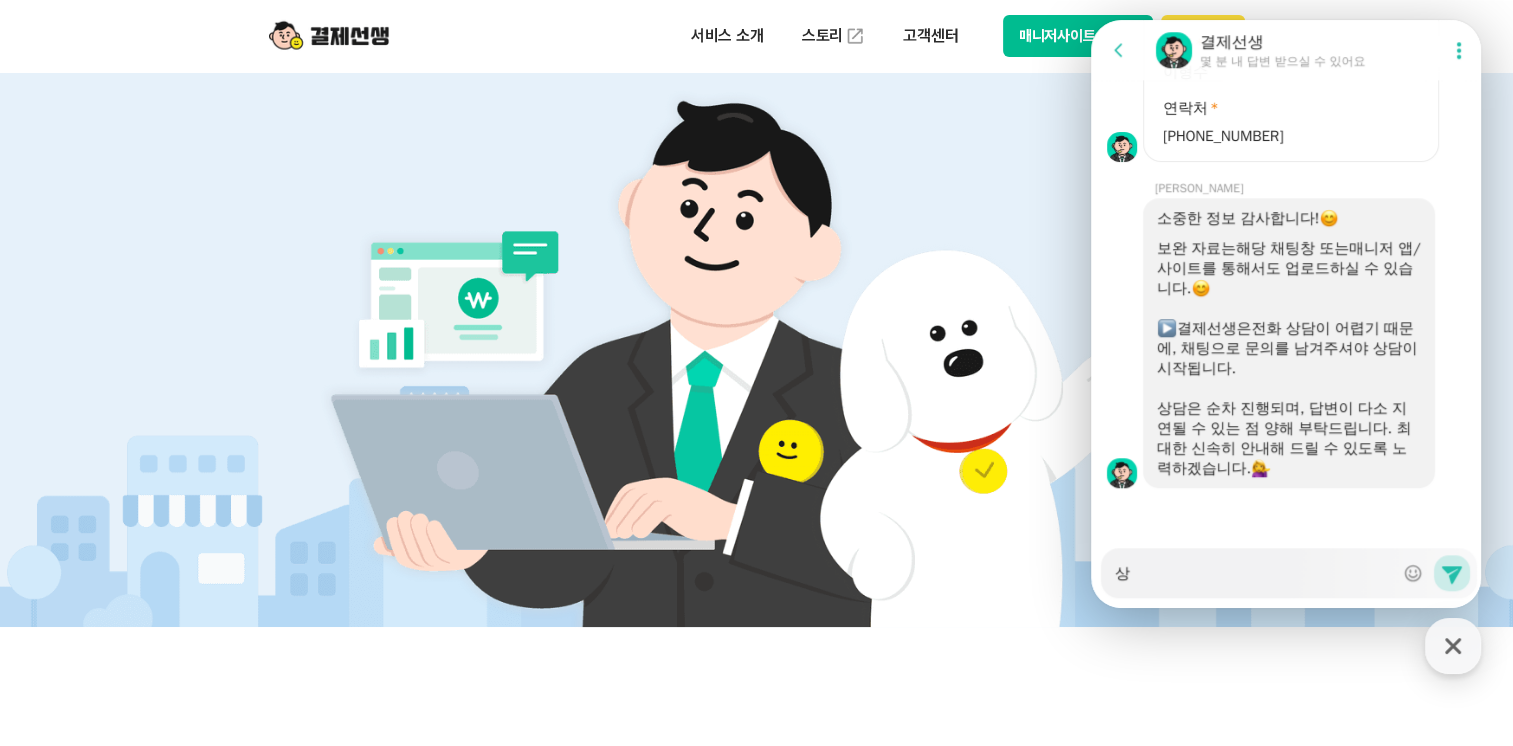 type on "x" 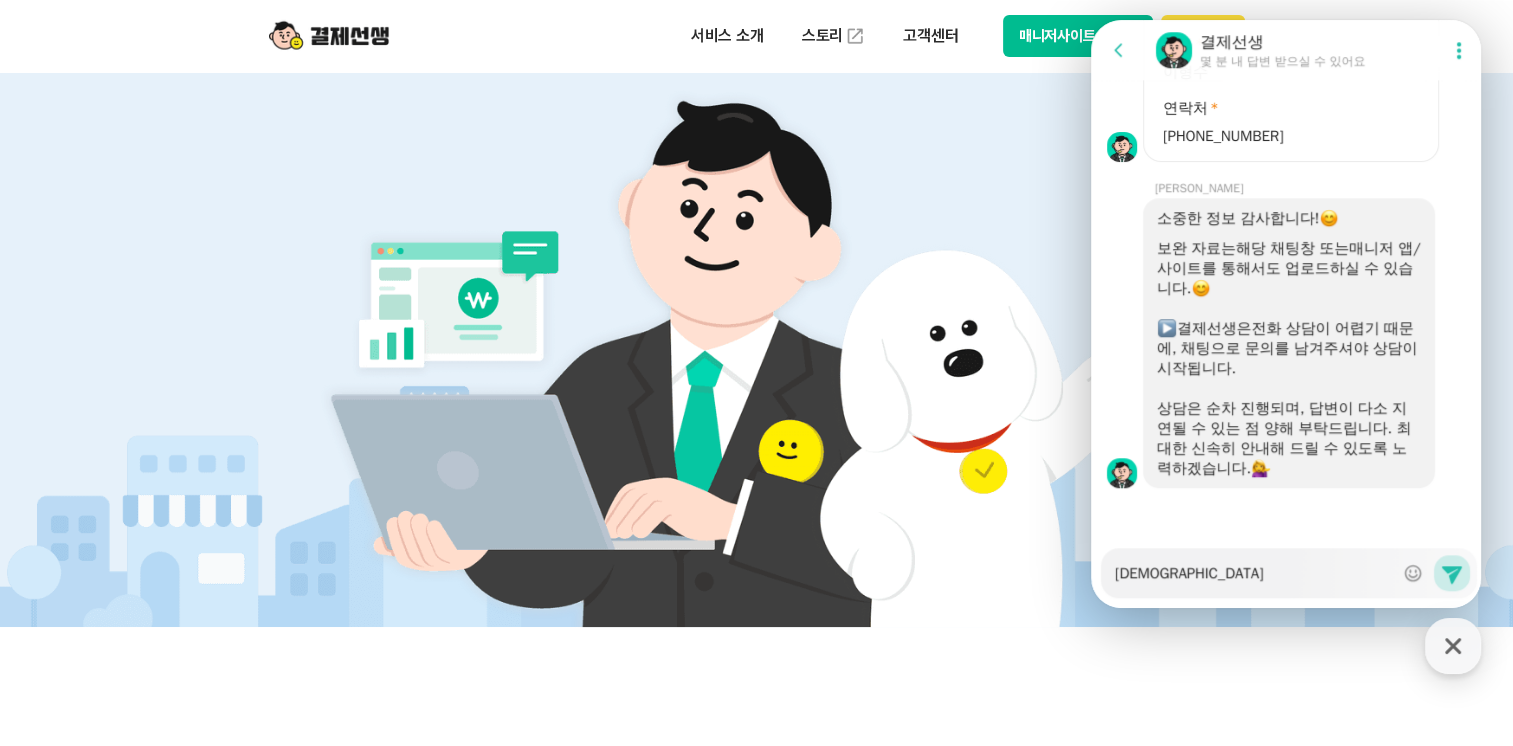 type on "x" 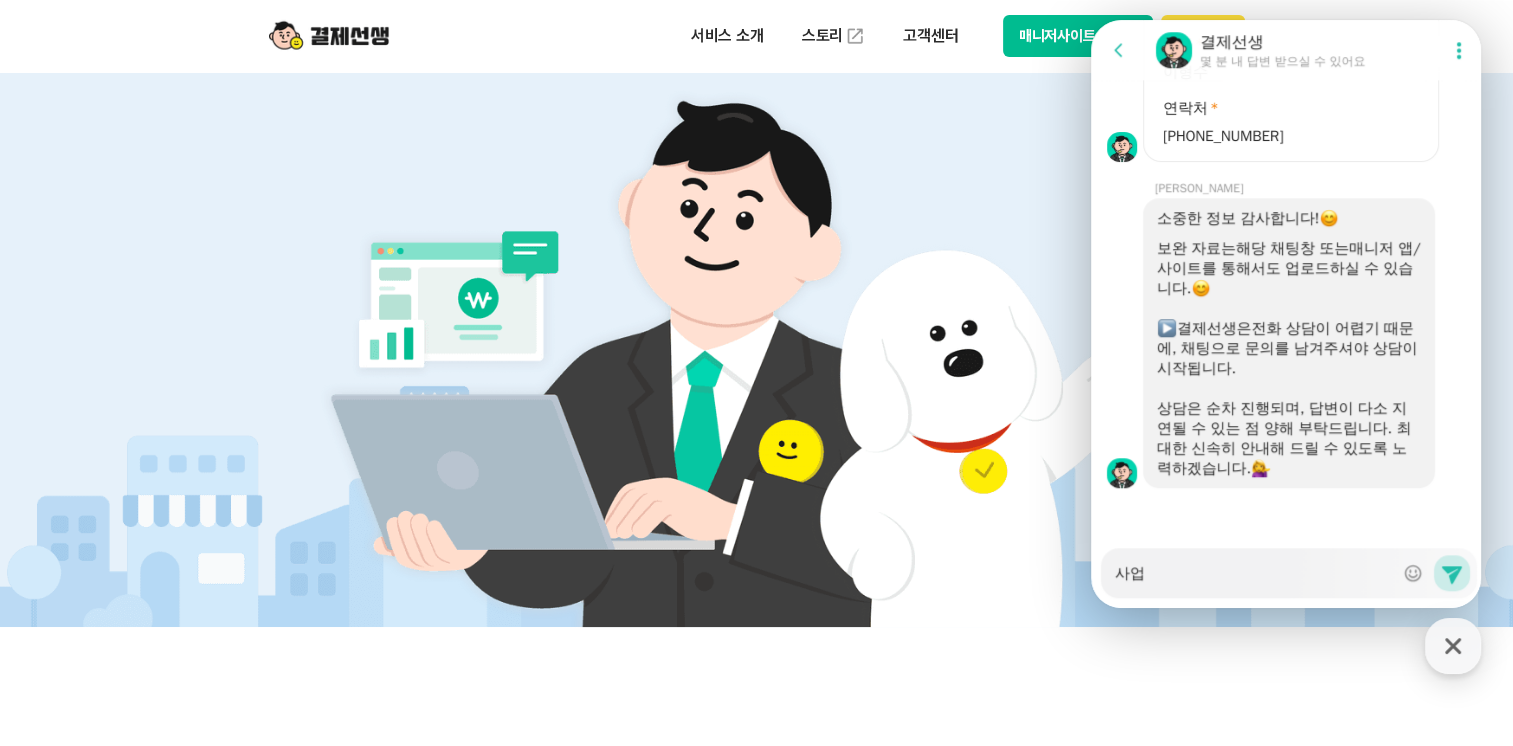 type on "x" 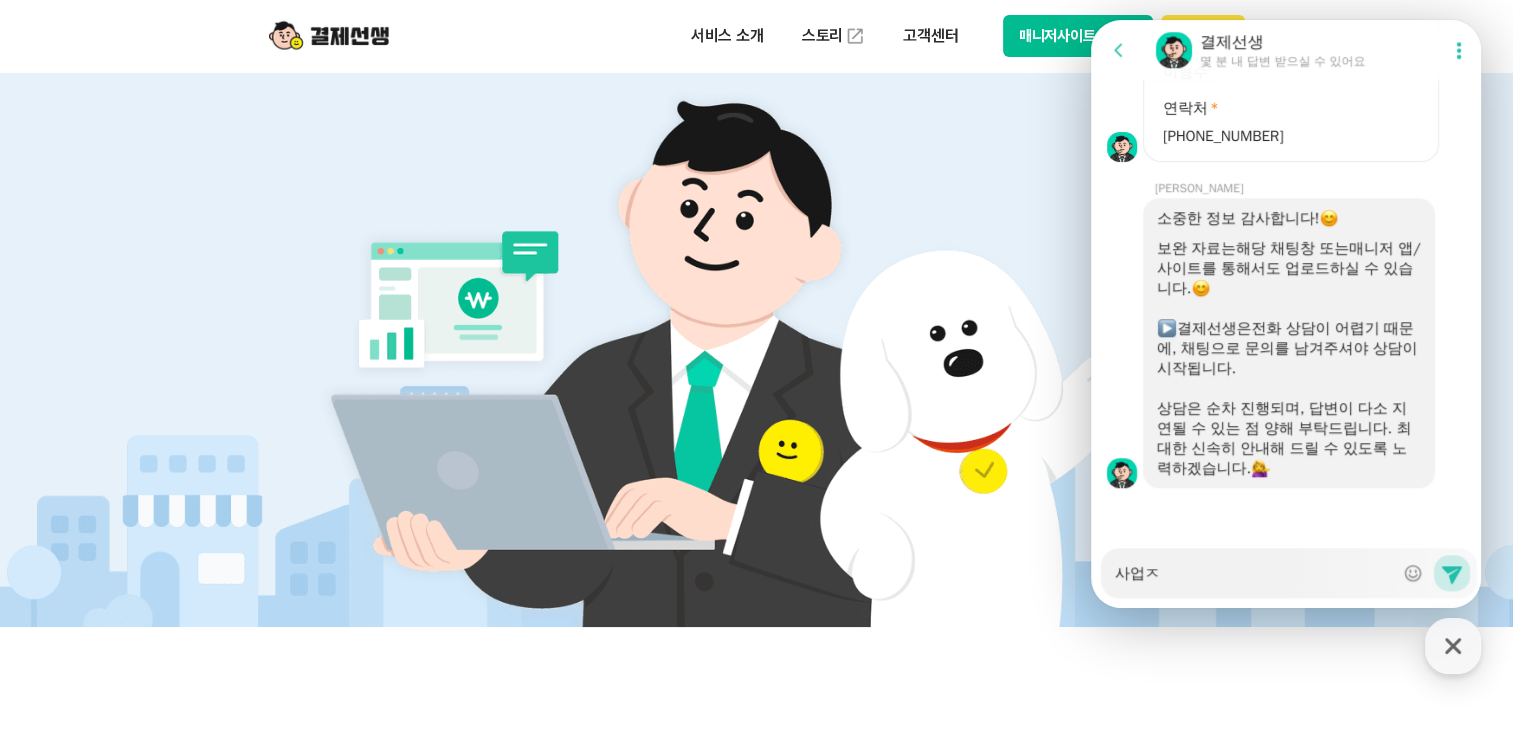 type on "x" 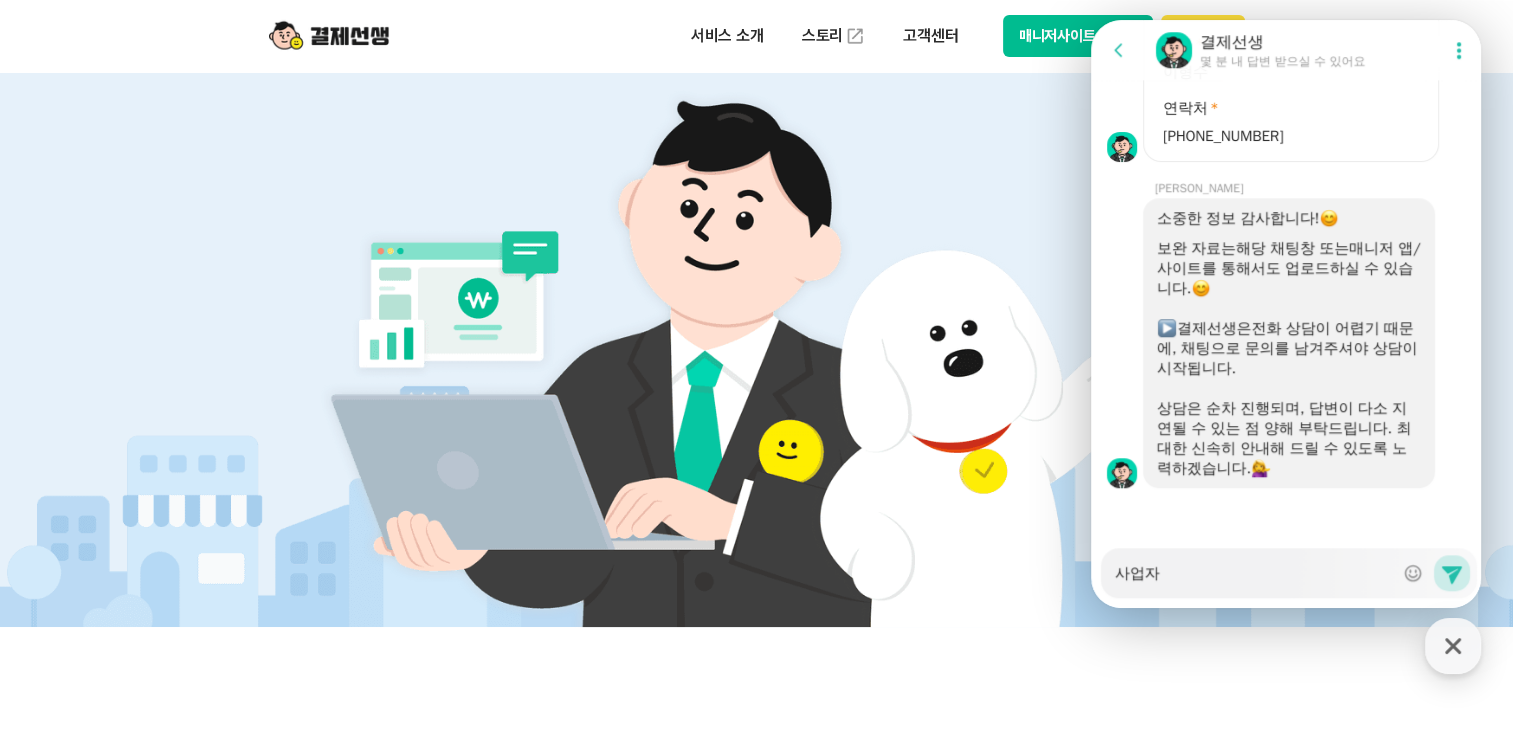 type on "x" 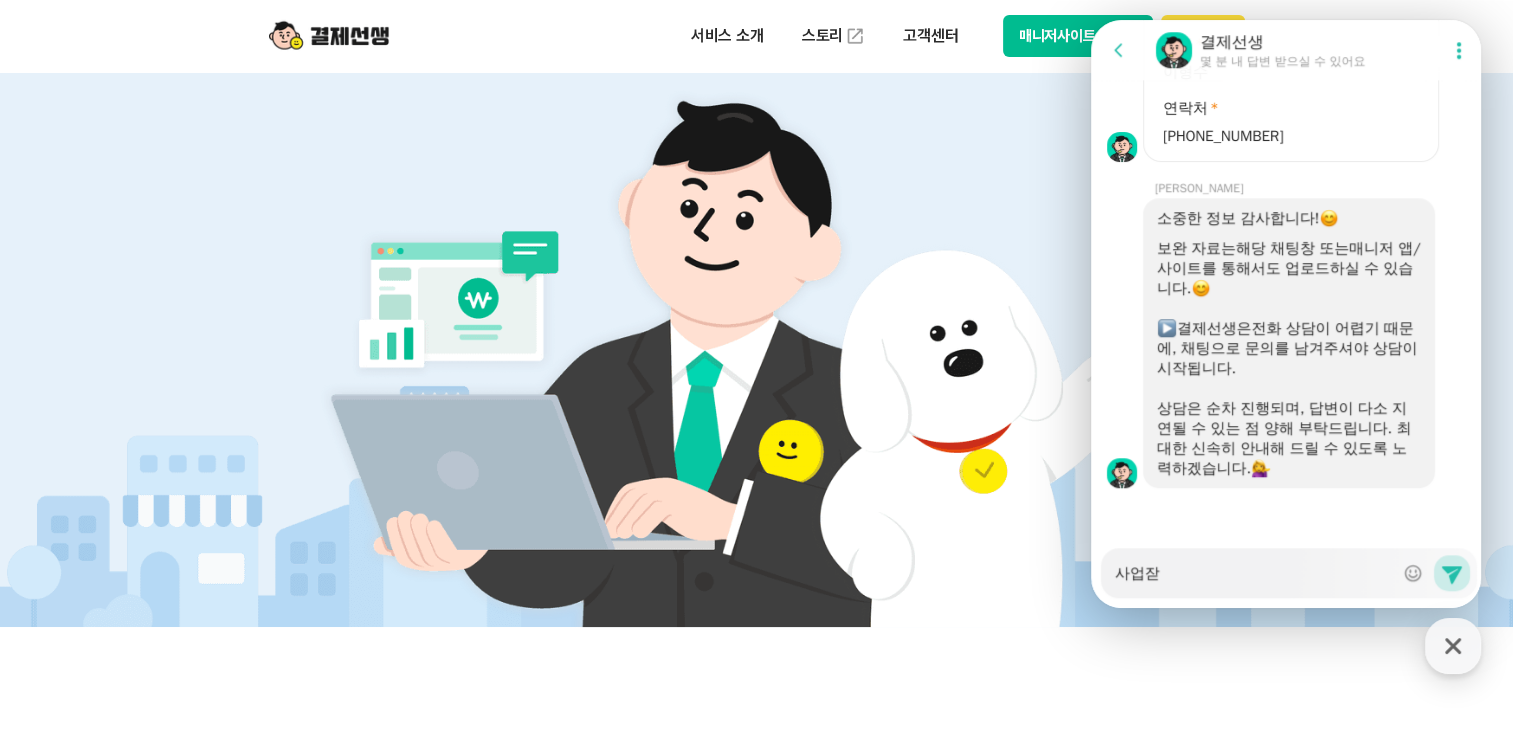 type on "x" 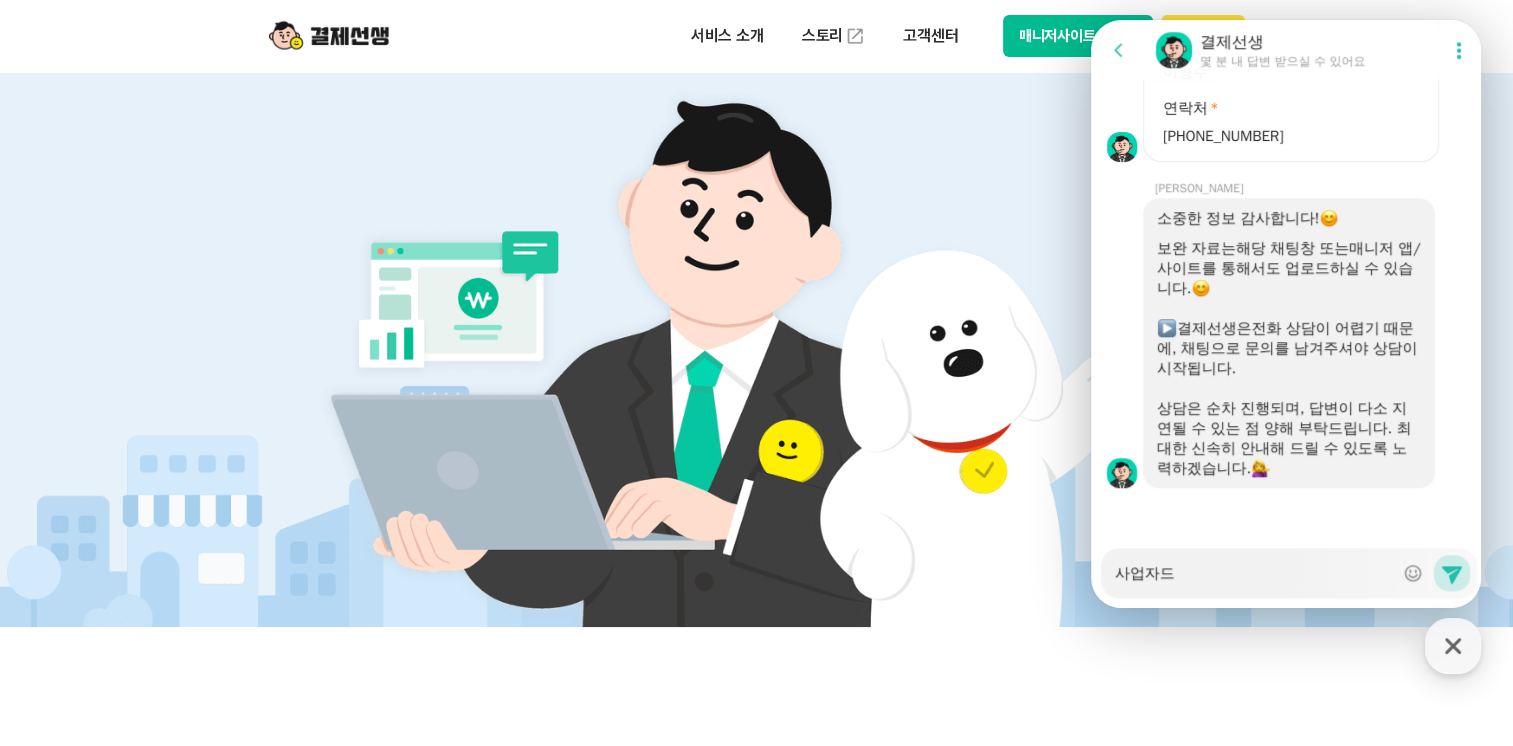 type on "x" 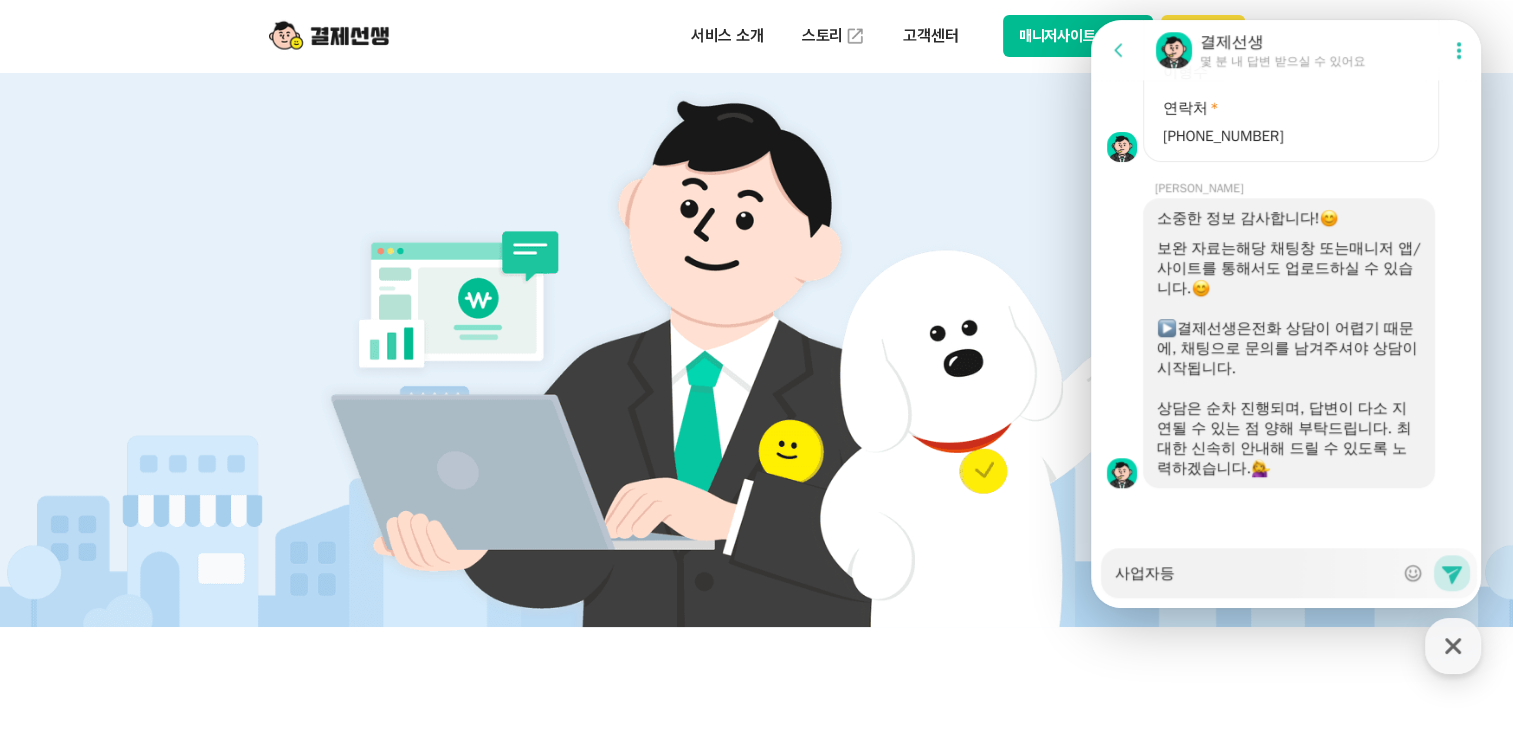 type on "x" 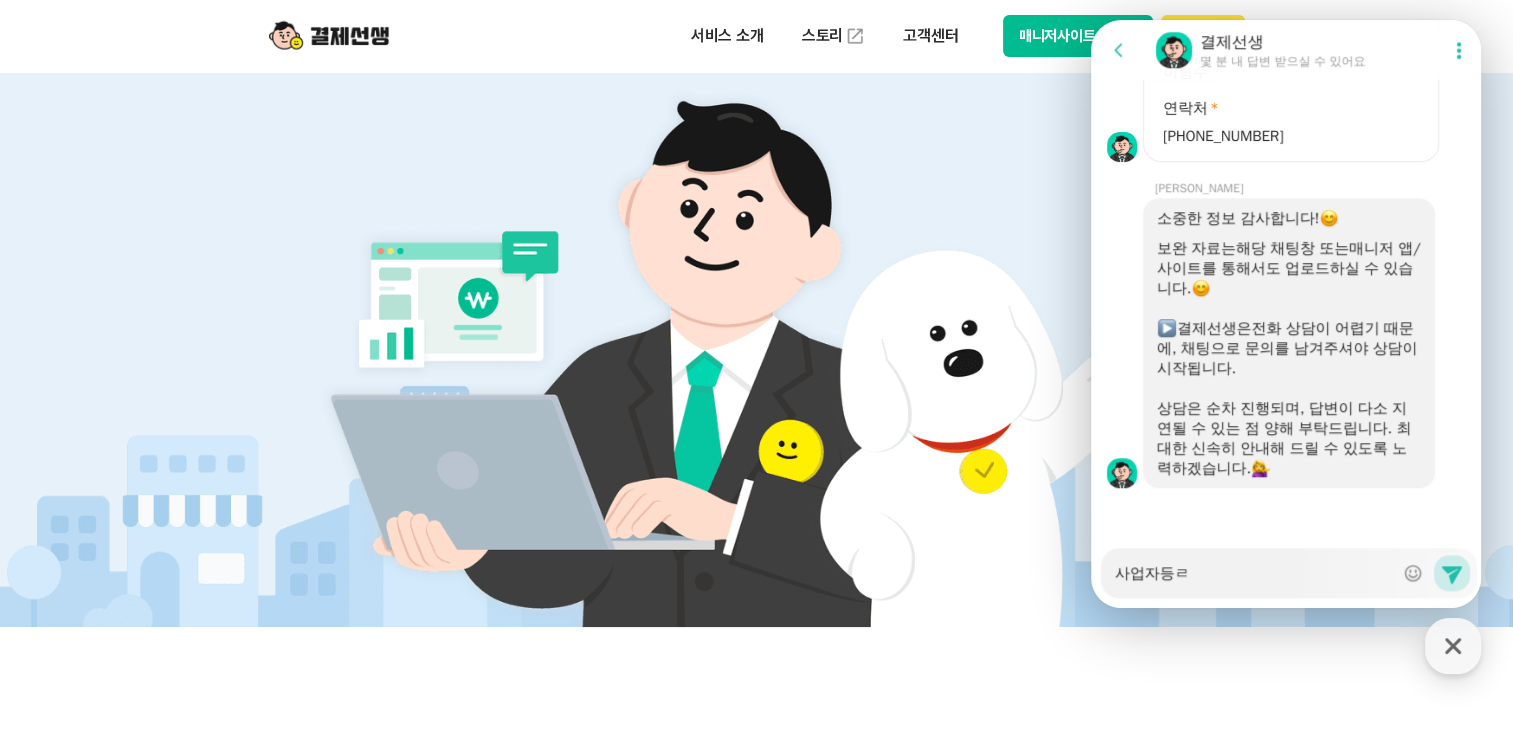 type on "x" 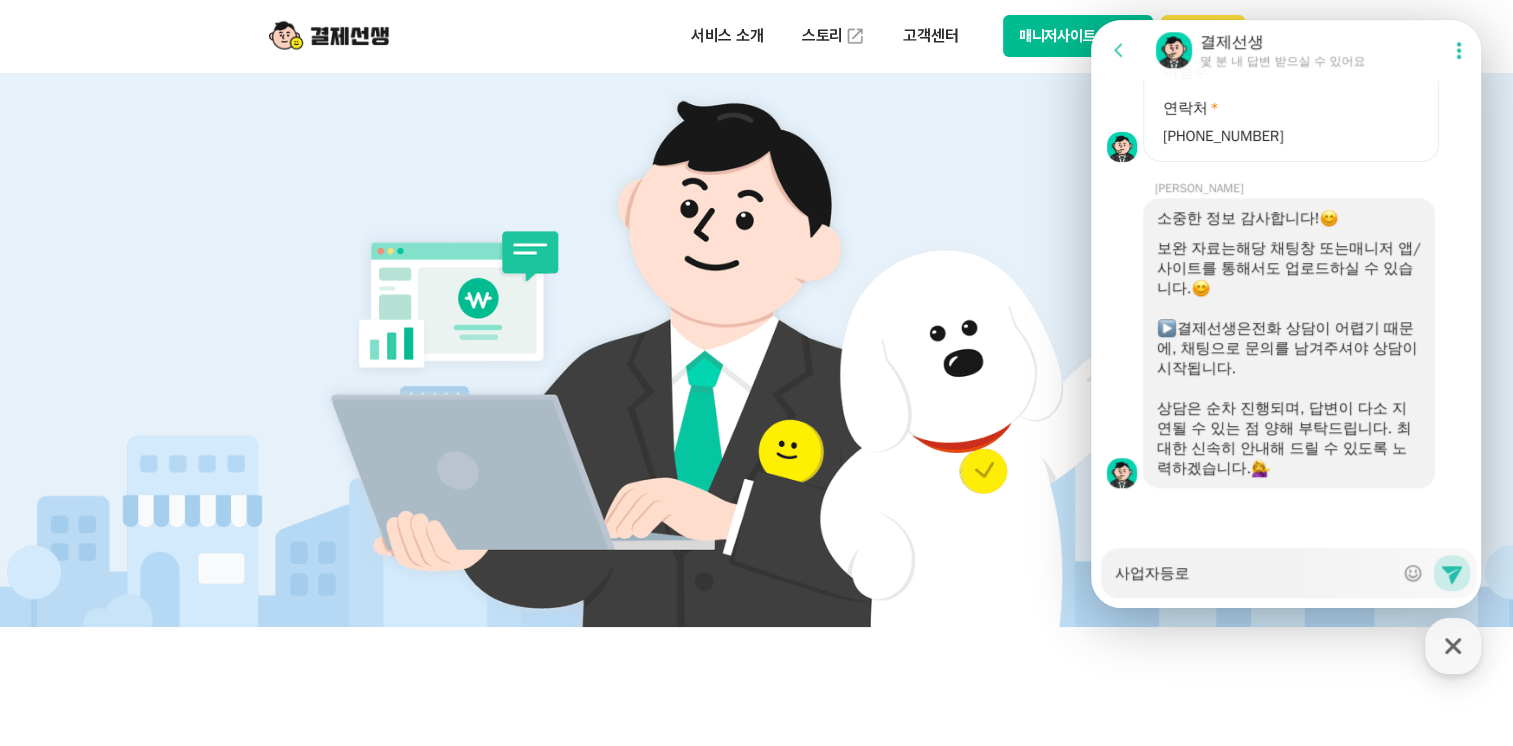 type on "x" 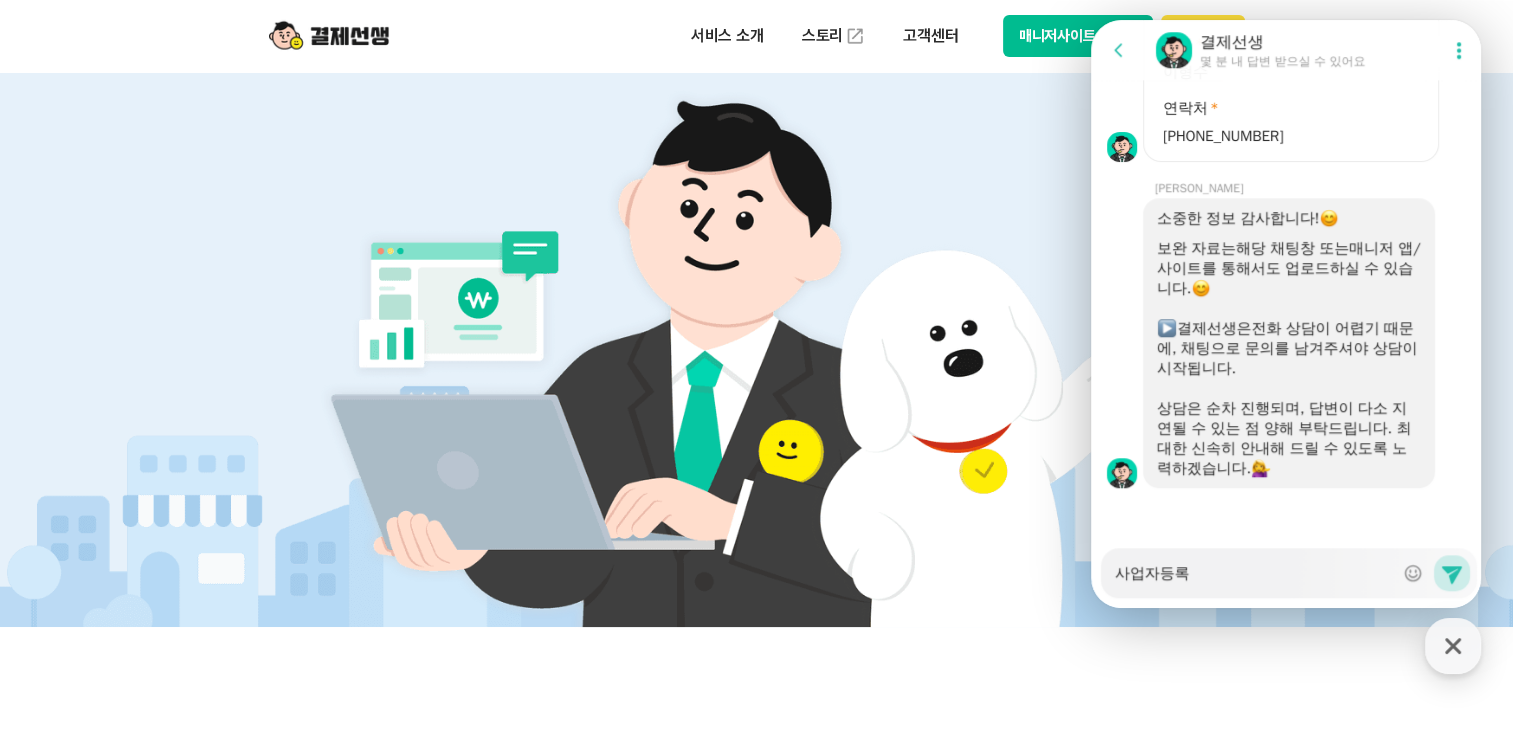 type on "x" 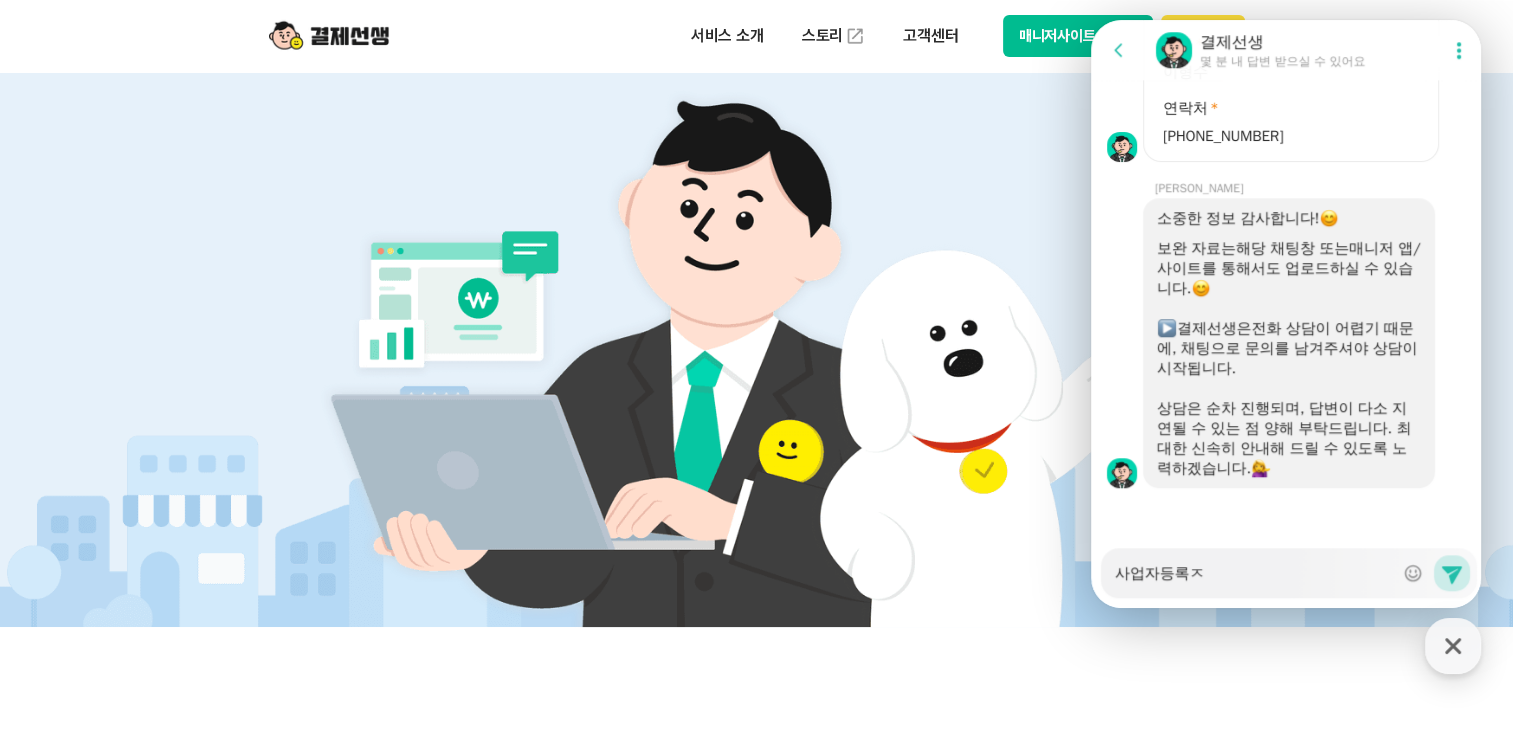 type on "x" 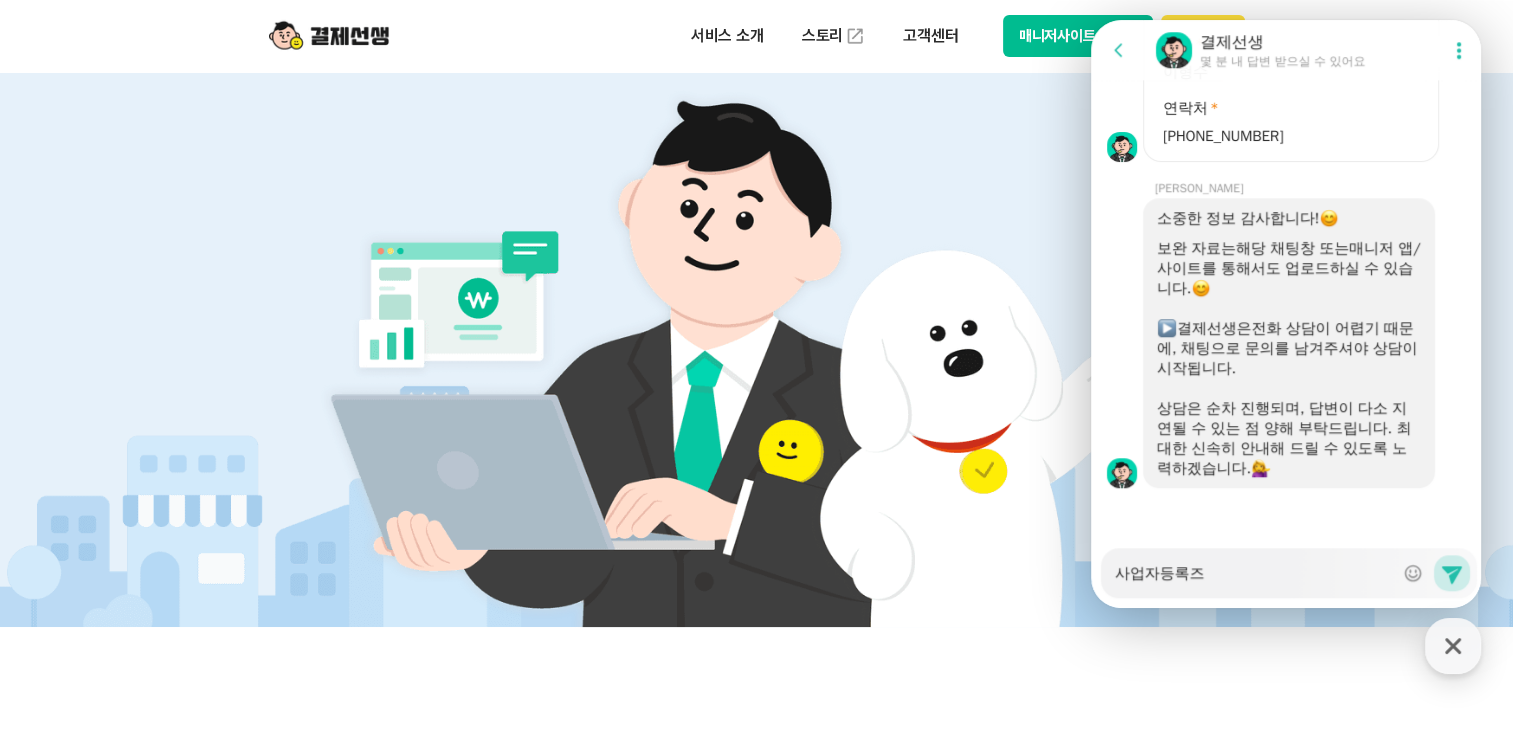 type on "x" 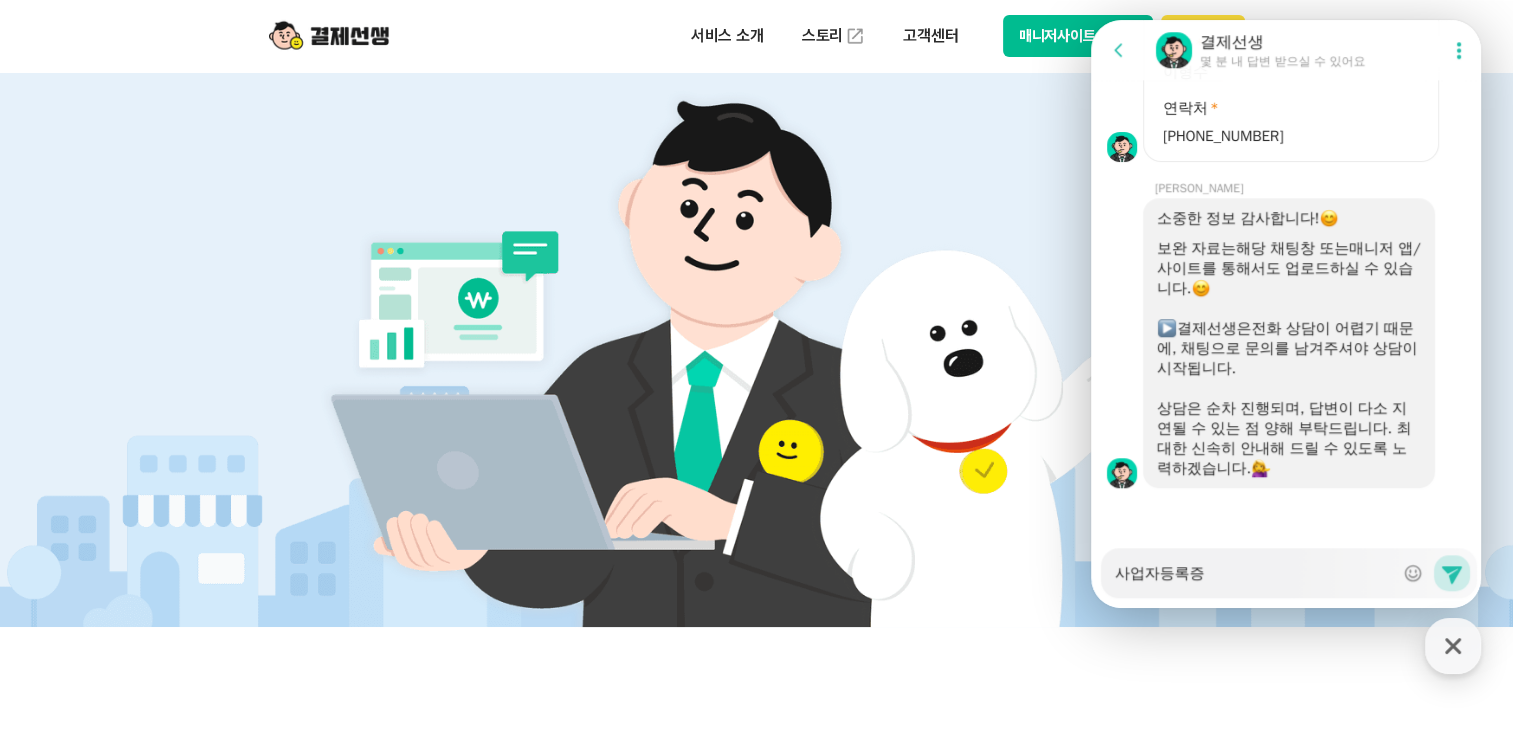 type on "x" 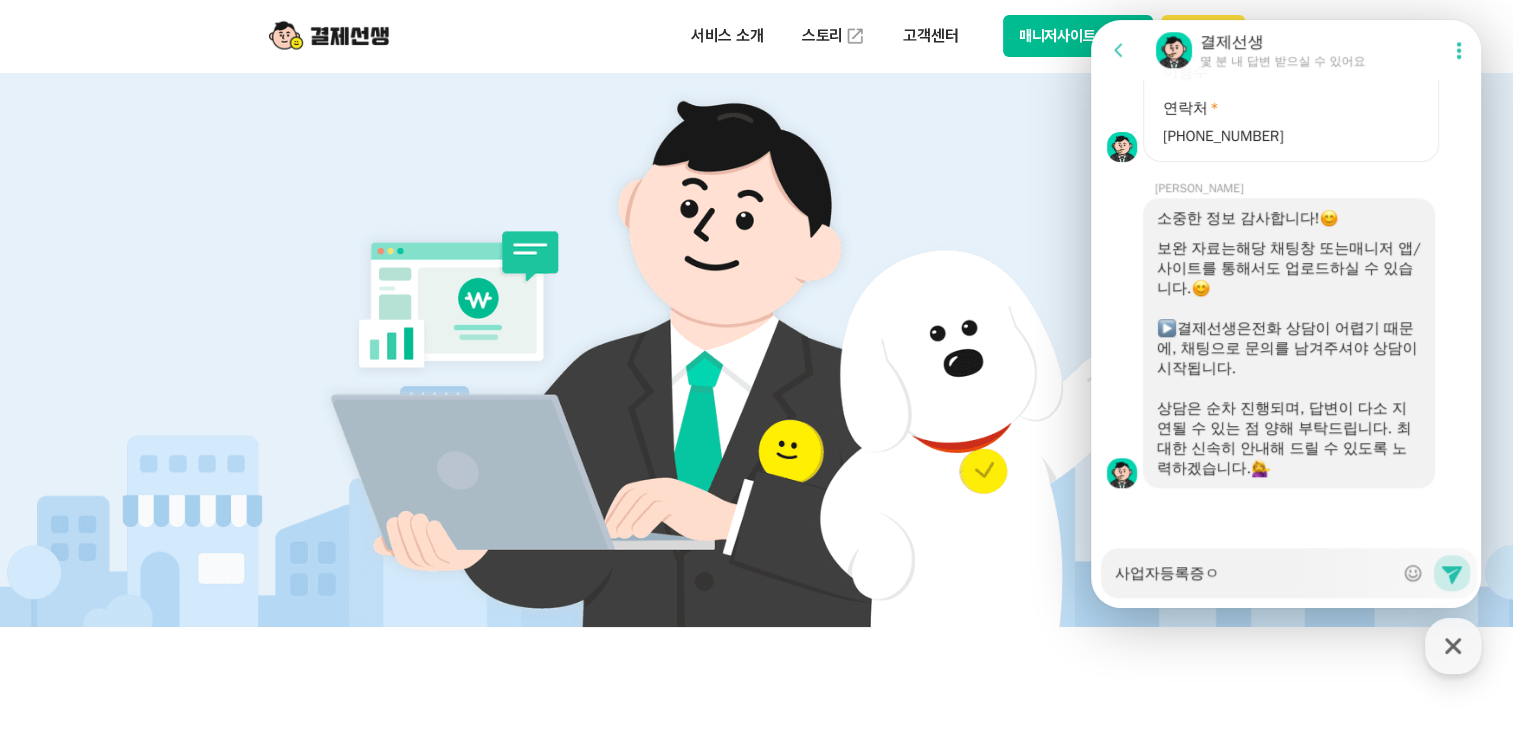 type on "x" 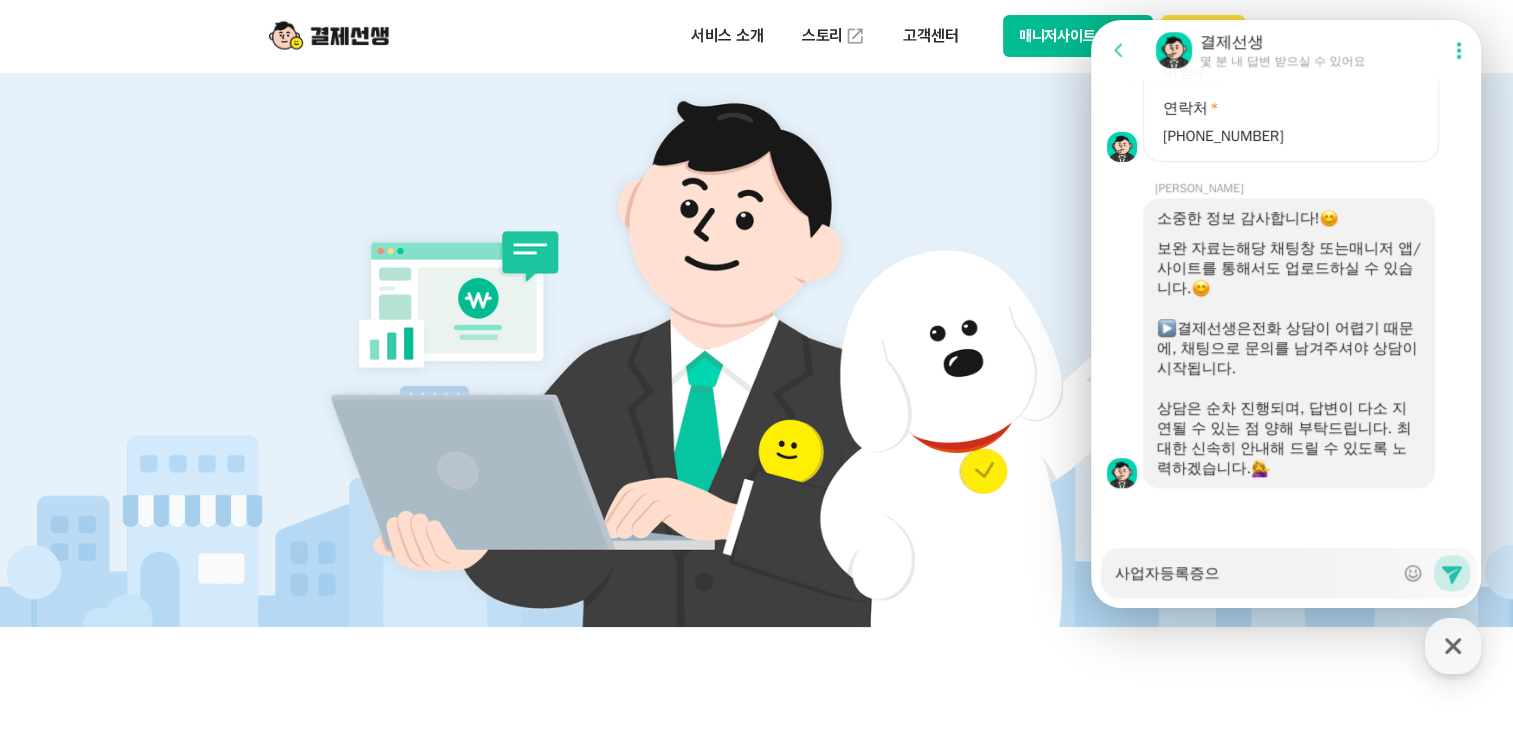 type on "x" 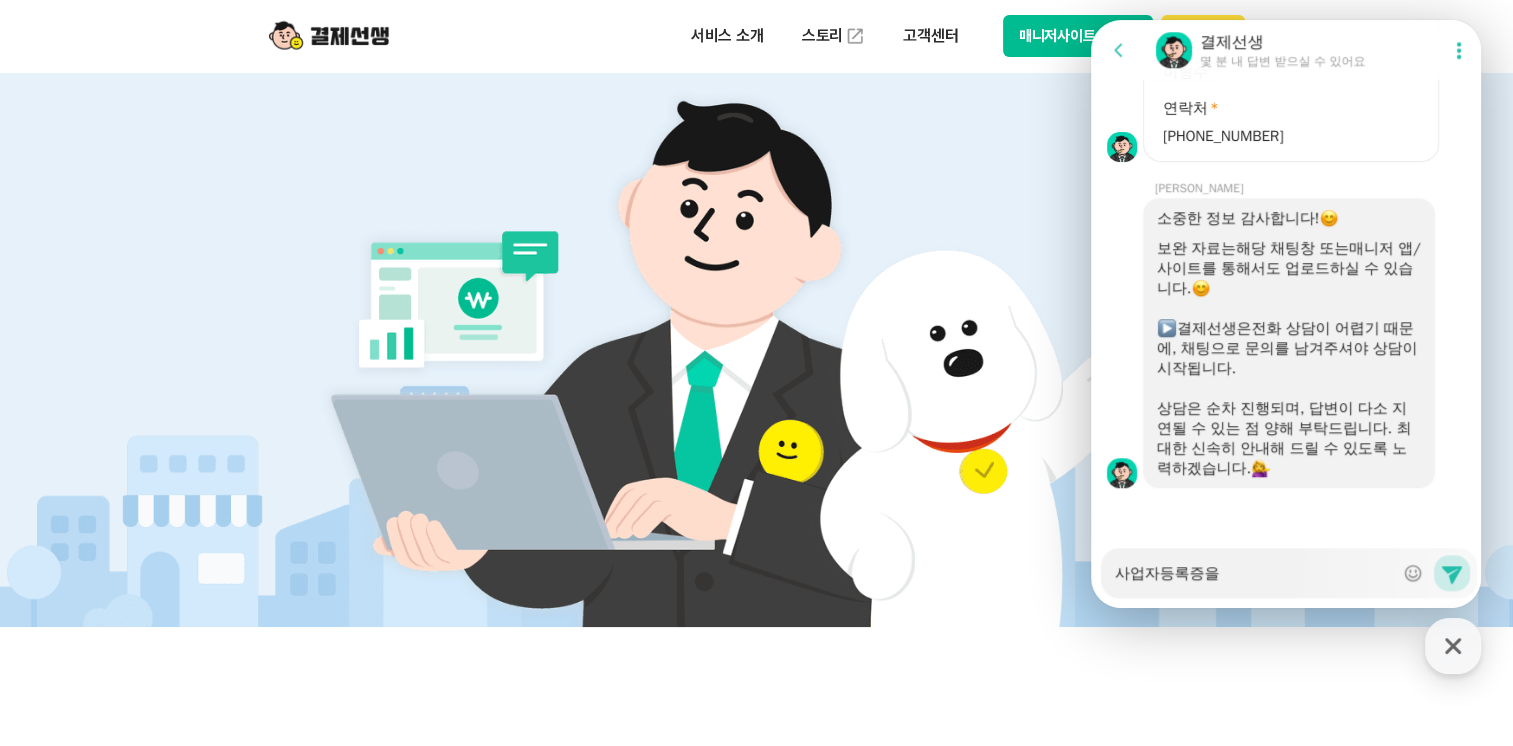 type on "x" 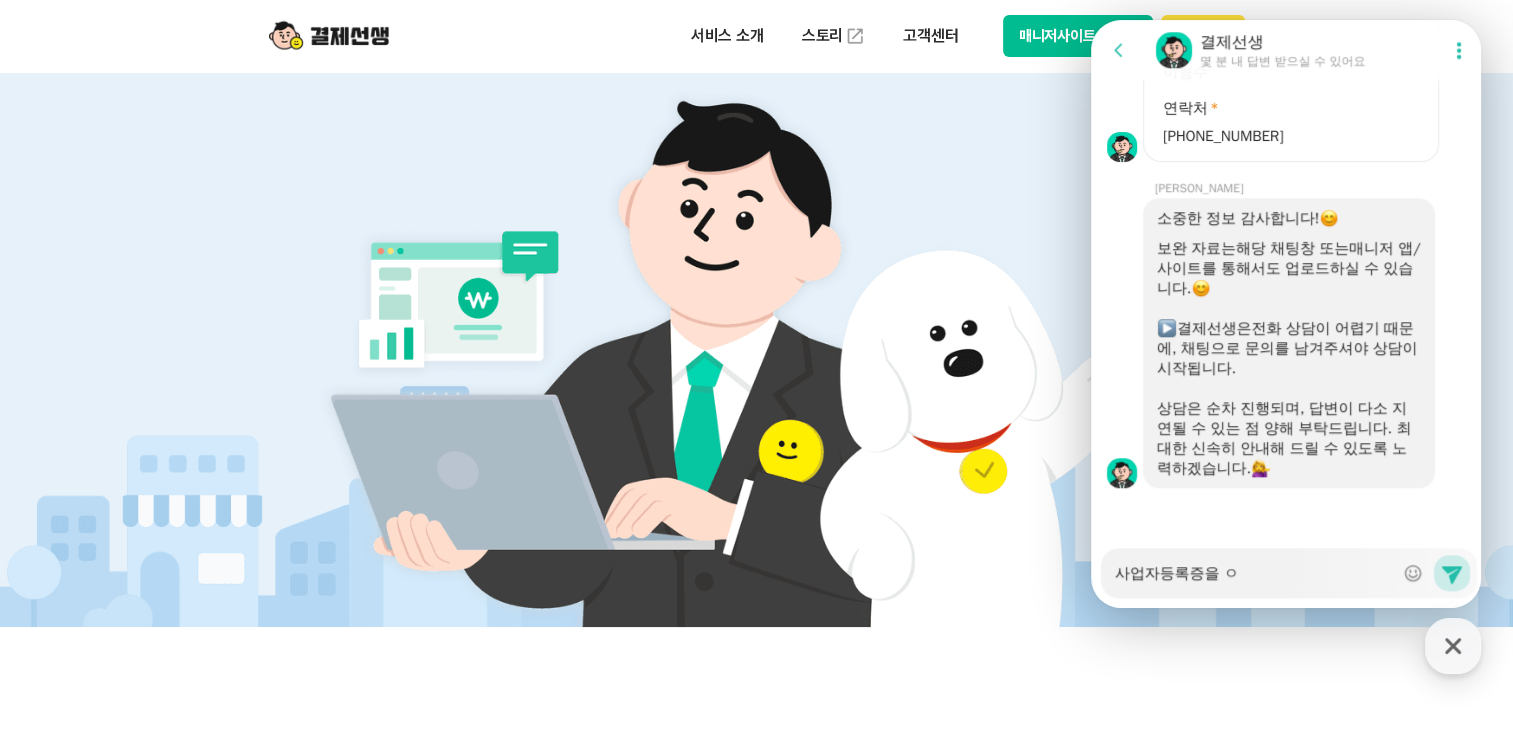 type on "x" 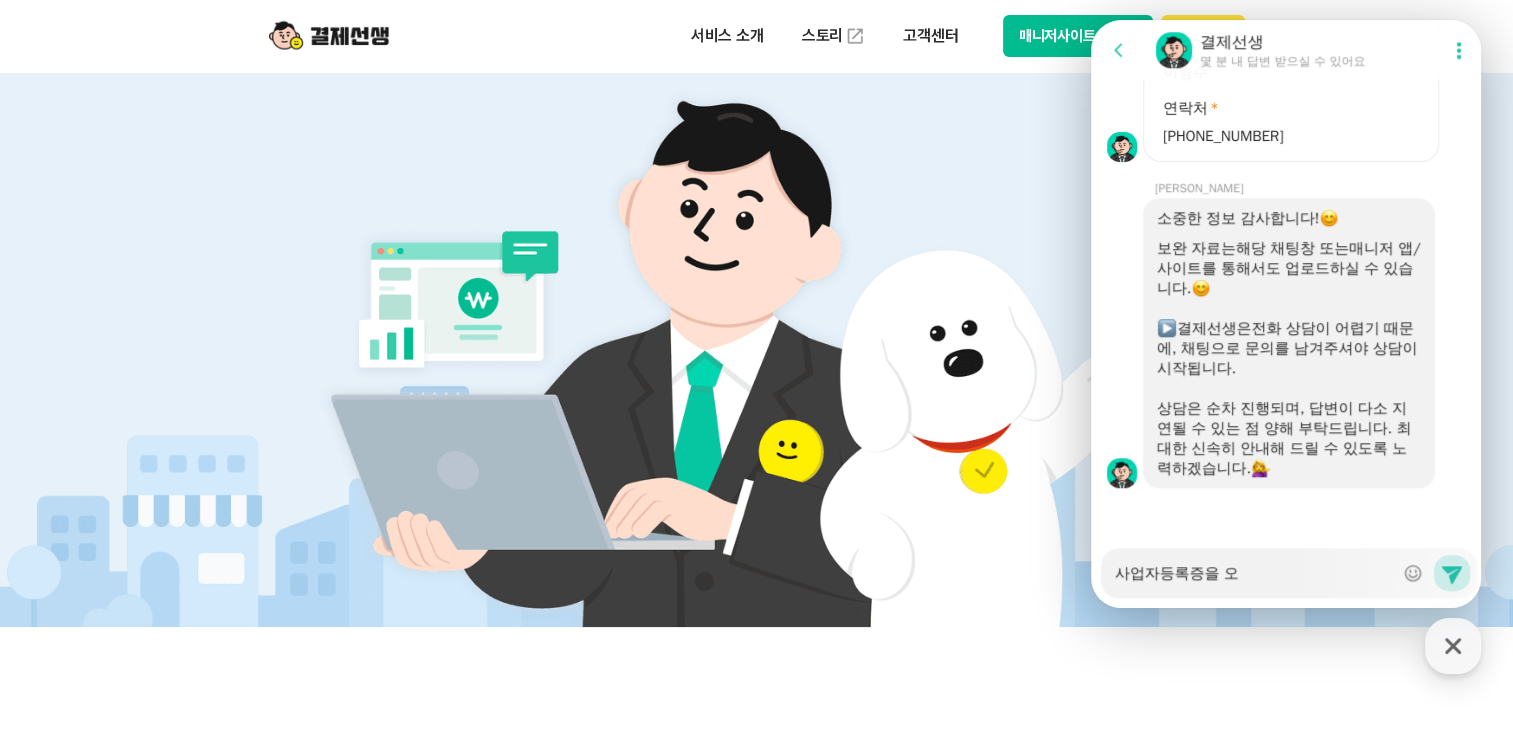 type on "x" 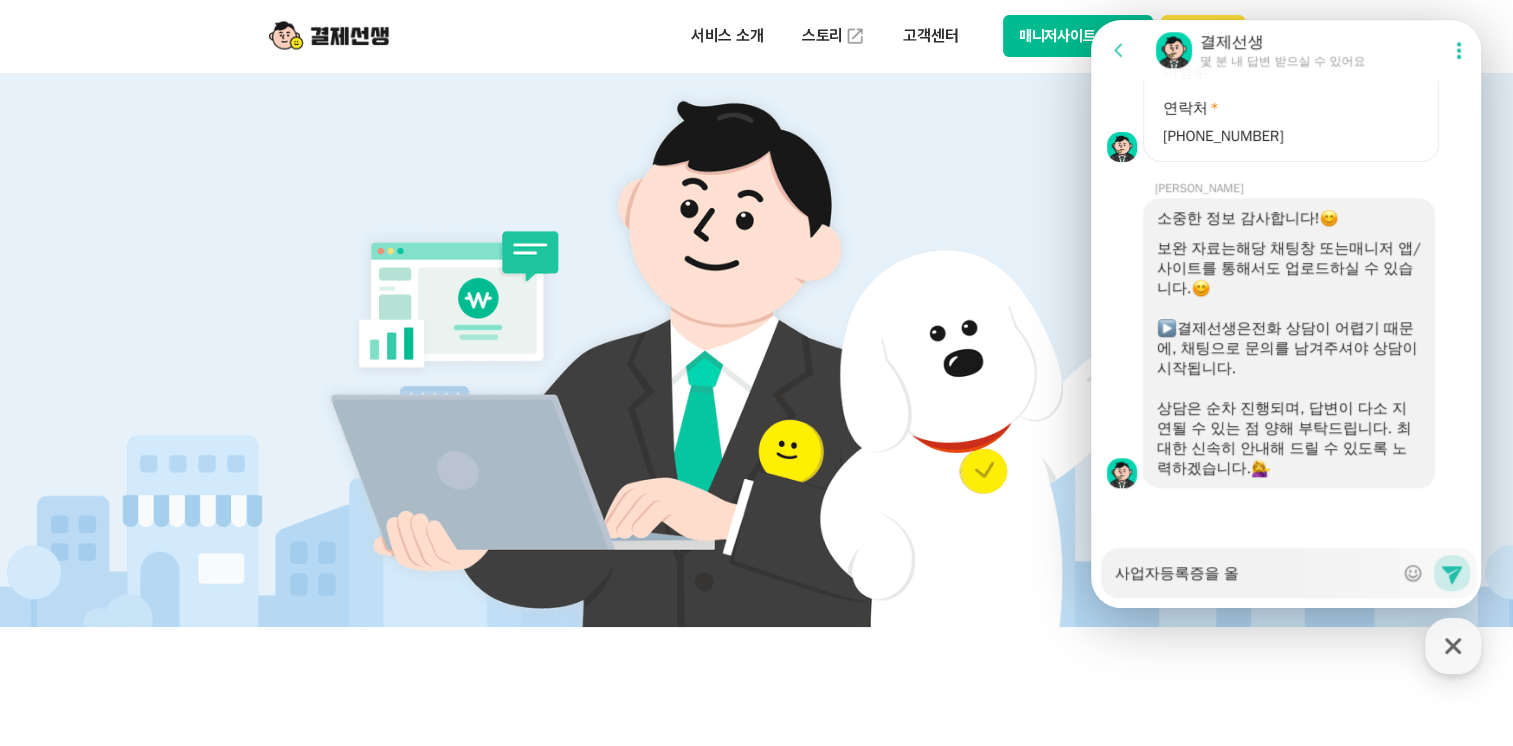type on "x" 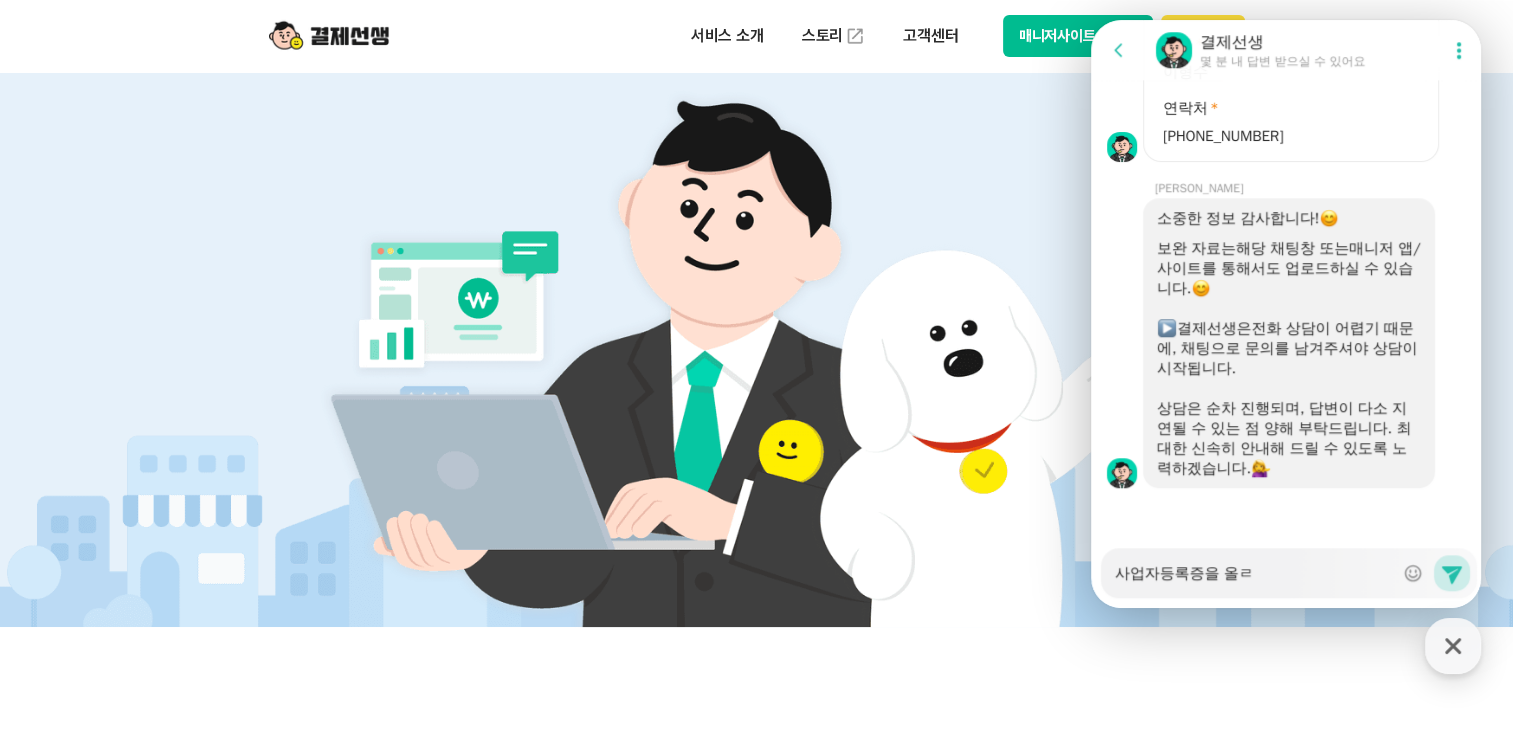 type on "x" 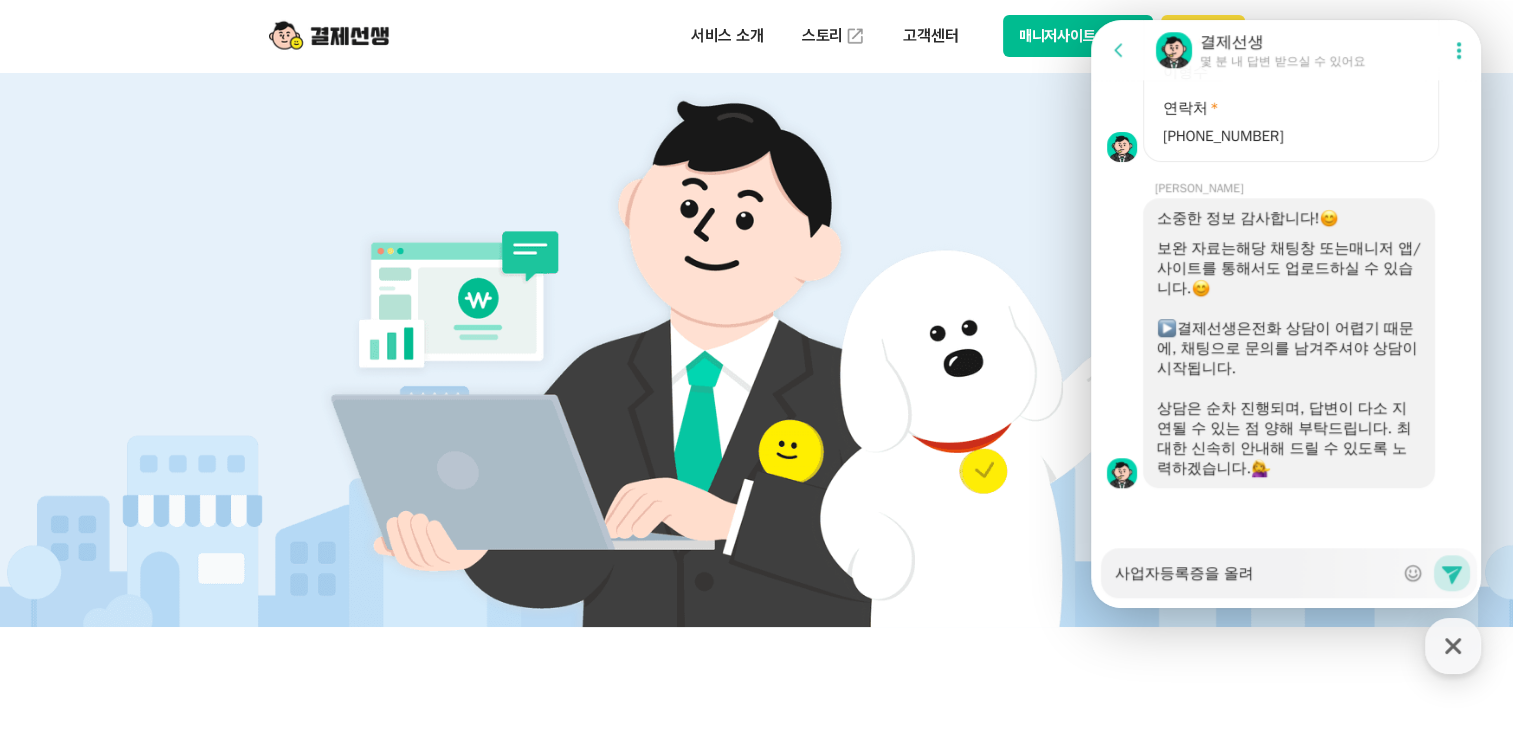 type on "x" 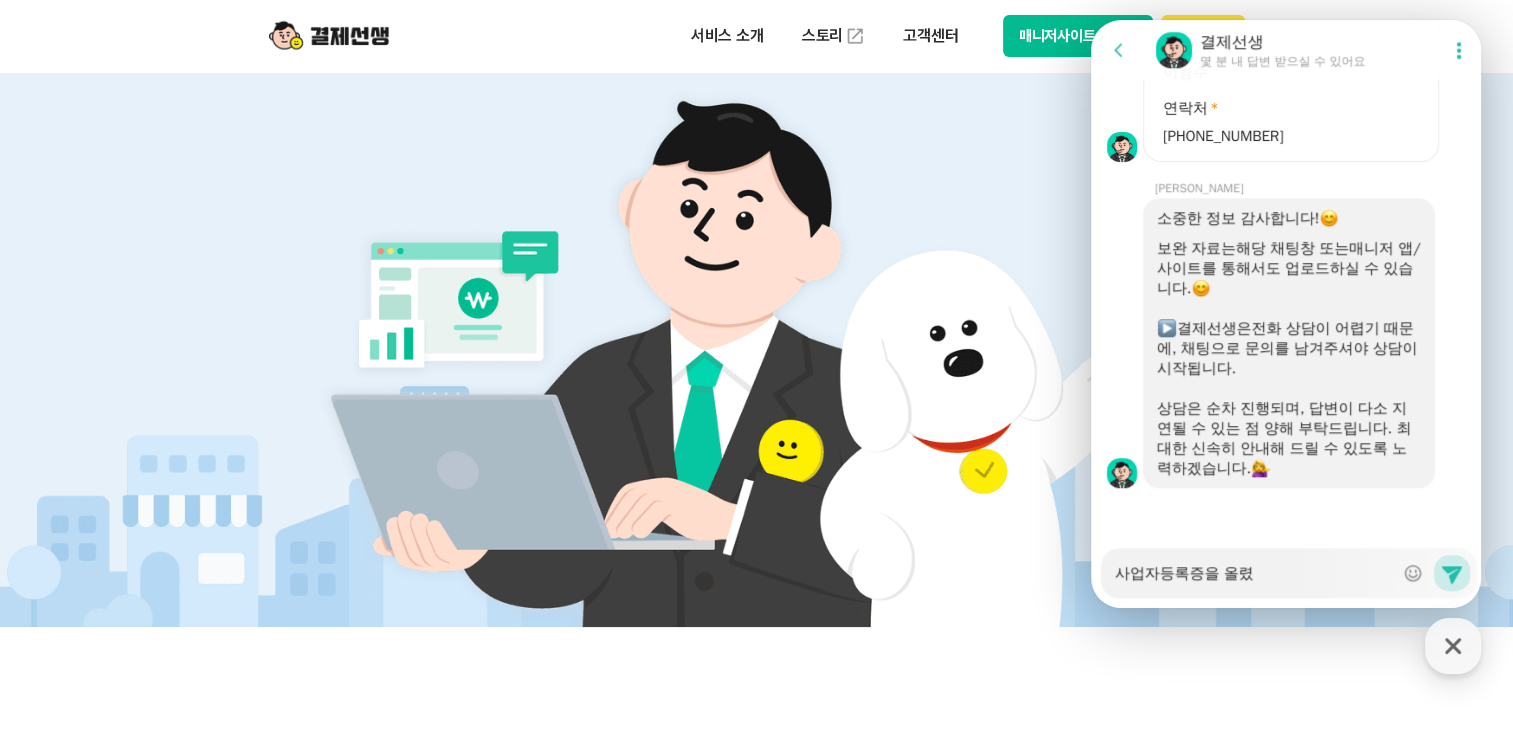 type on "x" 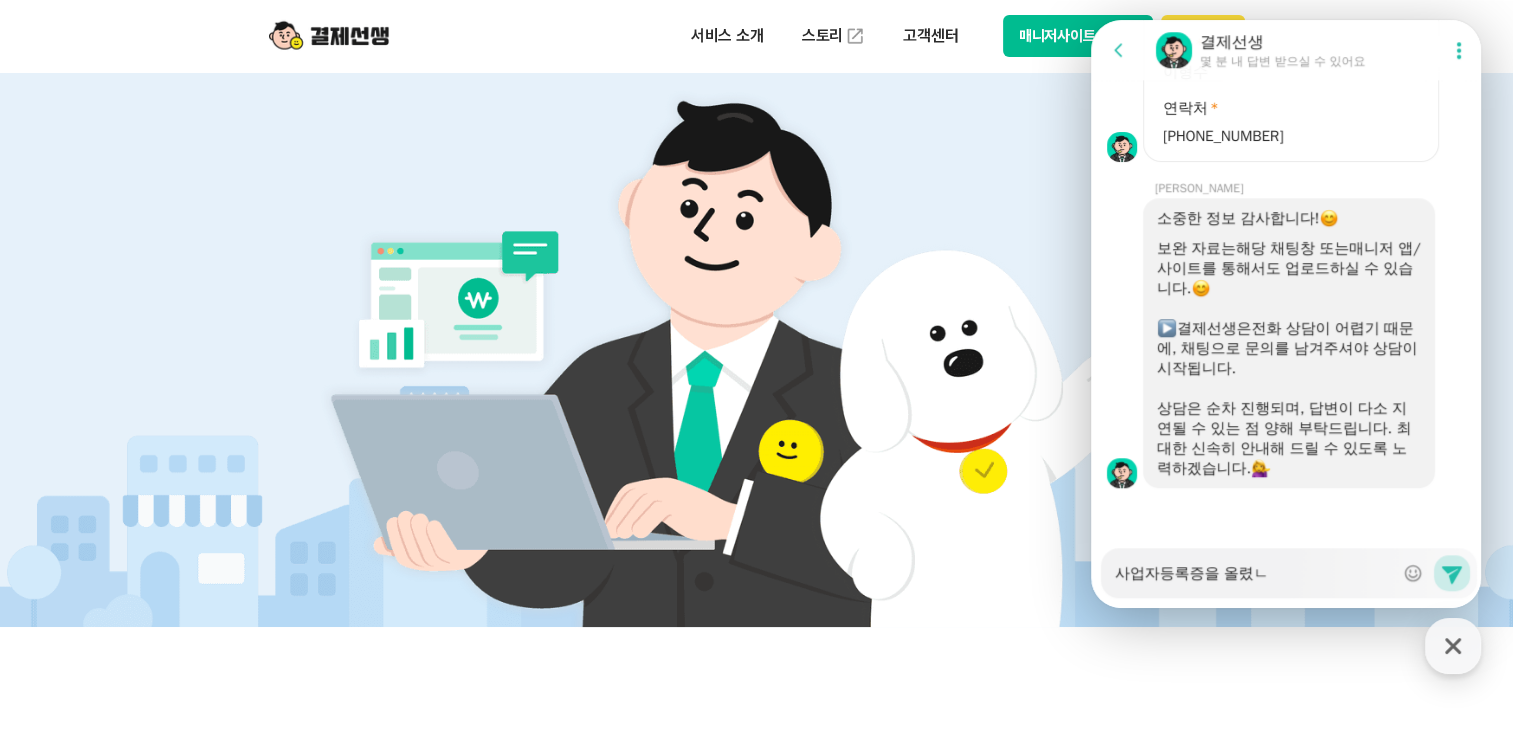 type on "x" 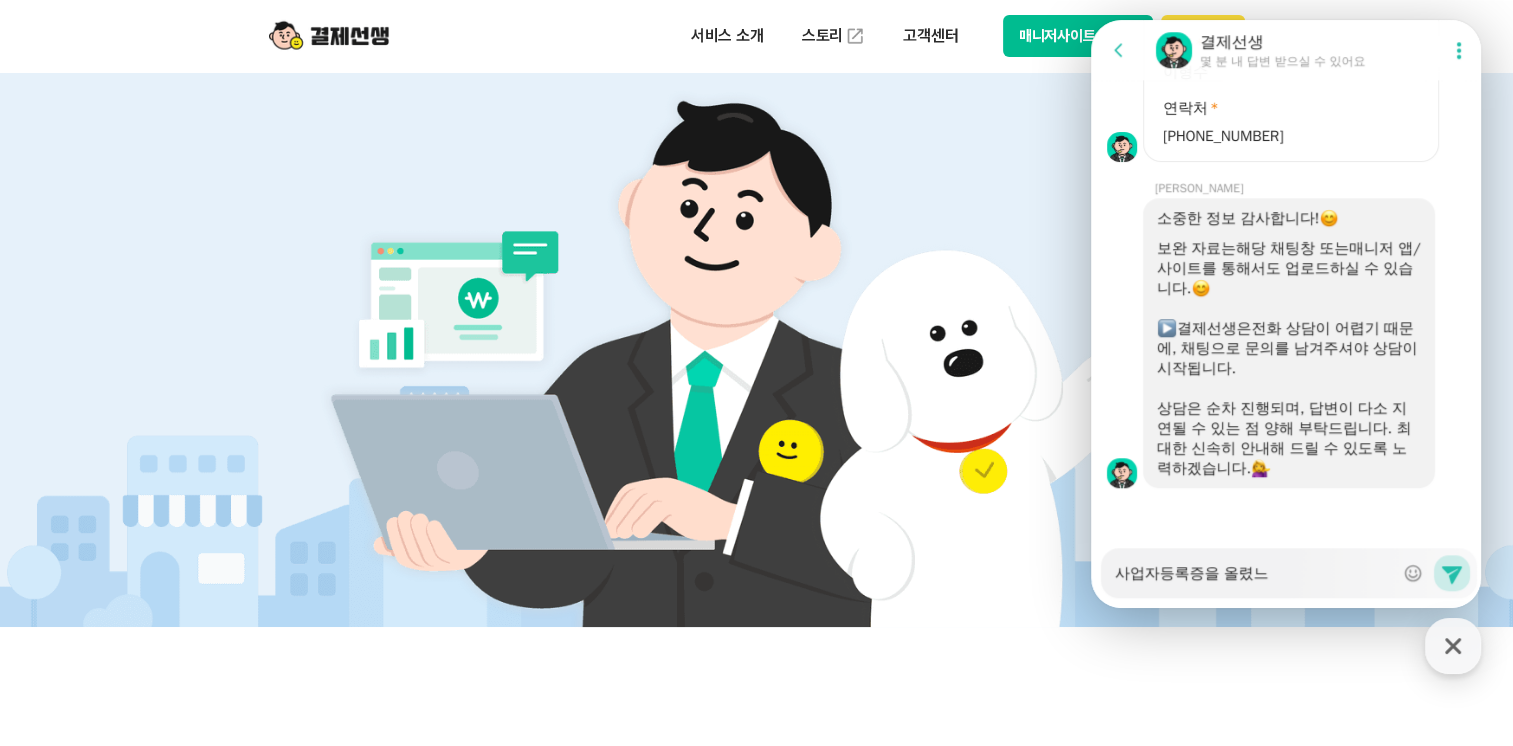 type on "x" 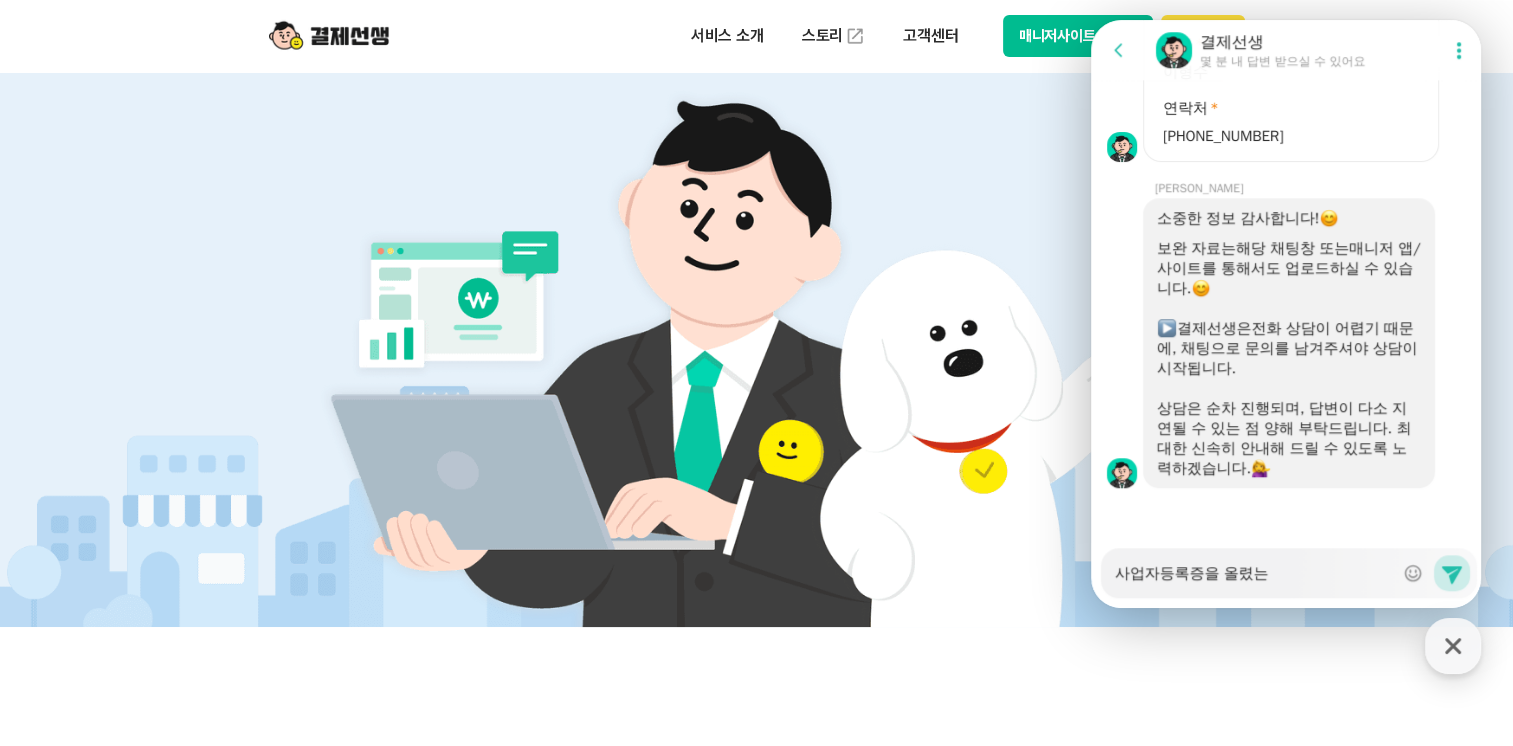 type on "x" 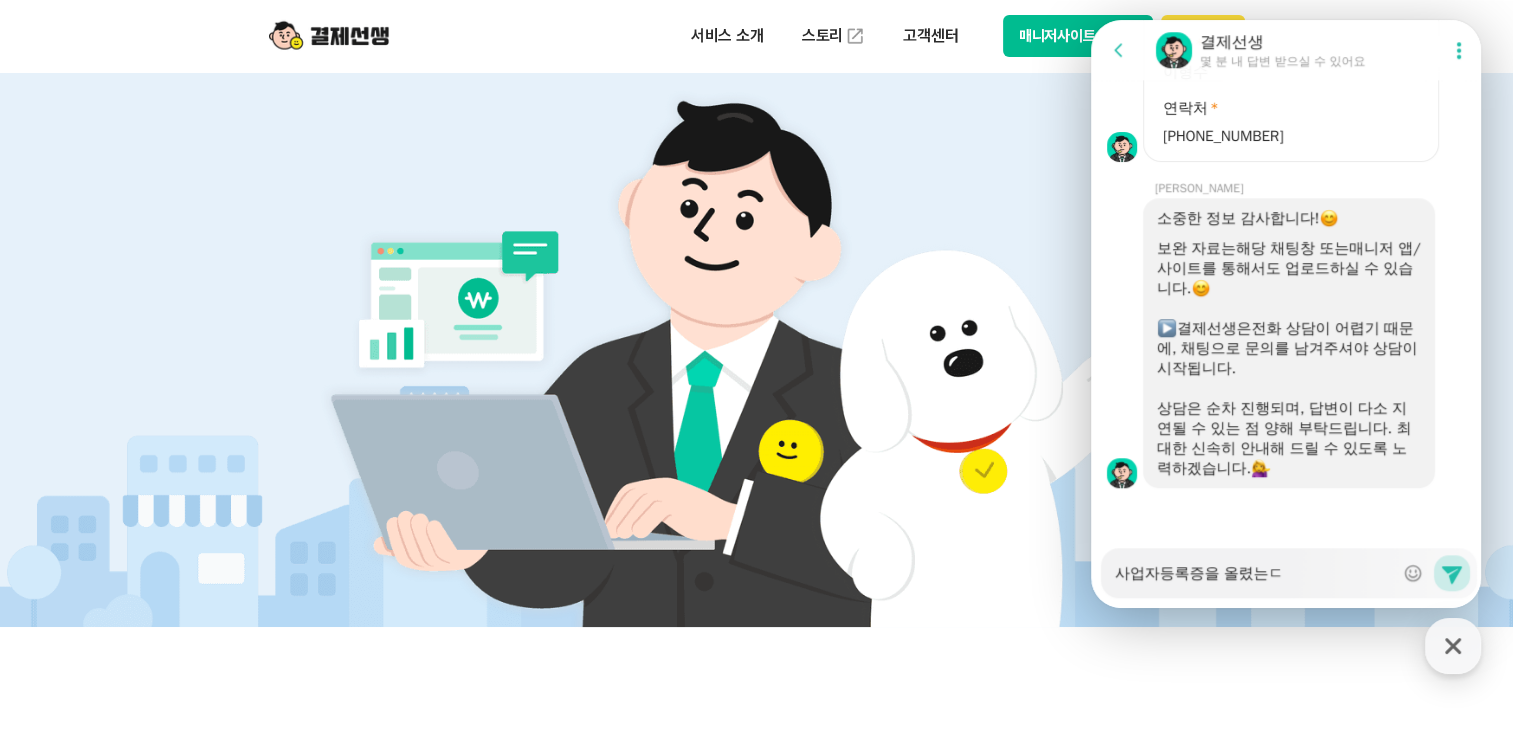 type on "x" 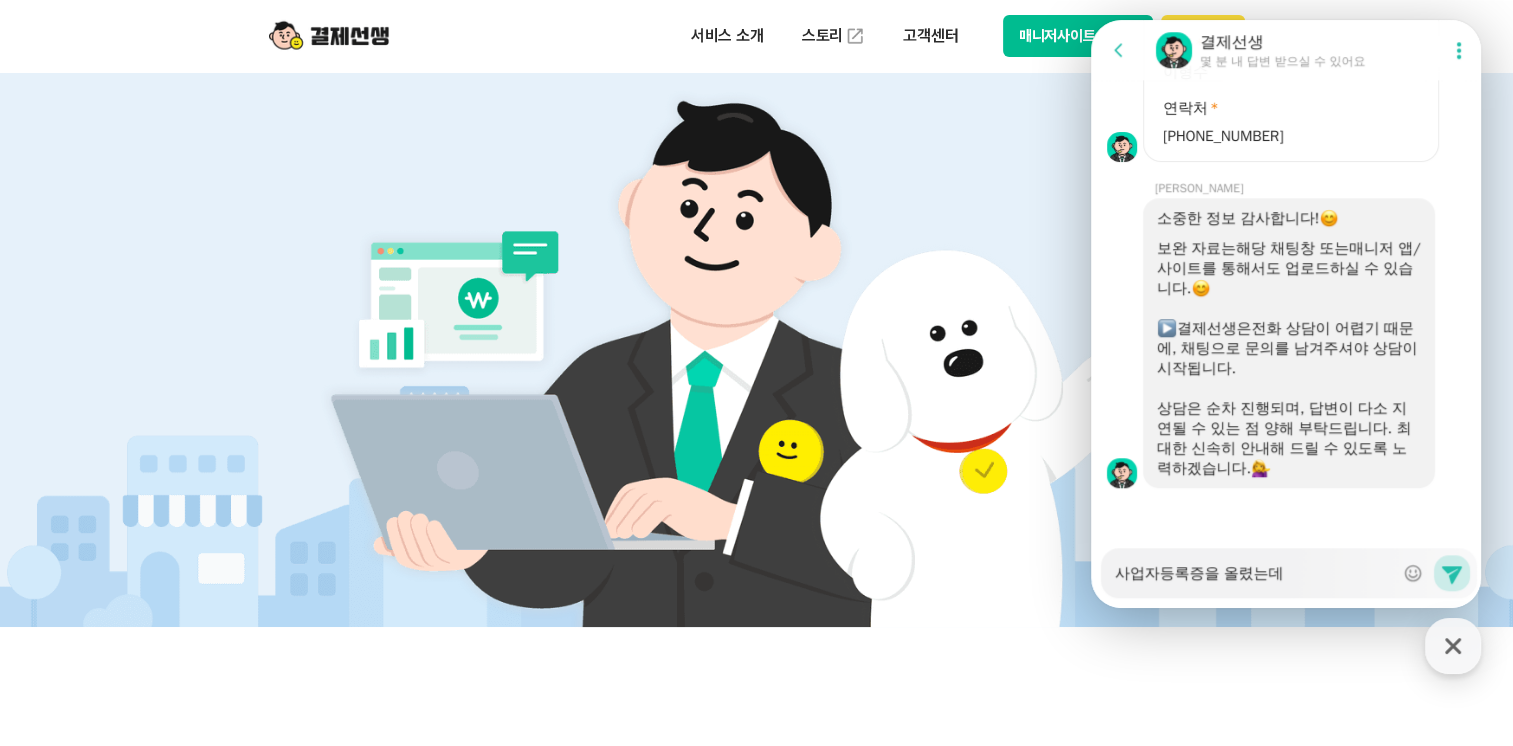 type on "x" 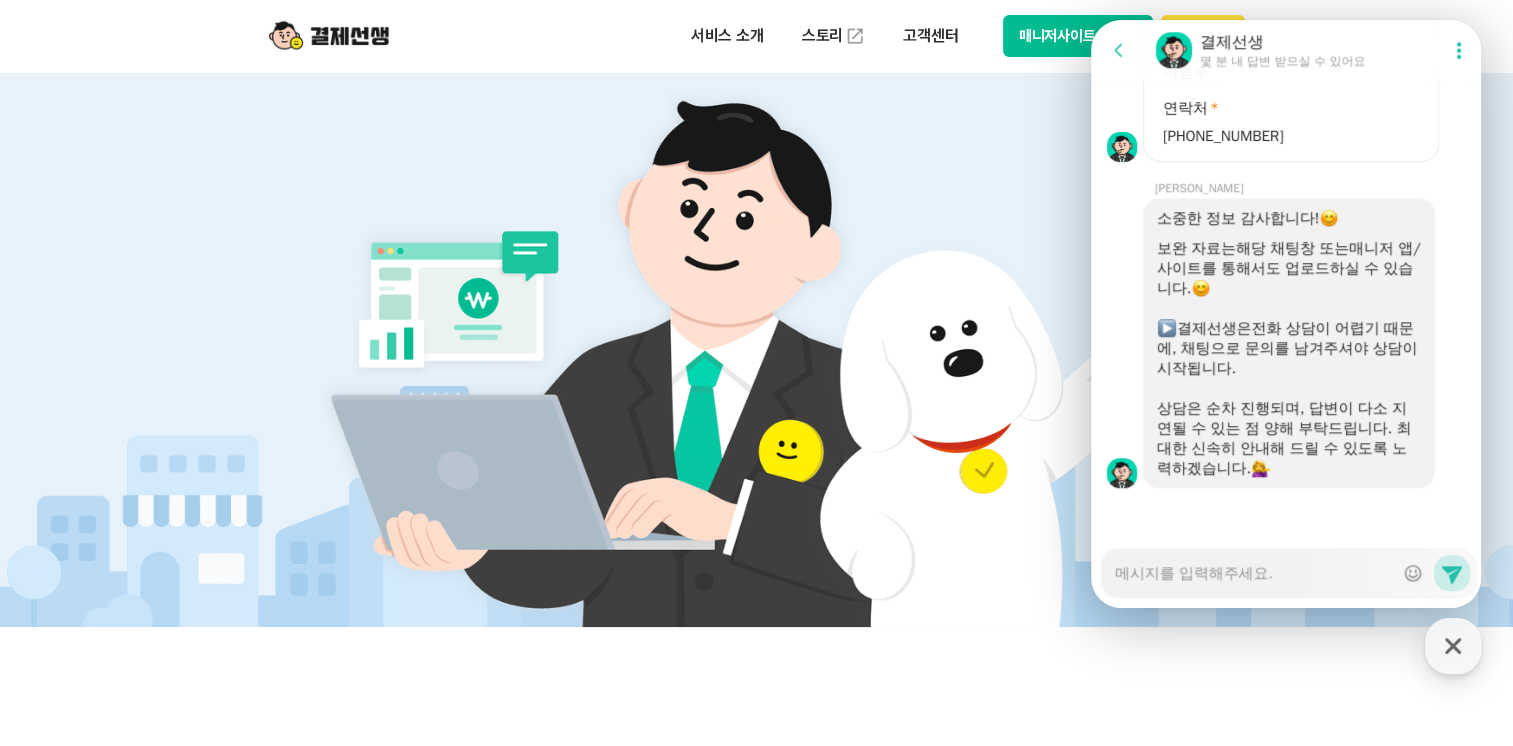 scroll, scrollTop: 1612, scrollLeft: 0, axis: vertical 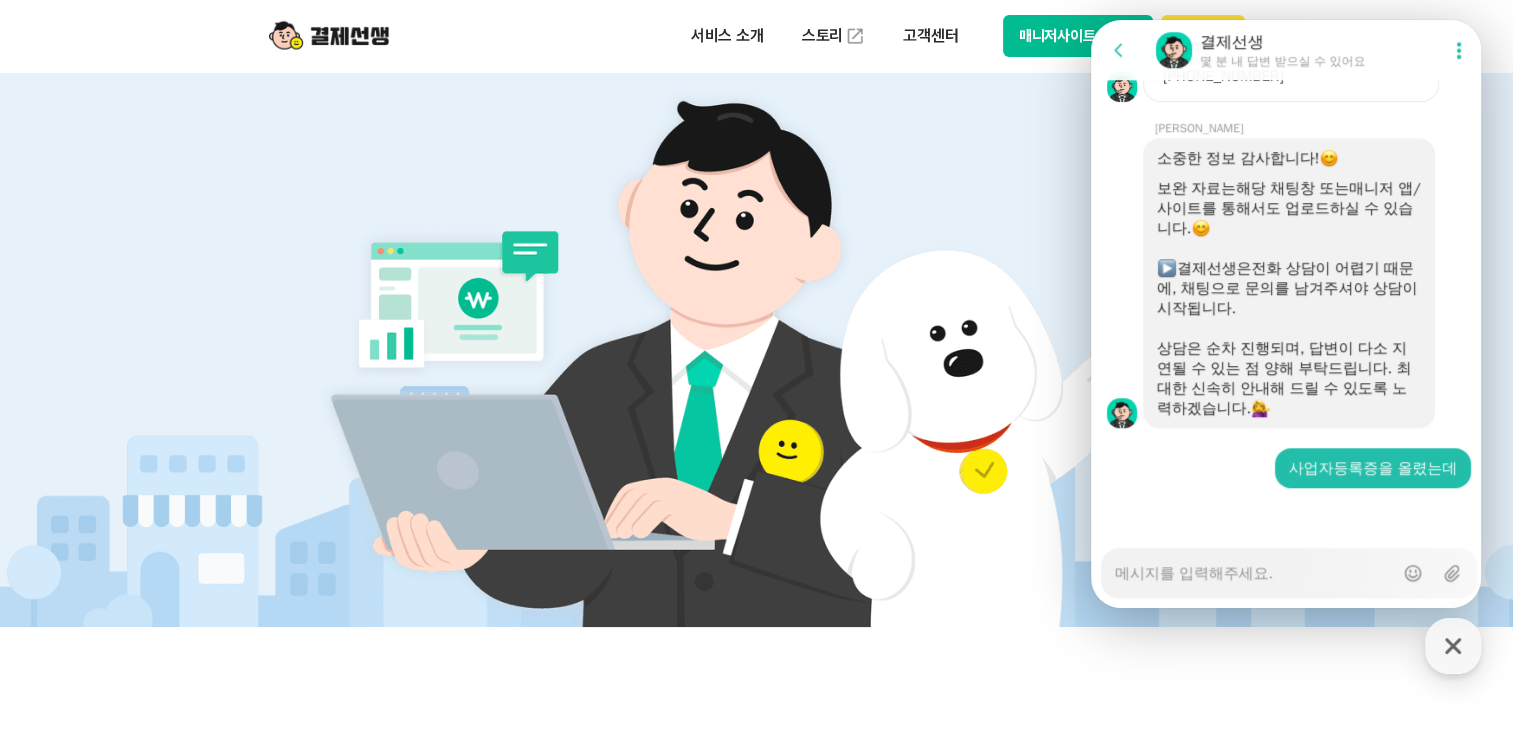 type on "x" 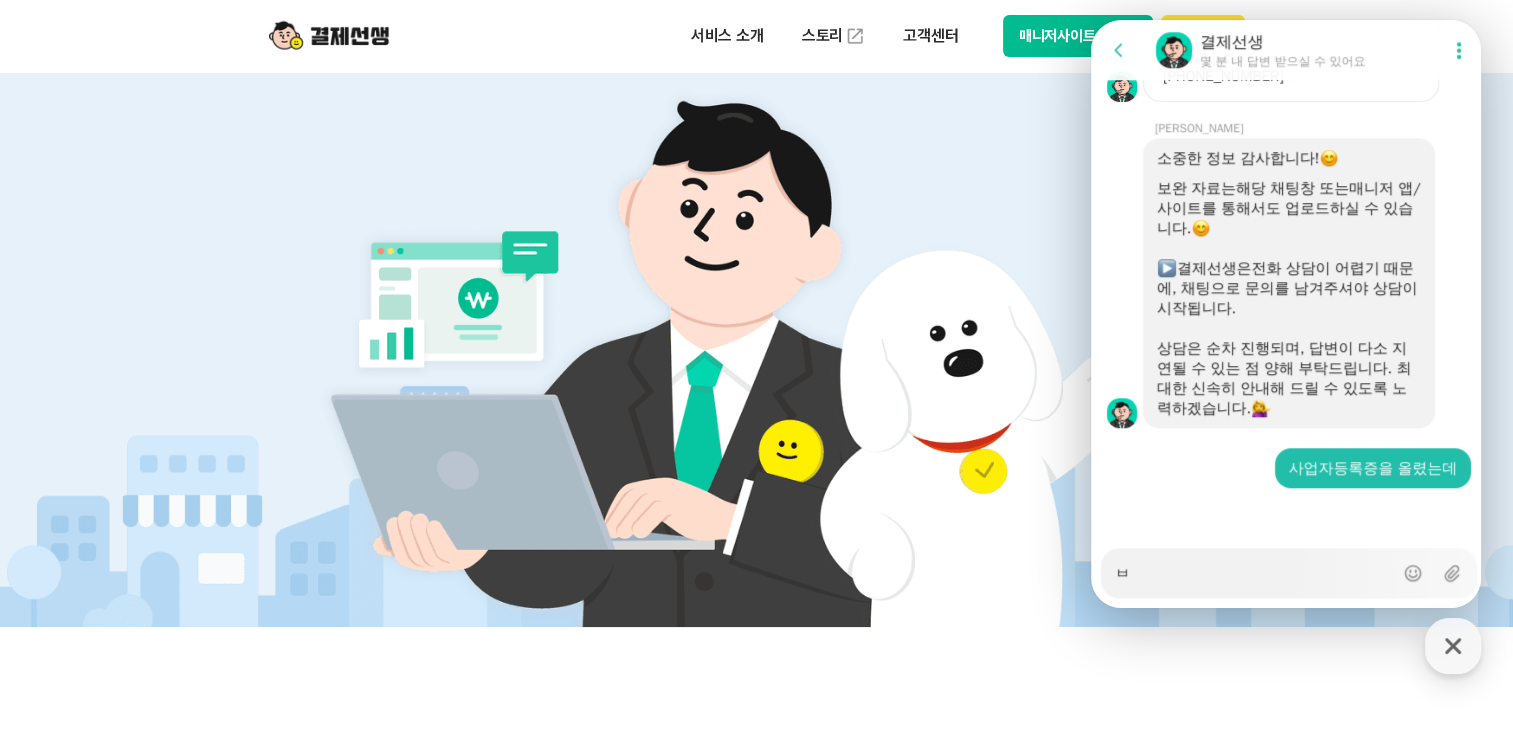type on "x" 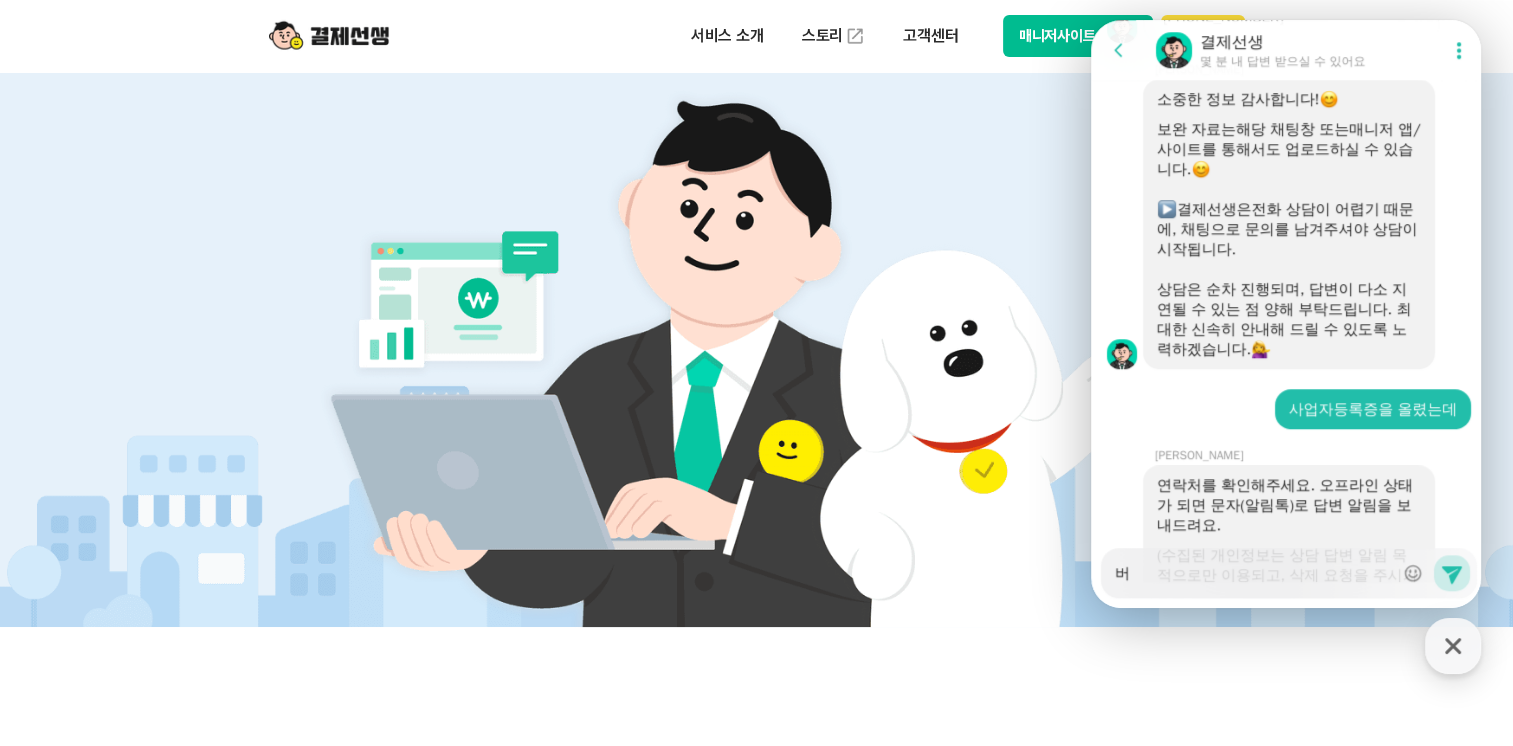 type on "x" 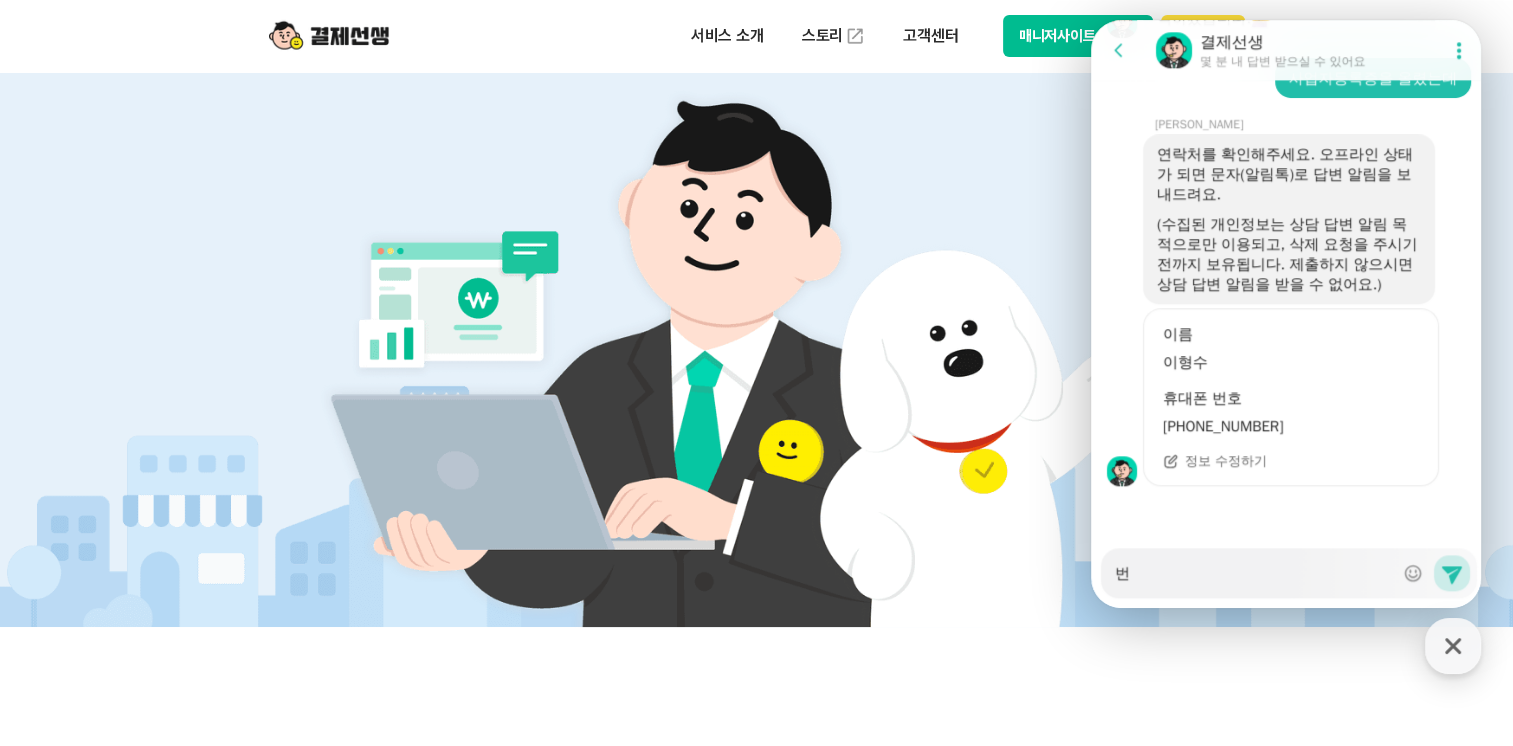 type on "x" 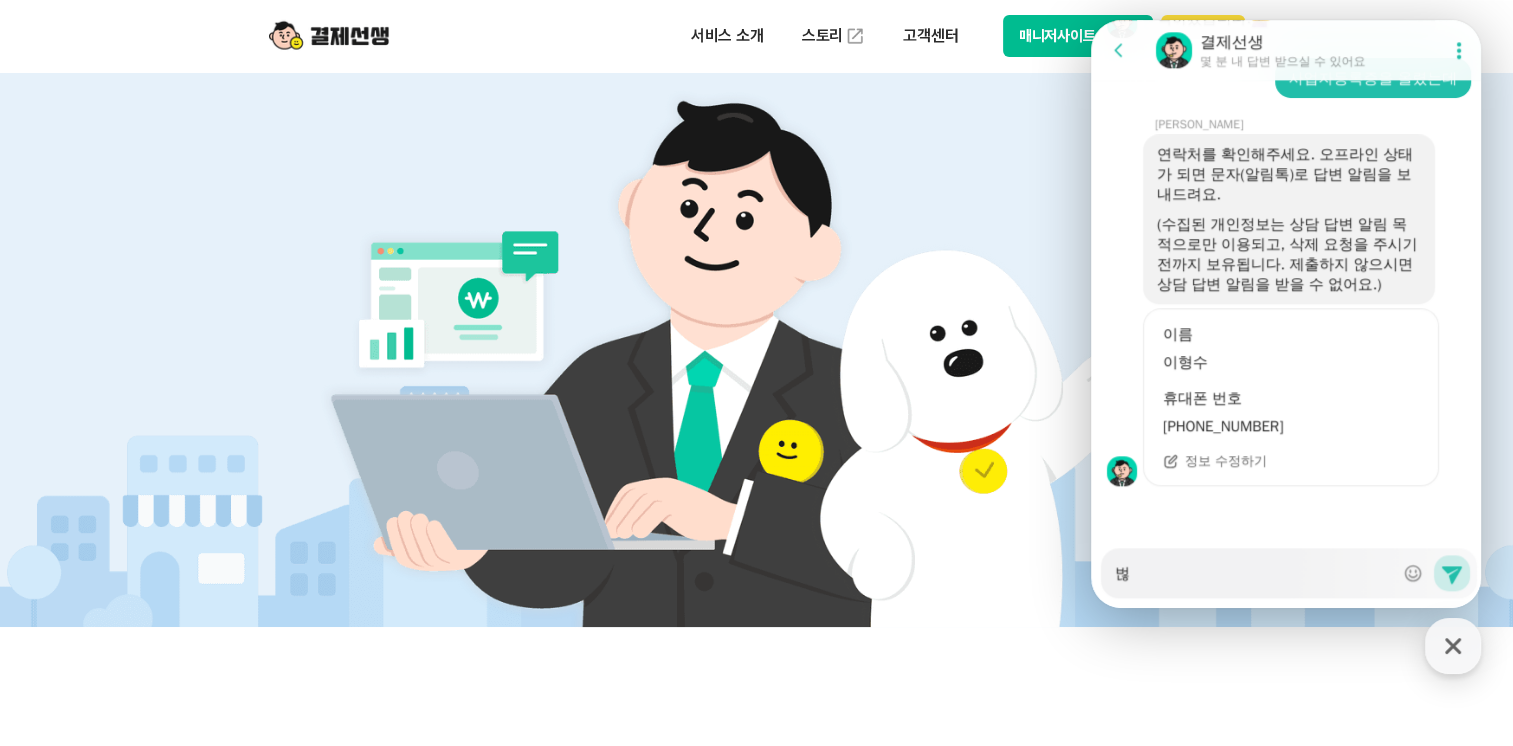 scroll, scrollTop: 2020, scrollLeft: 0, axis: vertical 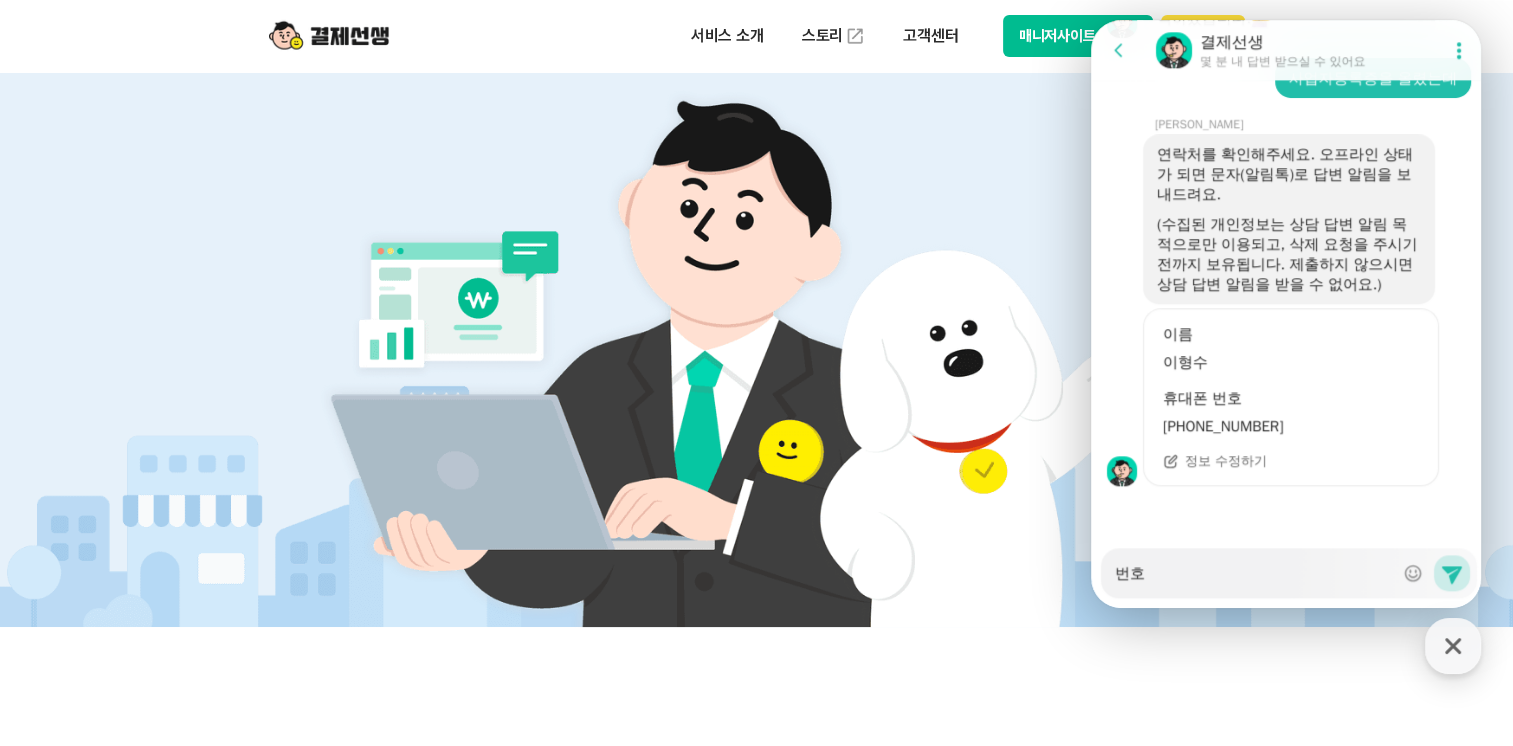 type on "x" 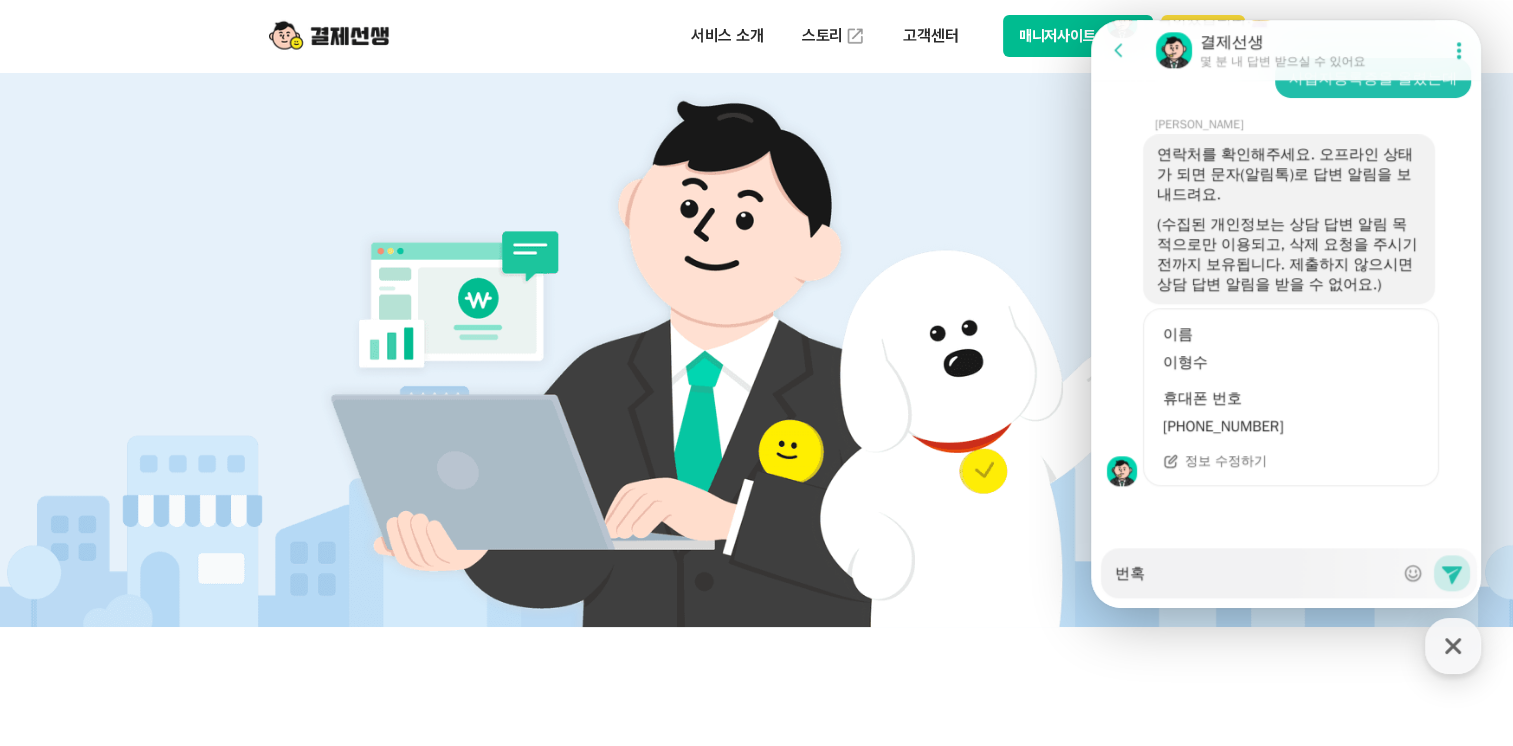 type on "번호가" 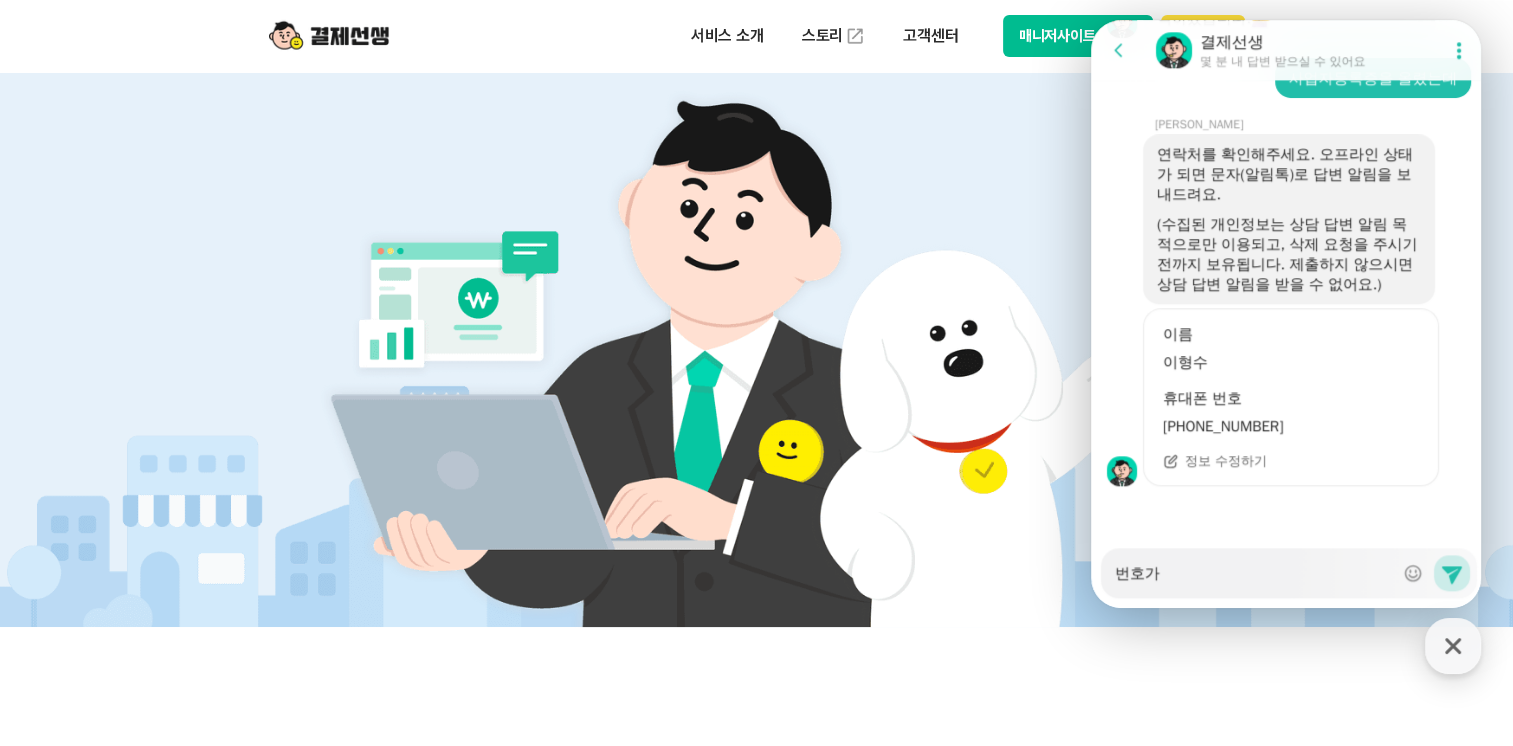 type on "x" 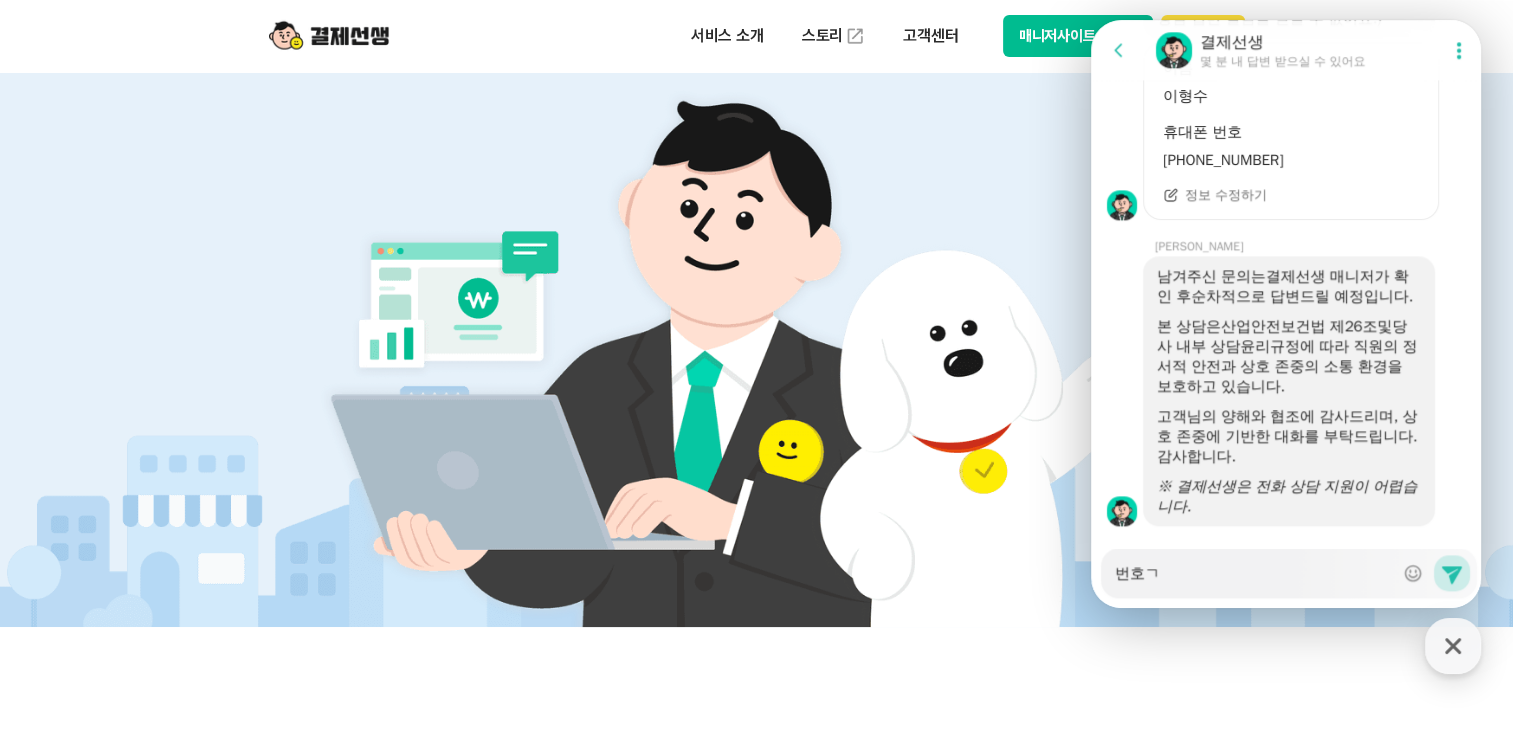 scroll, scrollTop: 2347, scrollLeft: 0, axis: vertical 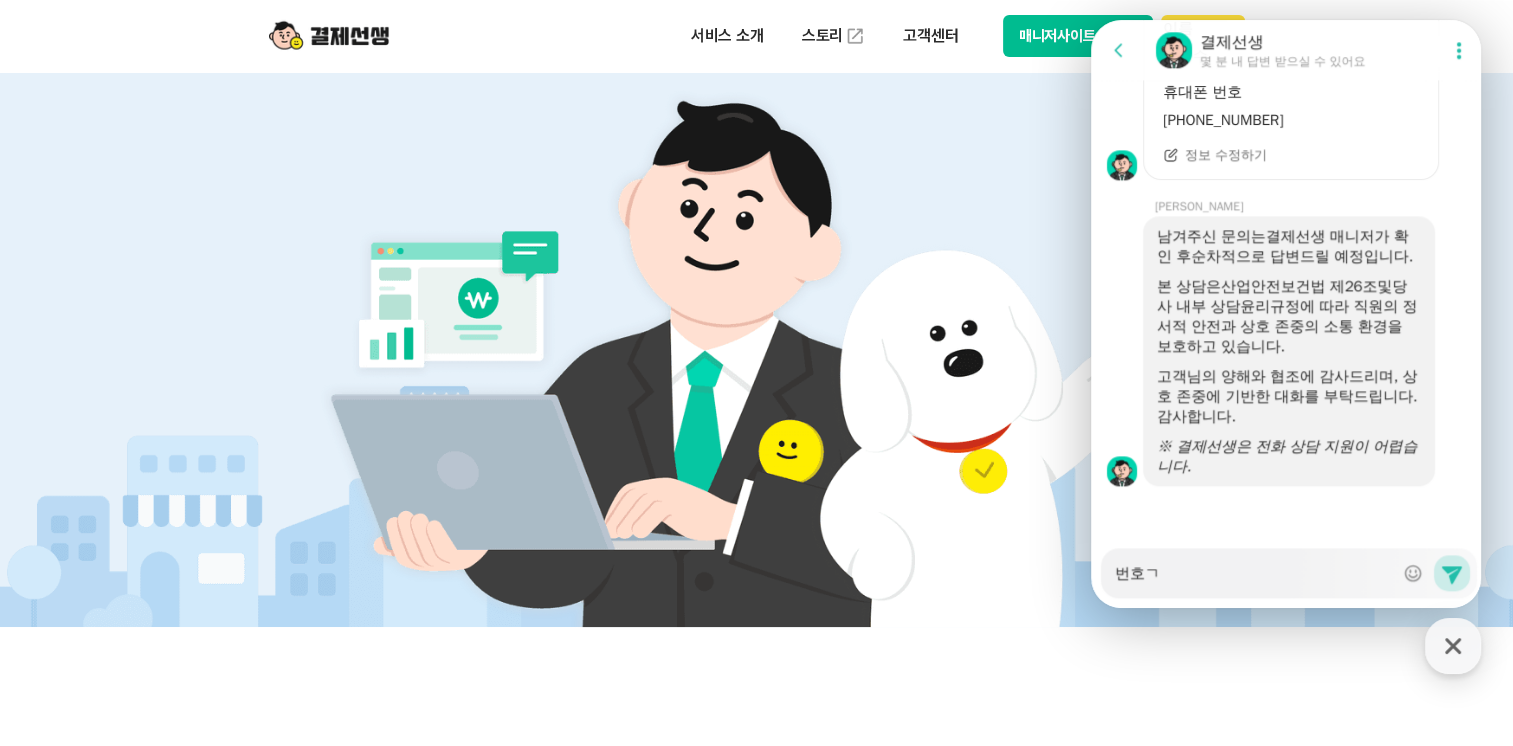 type on "x" 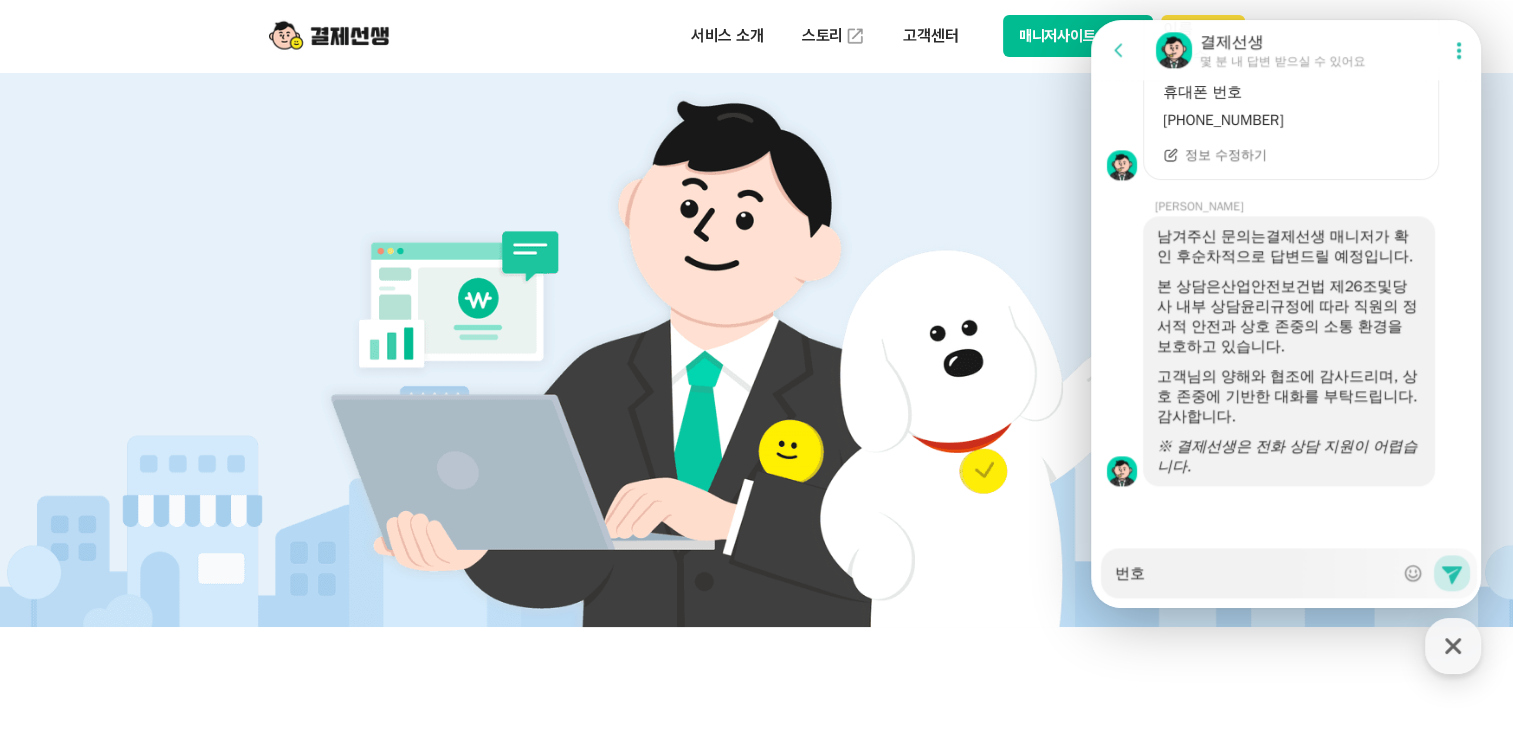 type on "x" 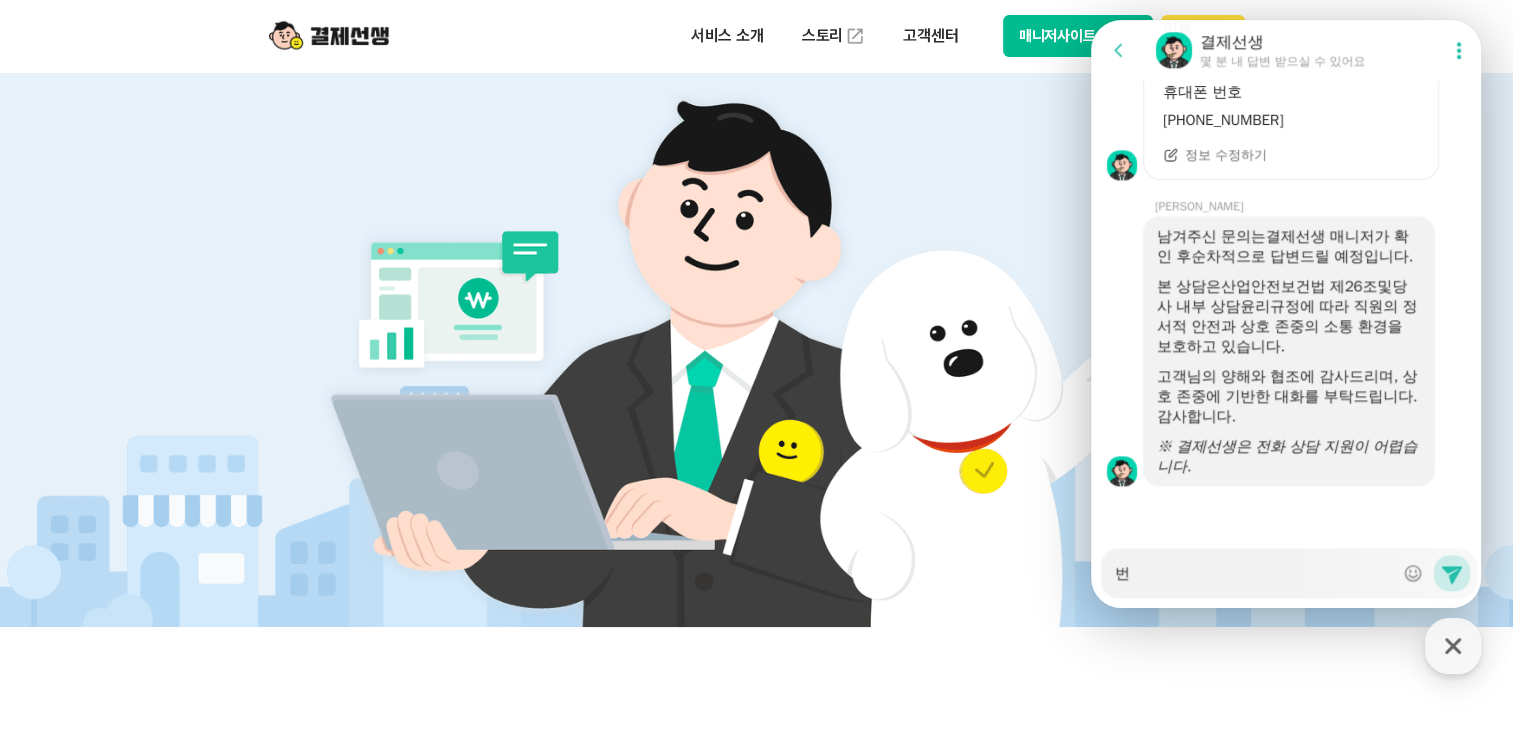 type on "x" 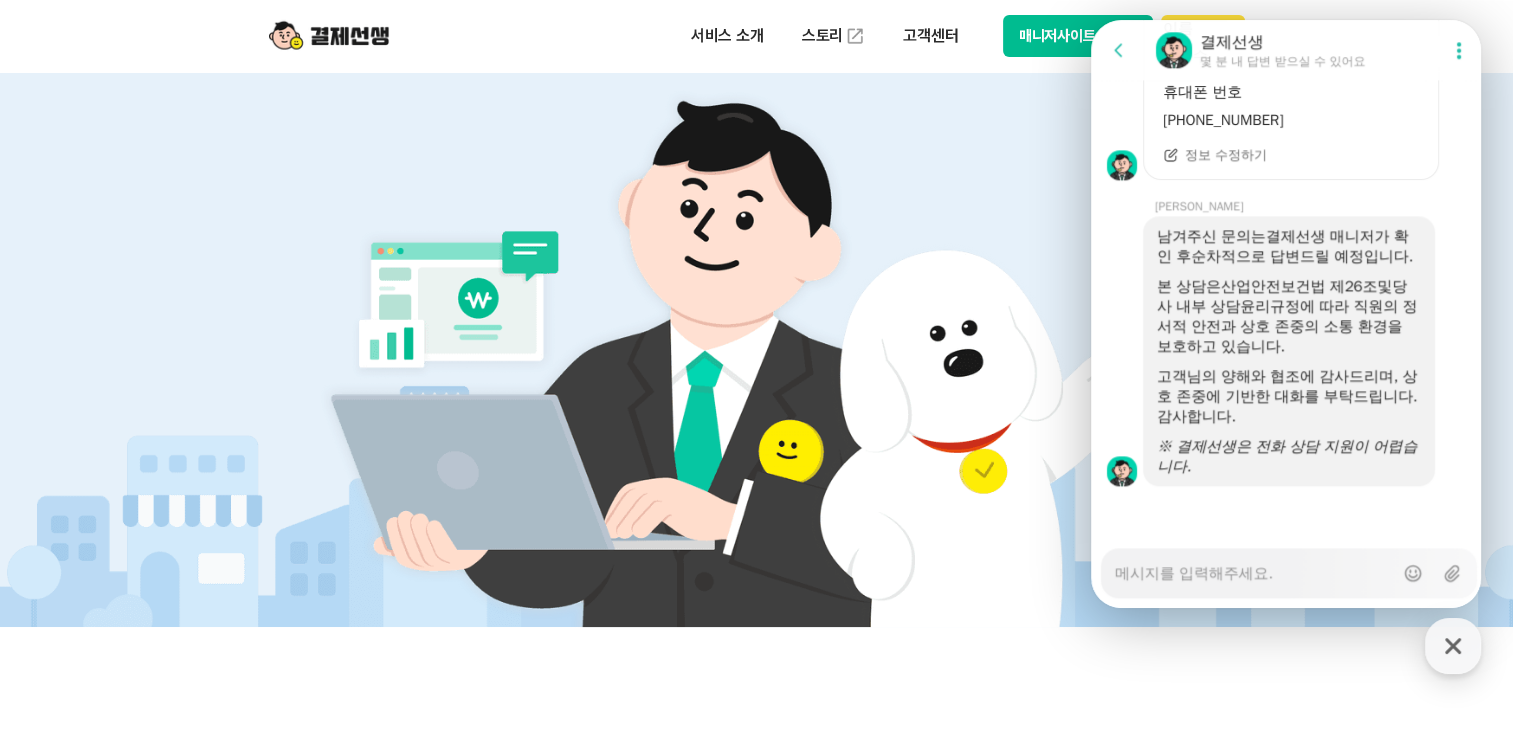 type on "x" 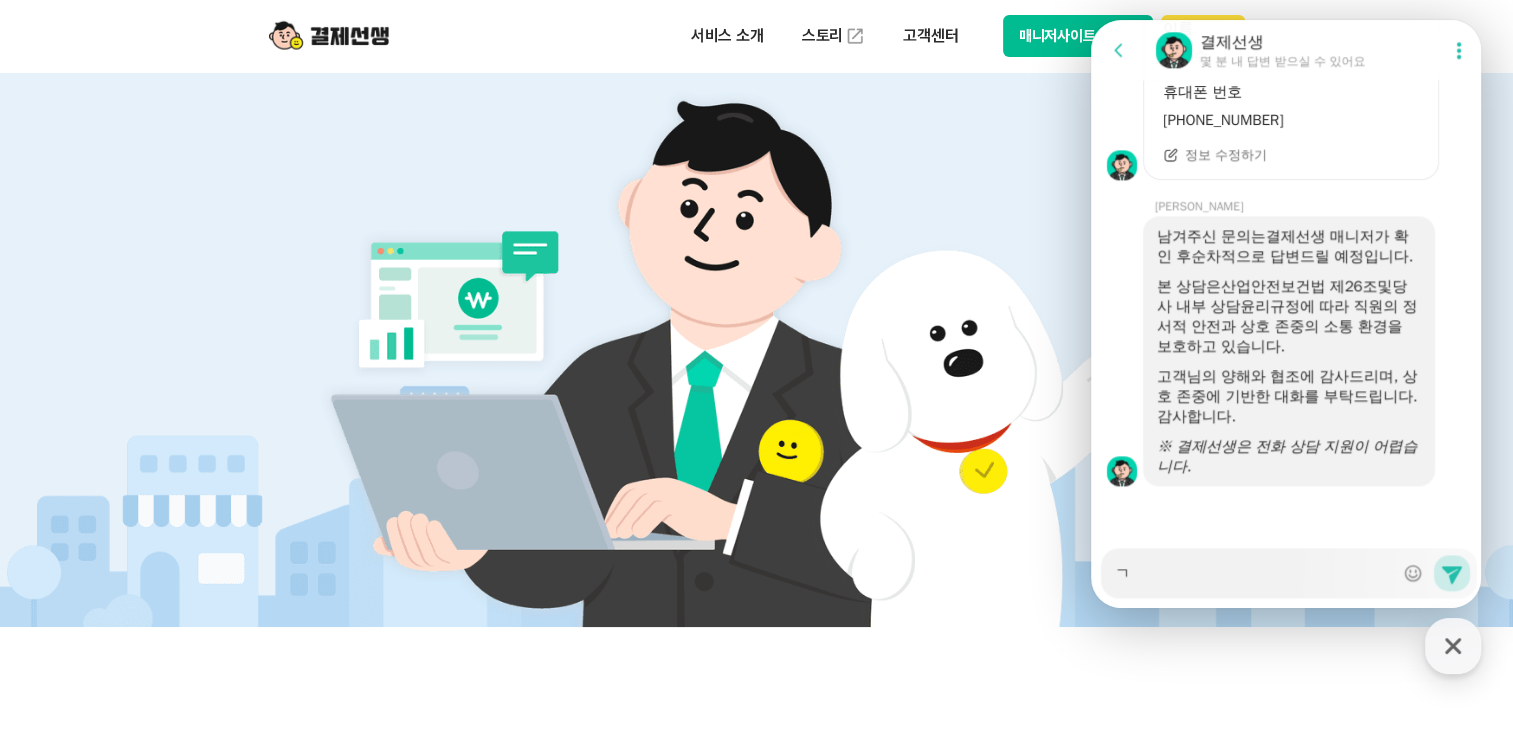 type on "x" 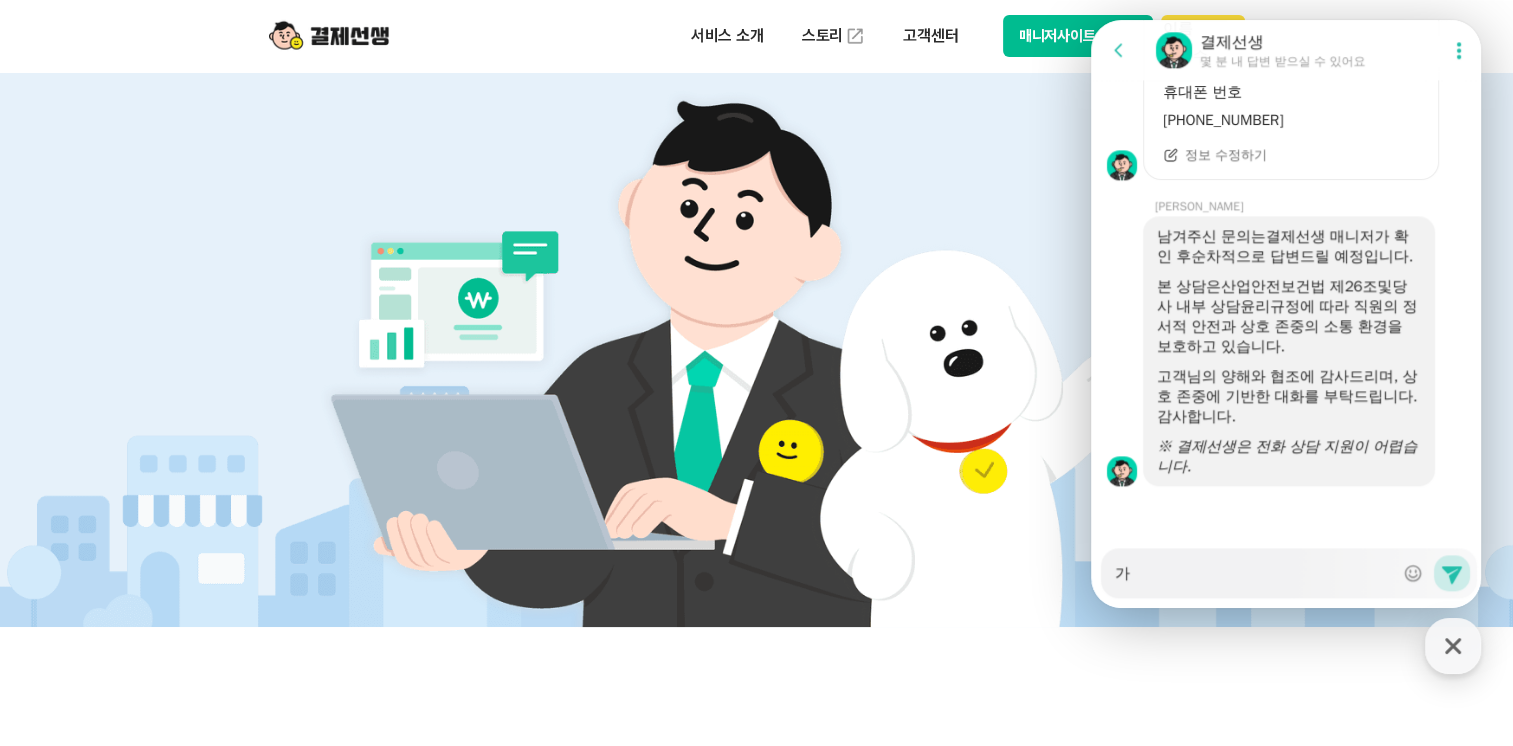type on "x" 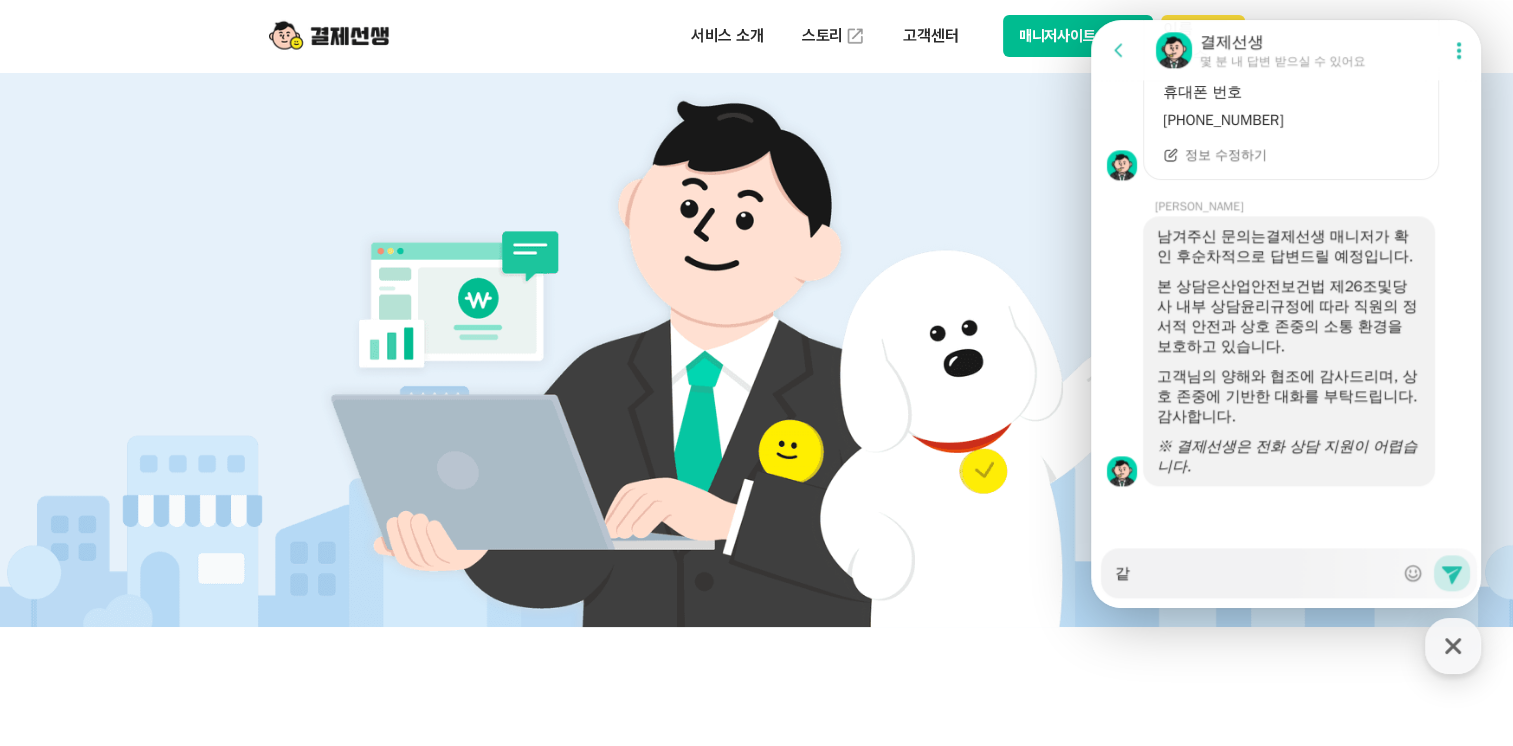 type on "x" 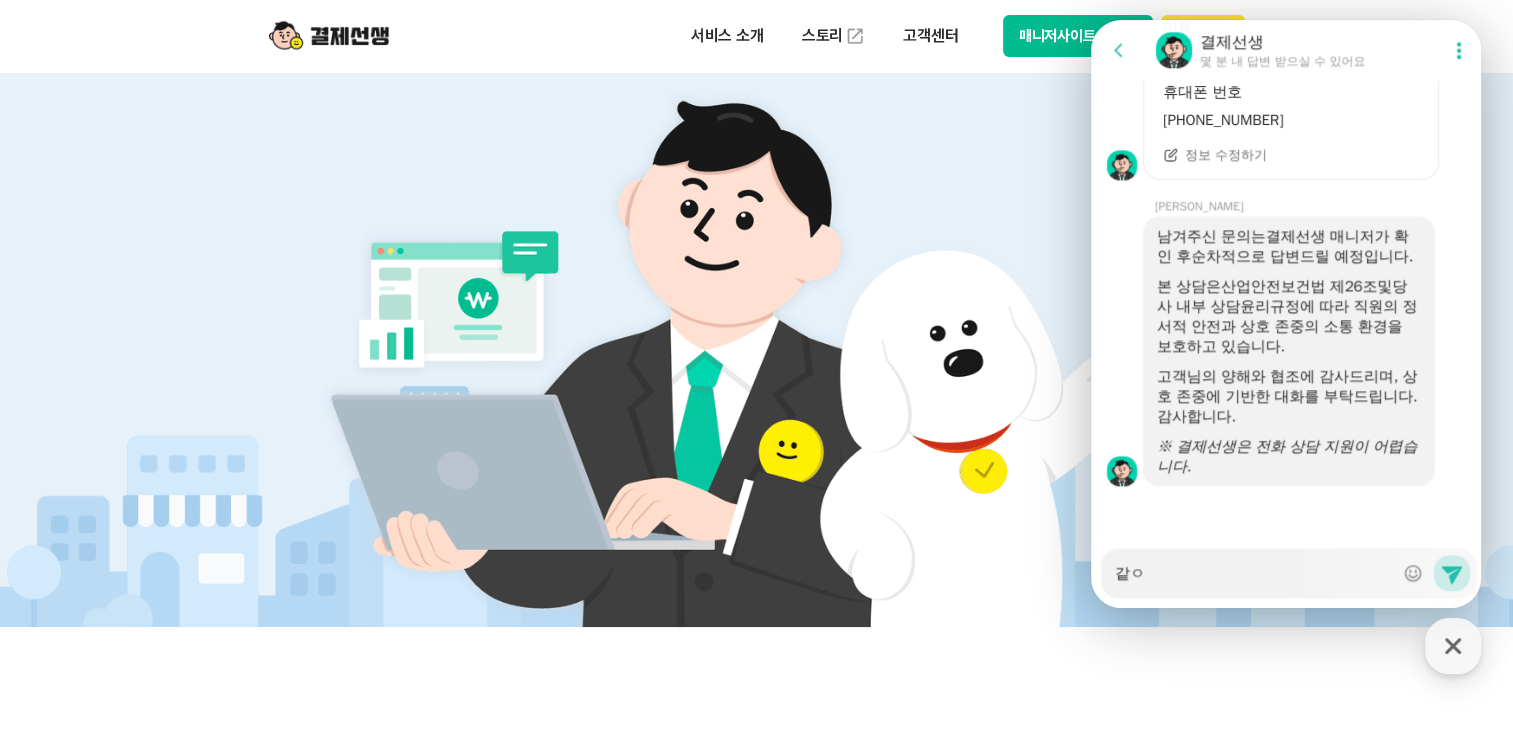 type on "x" 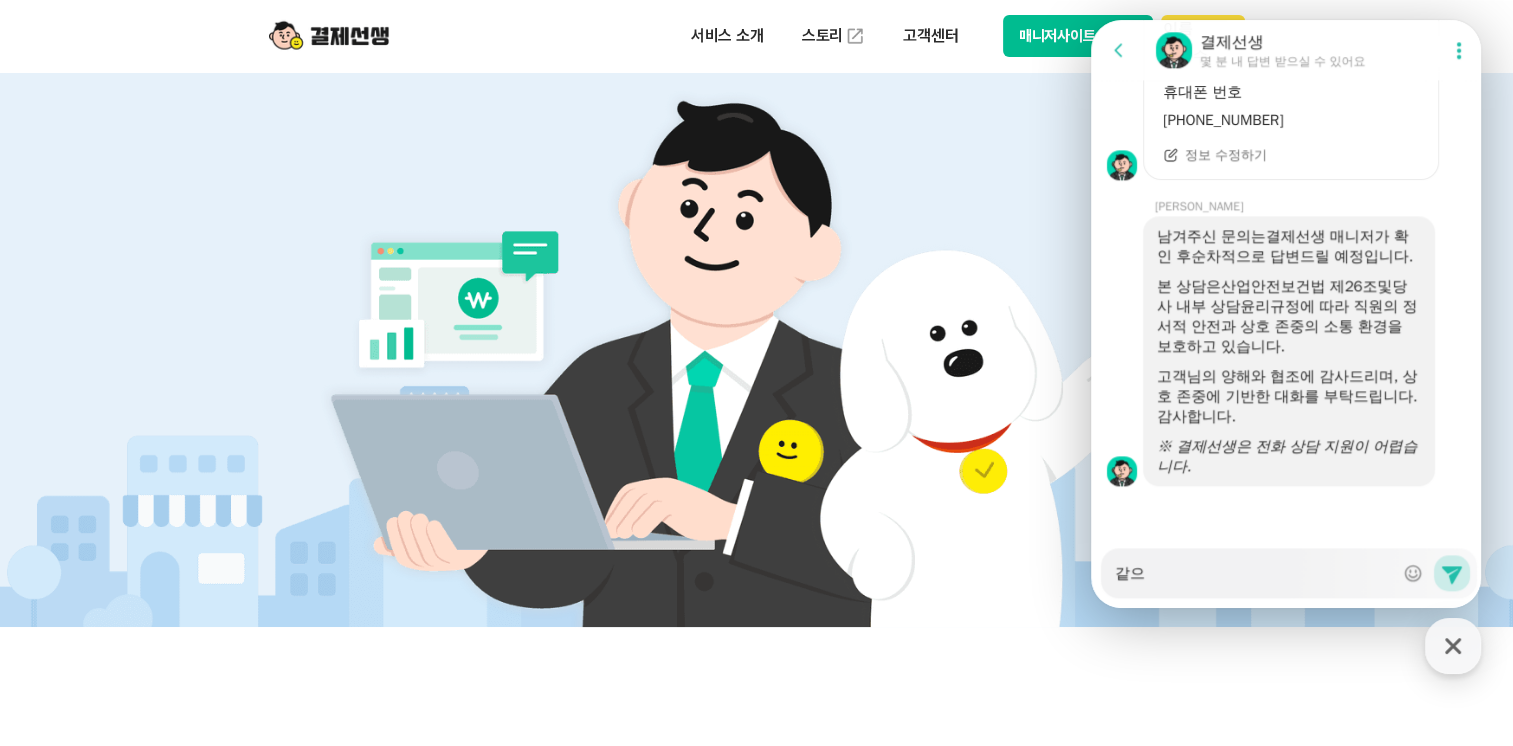 type on "x" 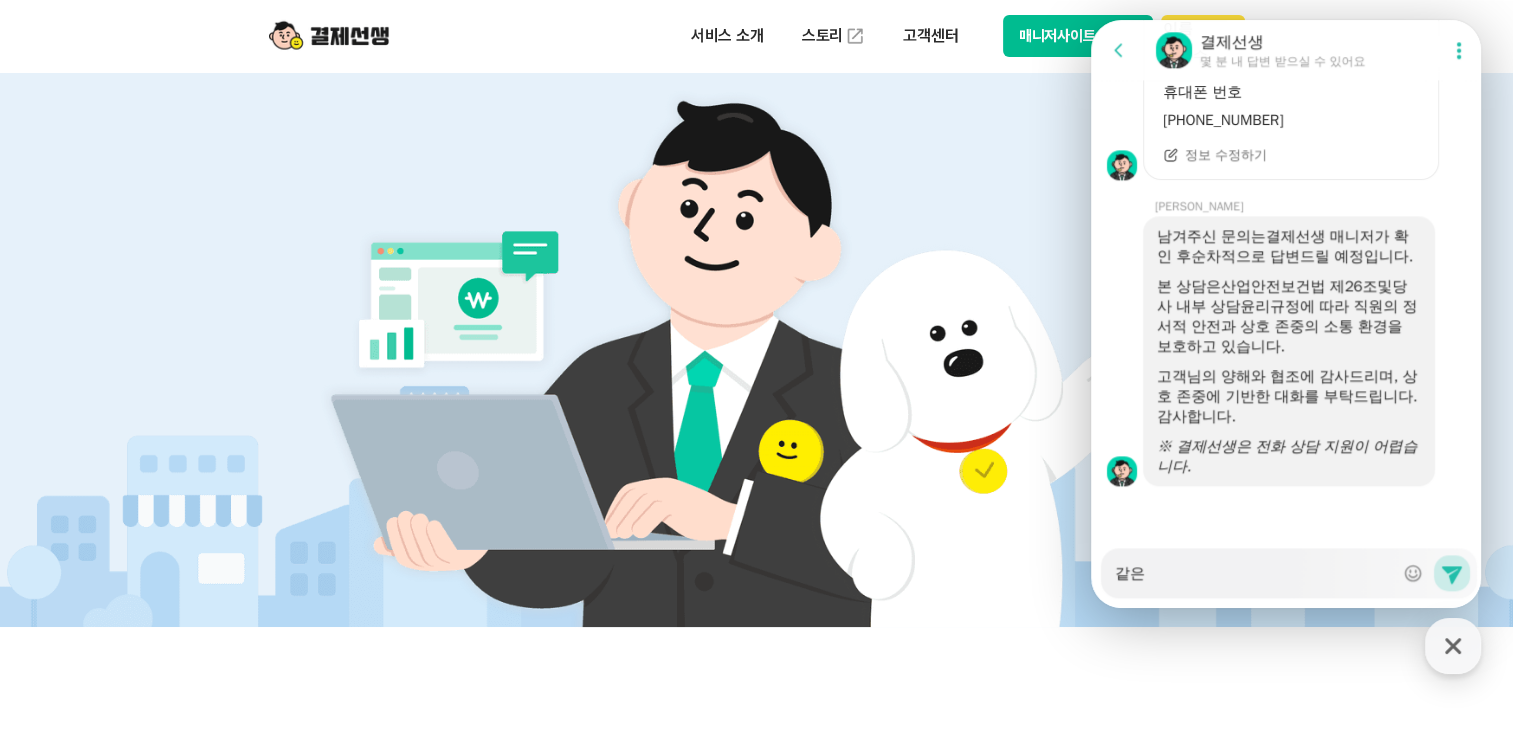 type on "x" 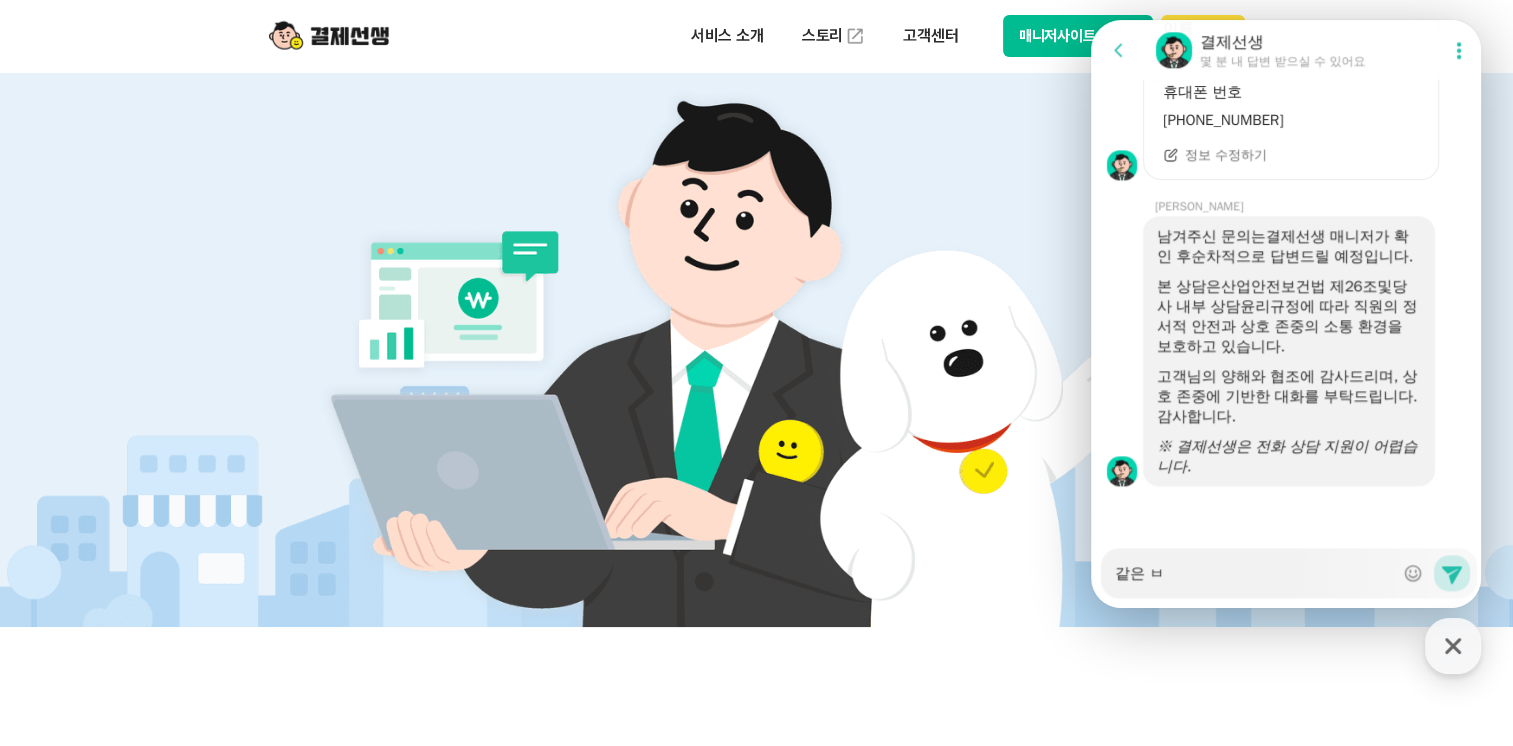 type on "x" 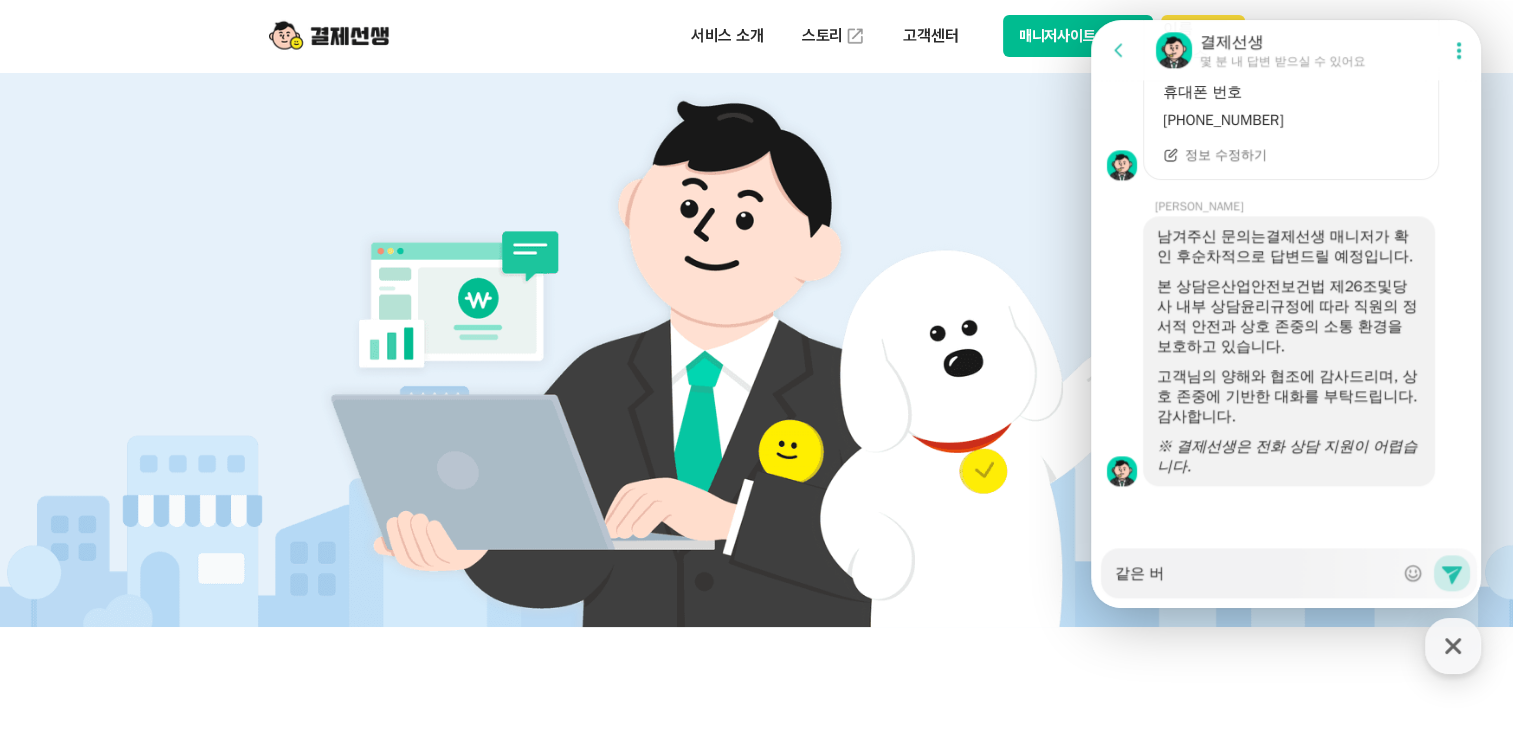type on "x" 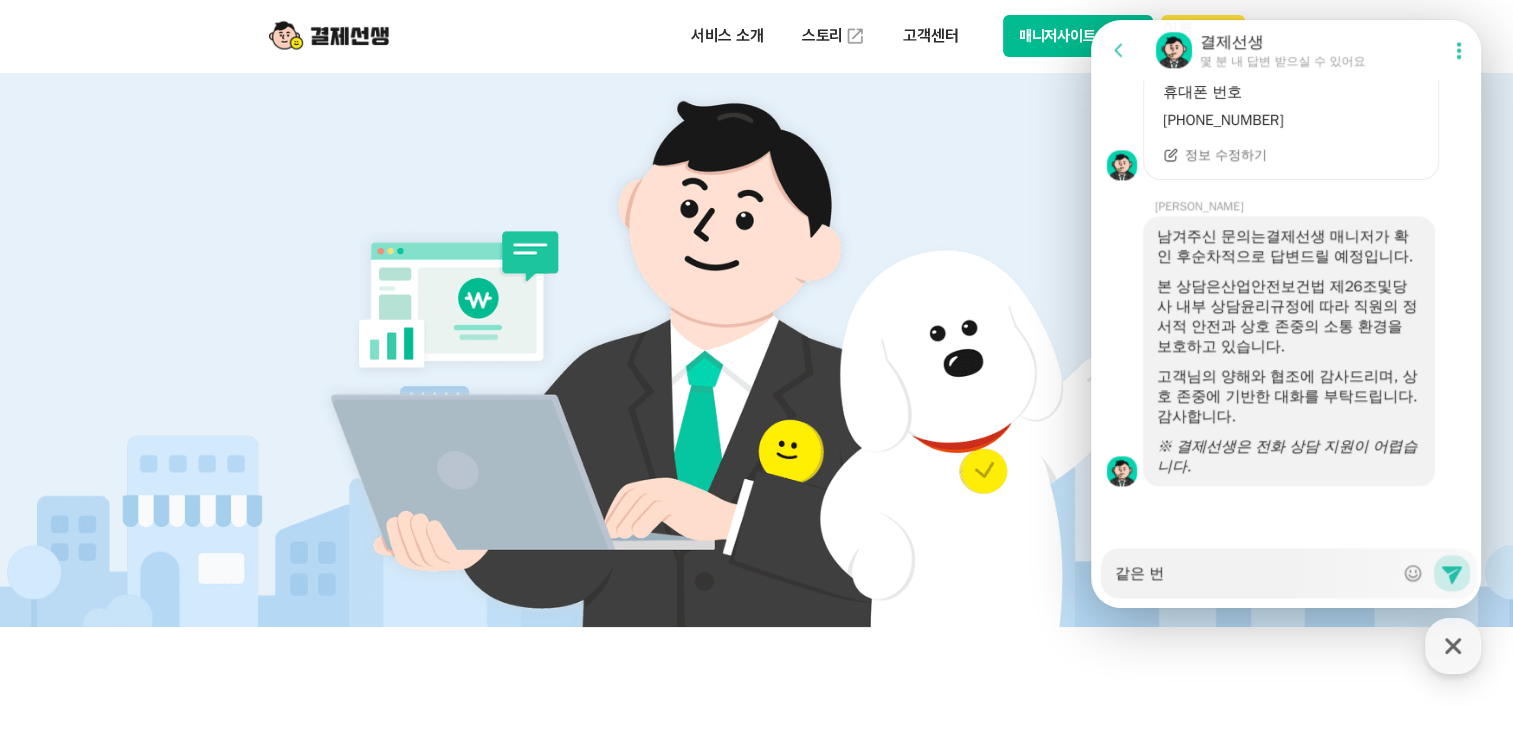 type on "x" 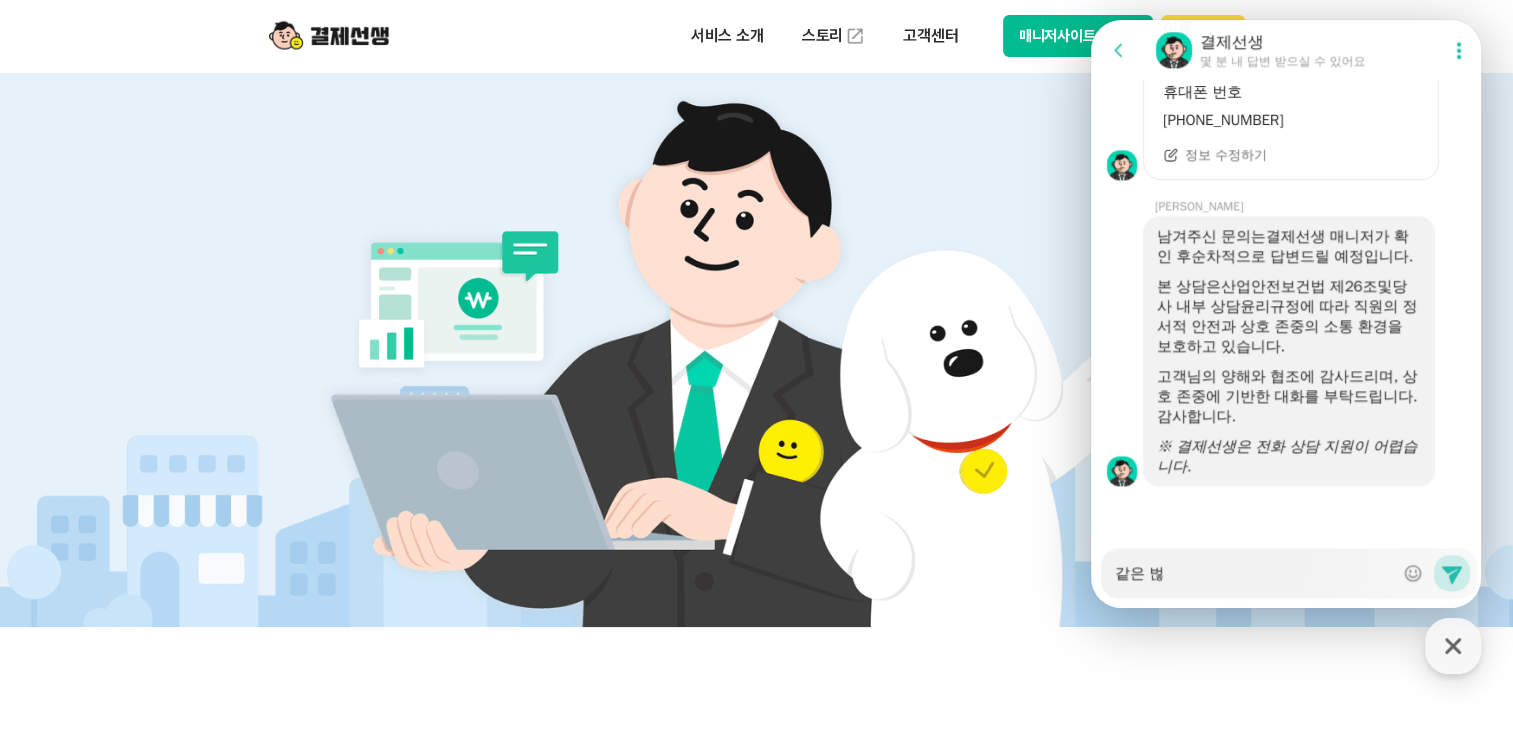 type on "x" 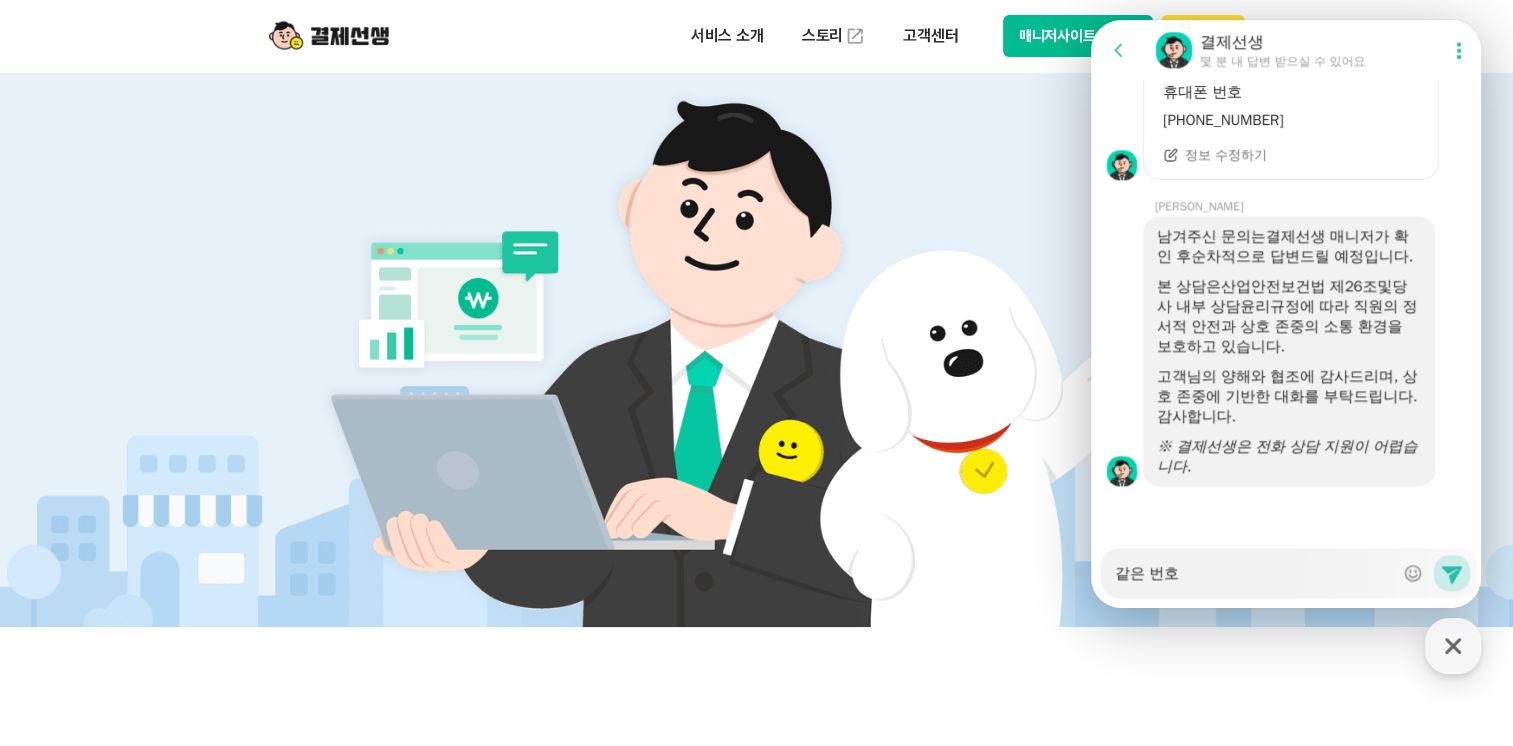 type on "x" 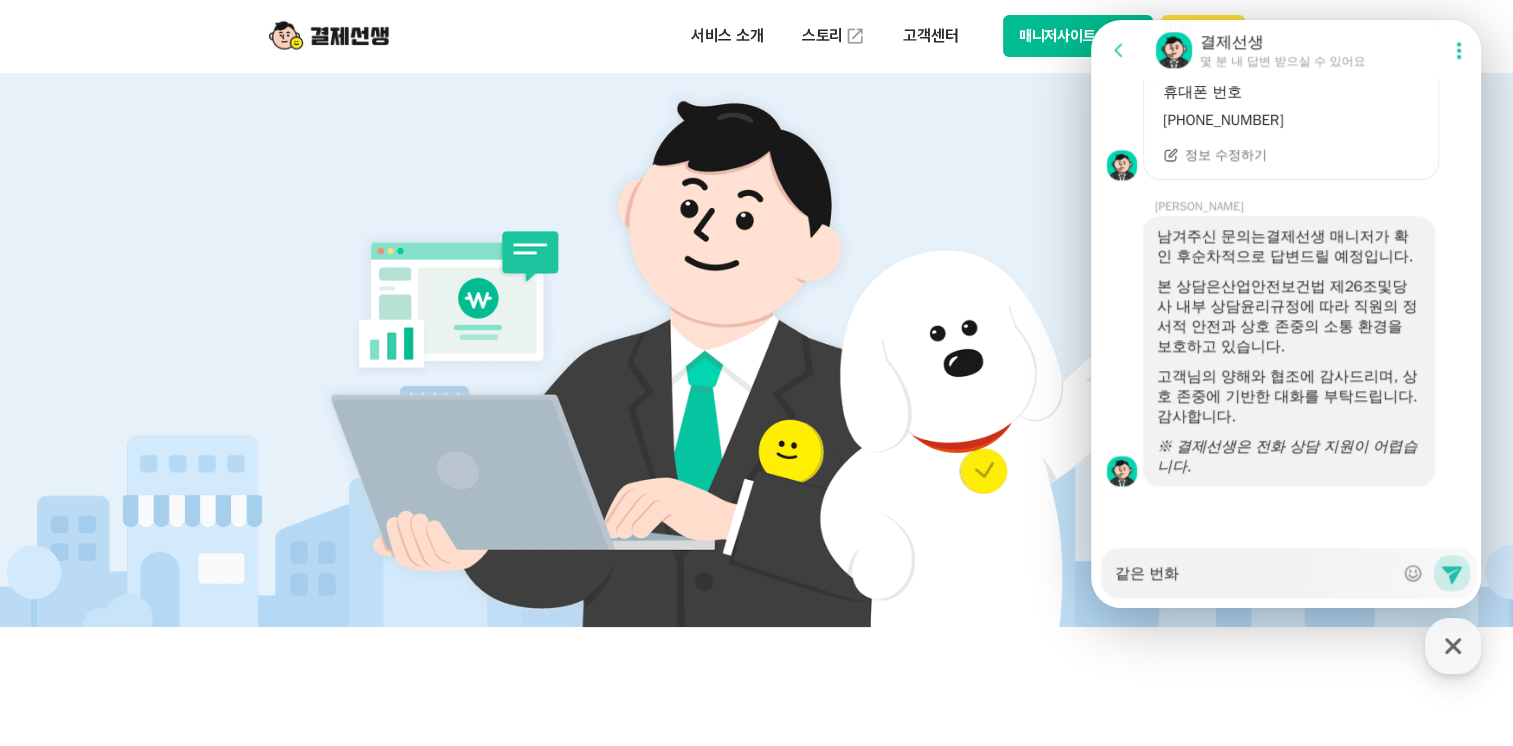 type on "x" 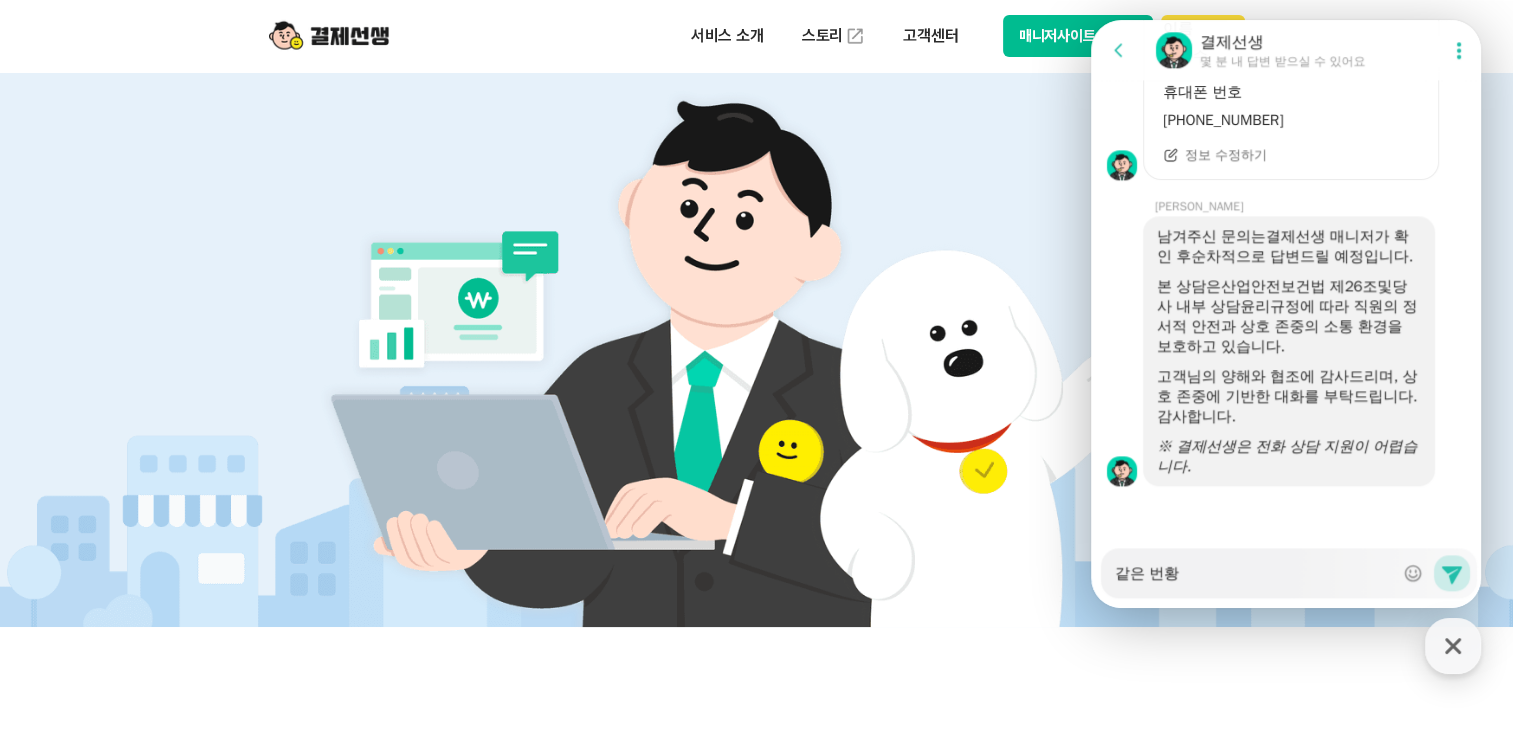 type on "x" 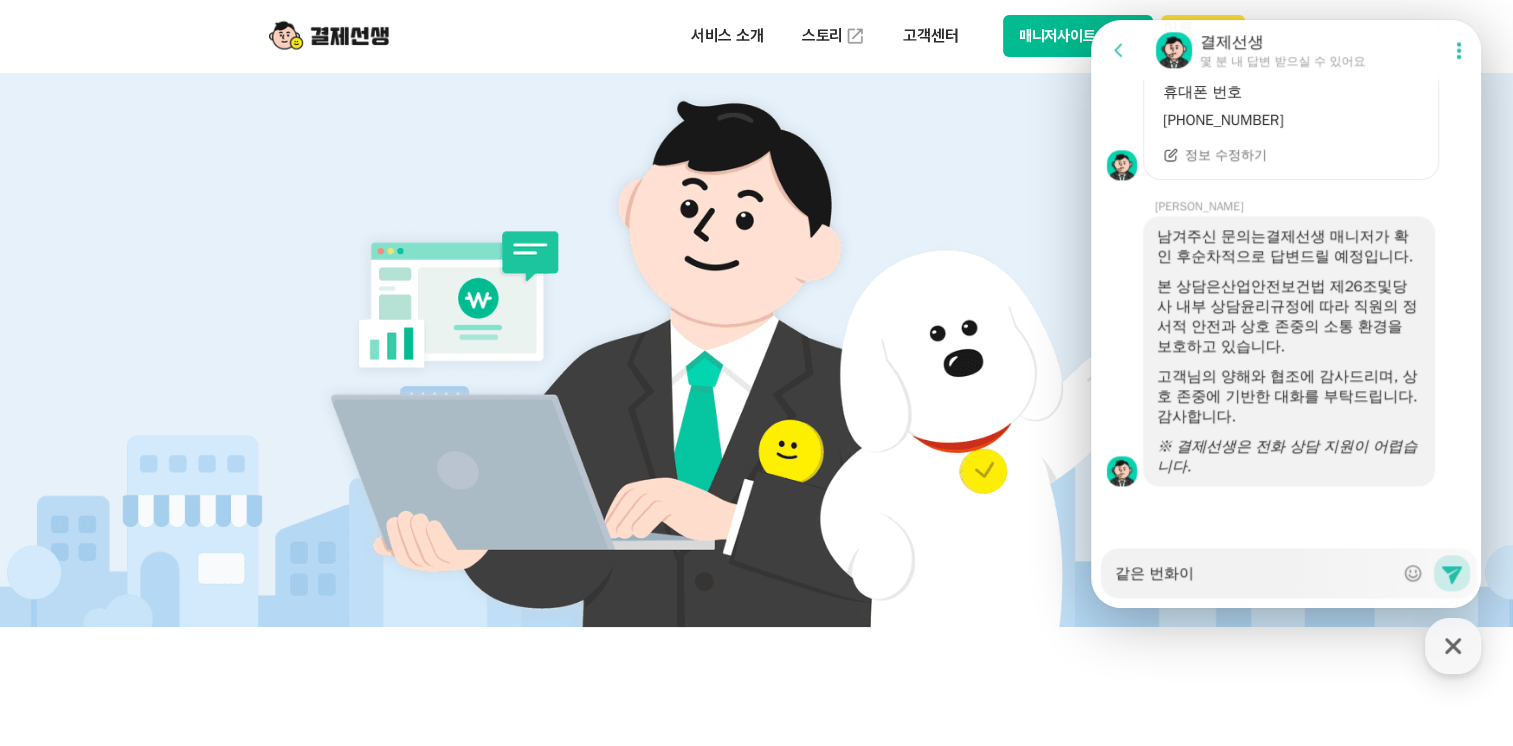 type on "x" 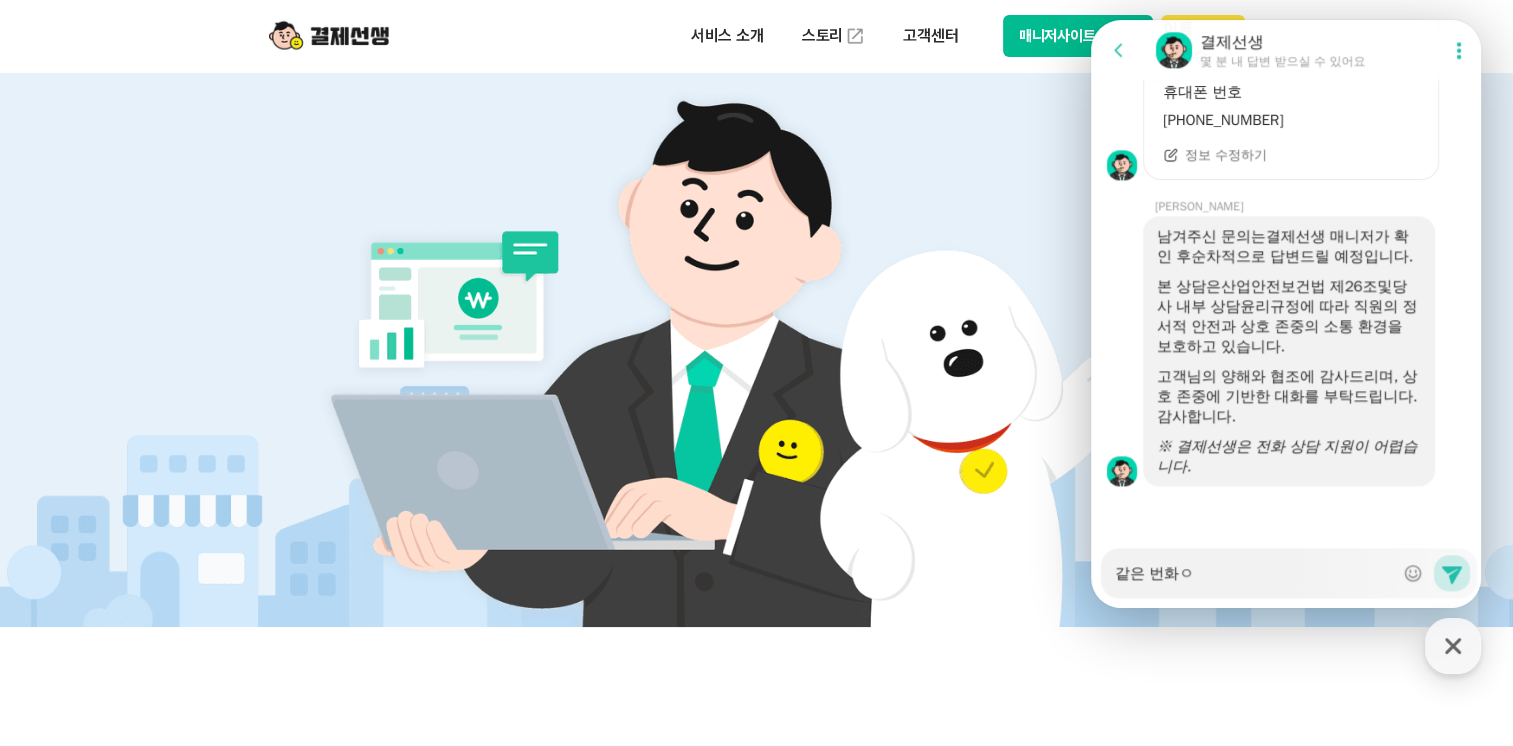 type on "x" 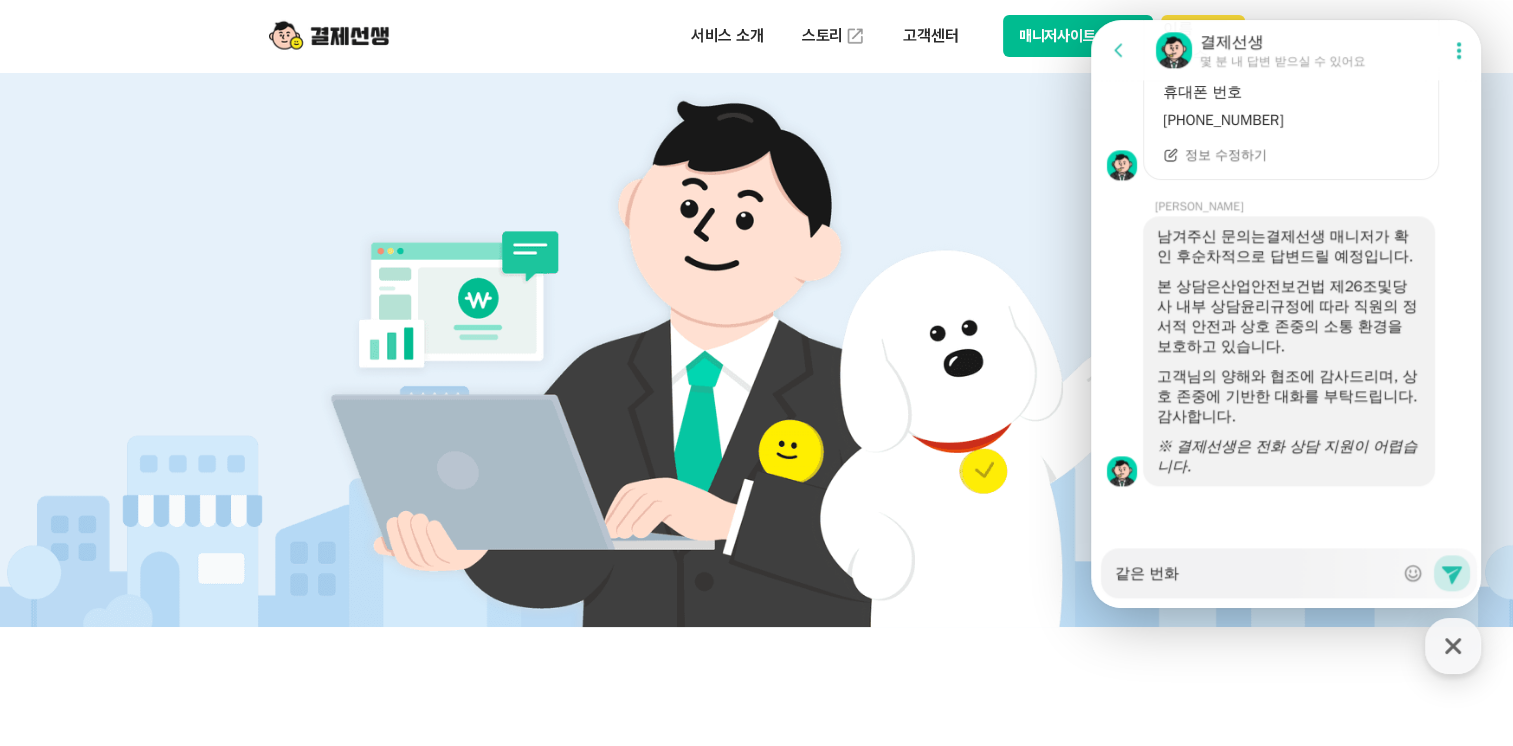 type on "x" 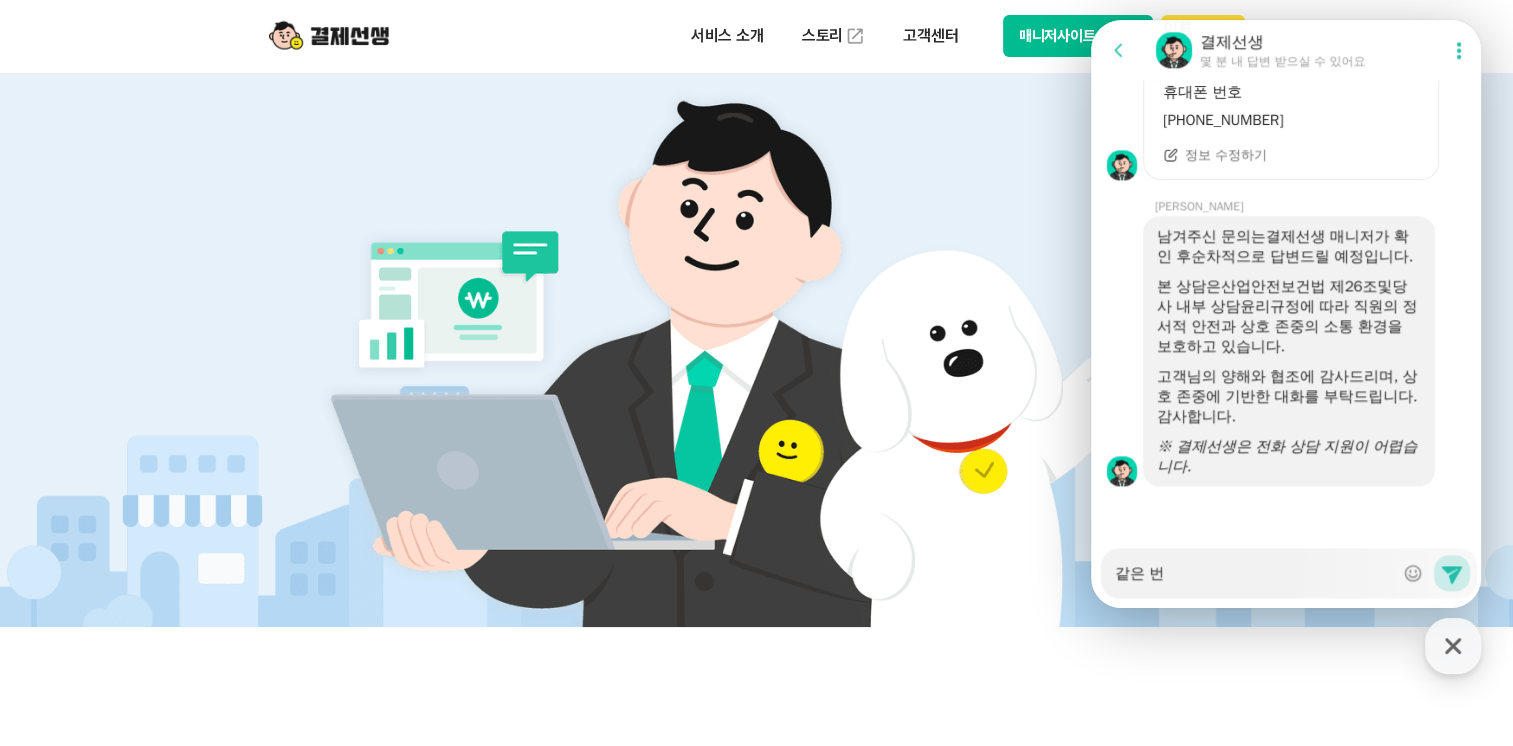 type on "x" 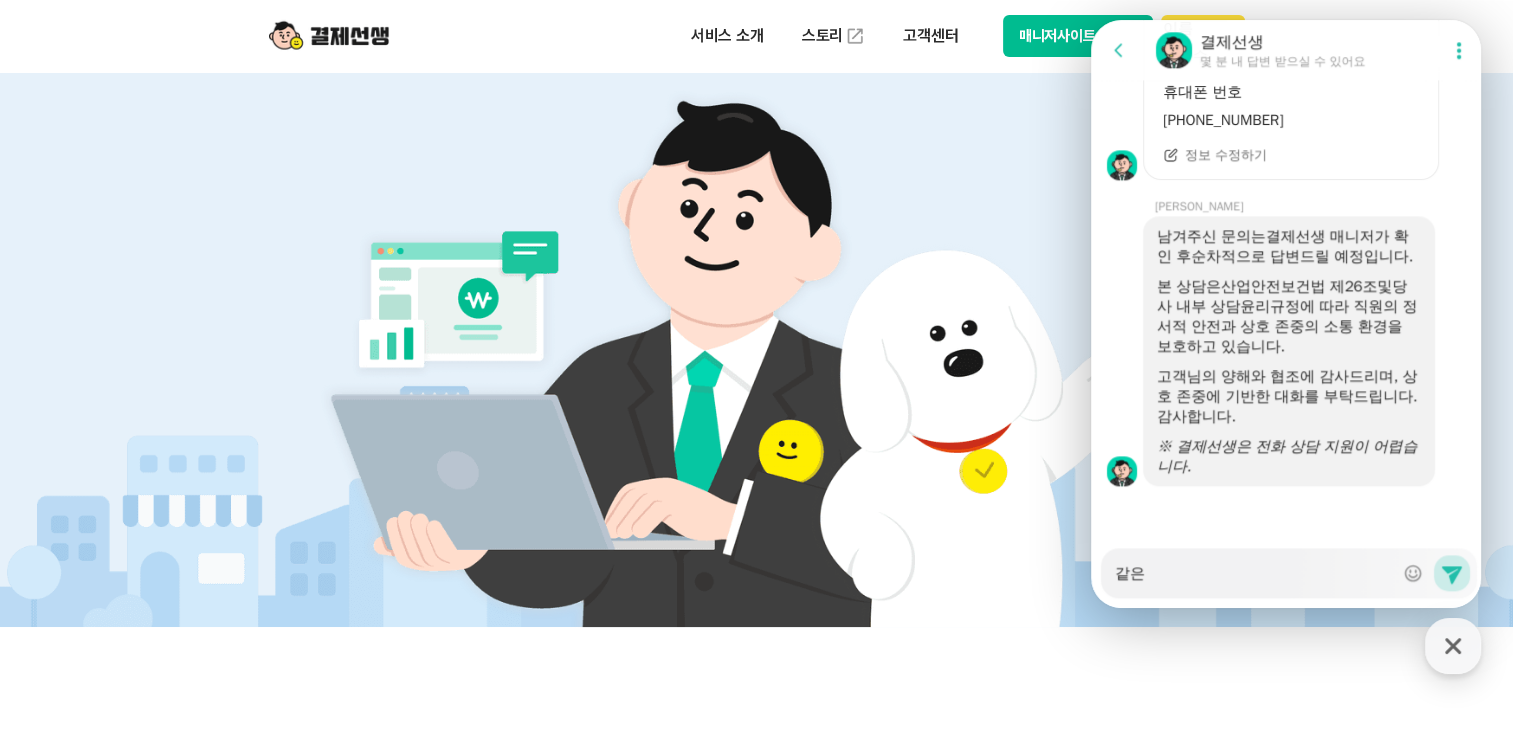 type on "x" 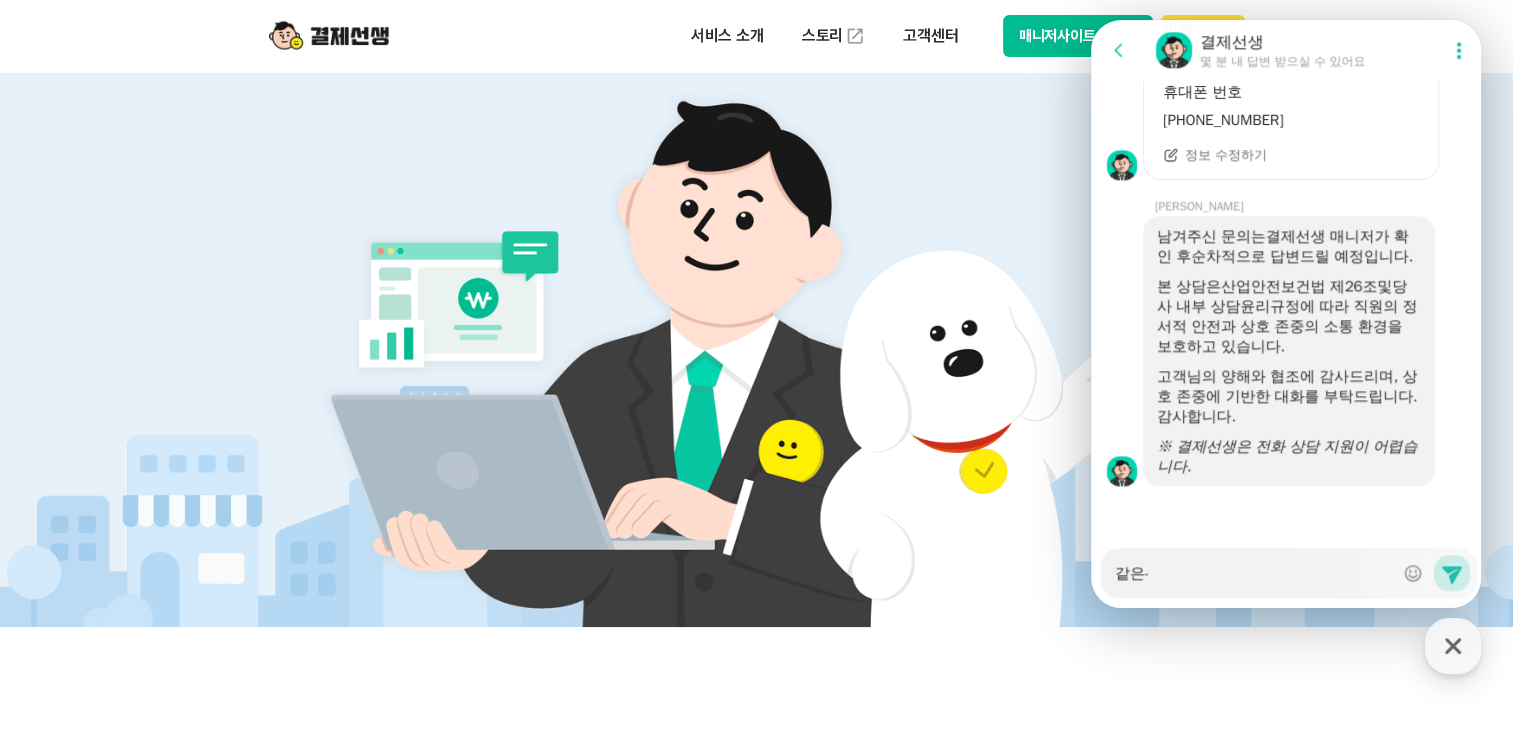 type on "x" 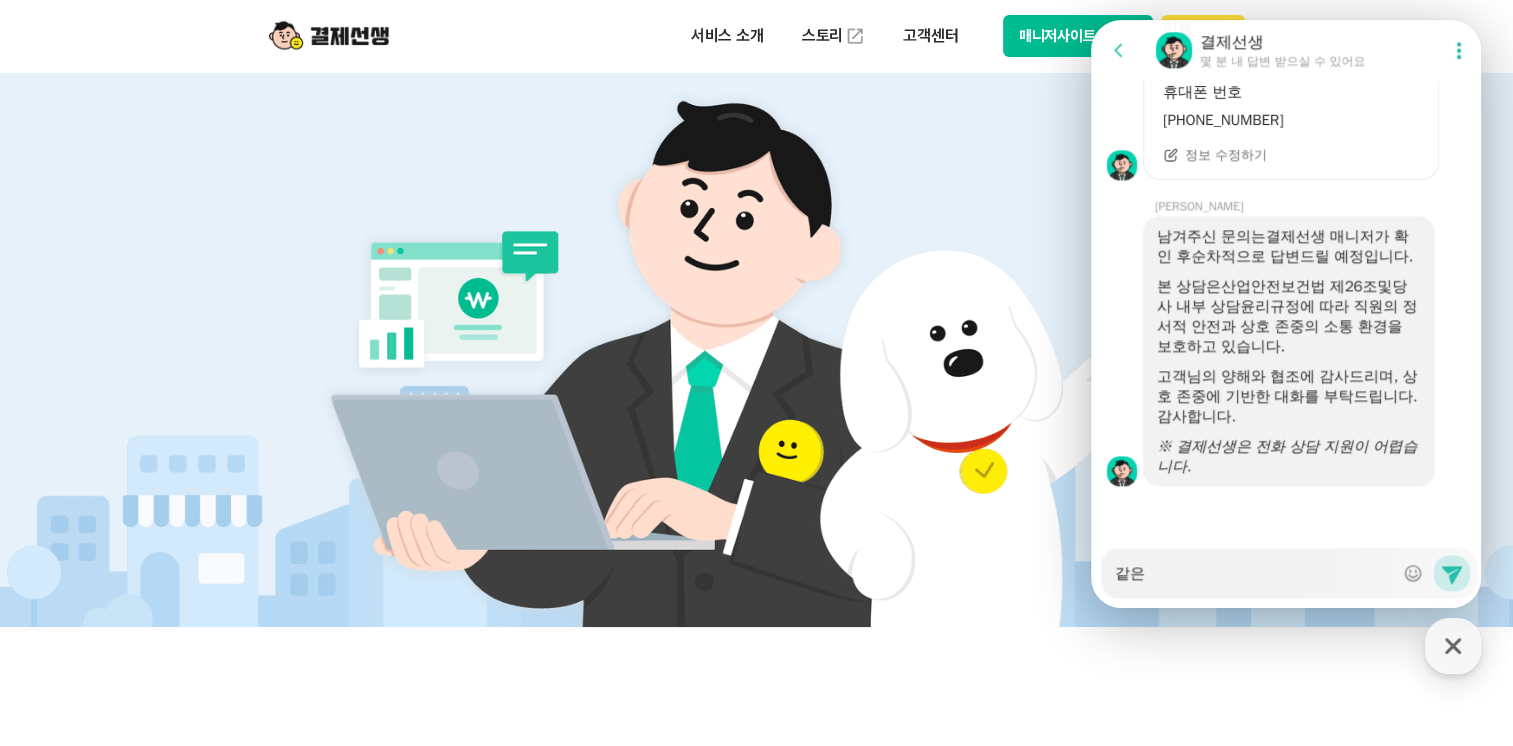 type on "x" 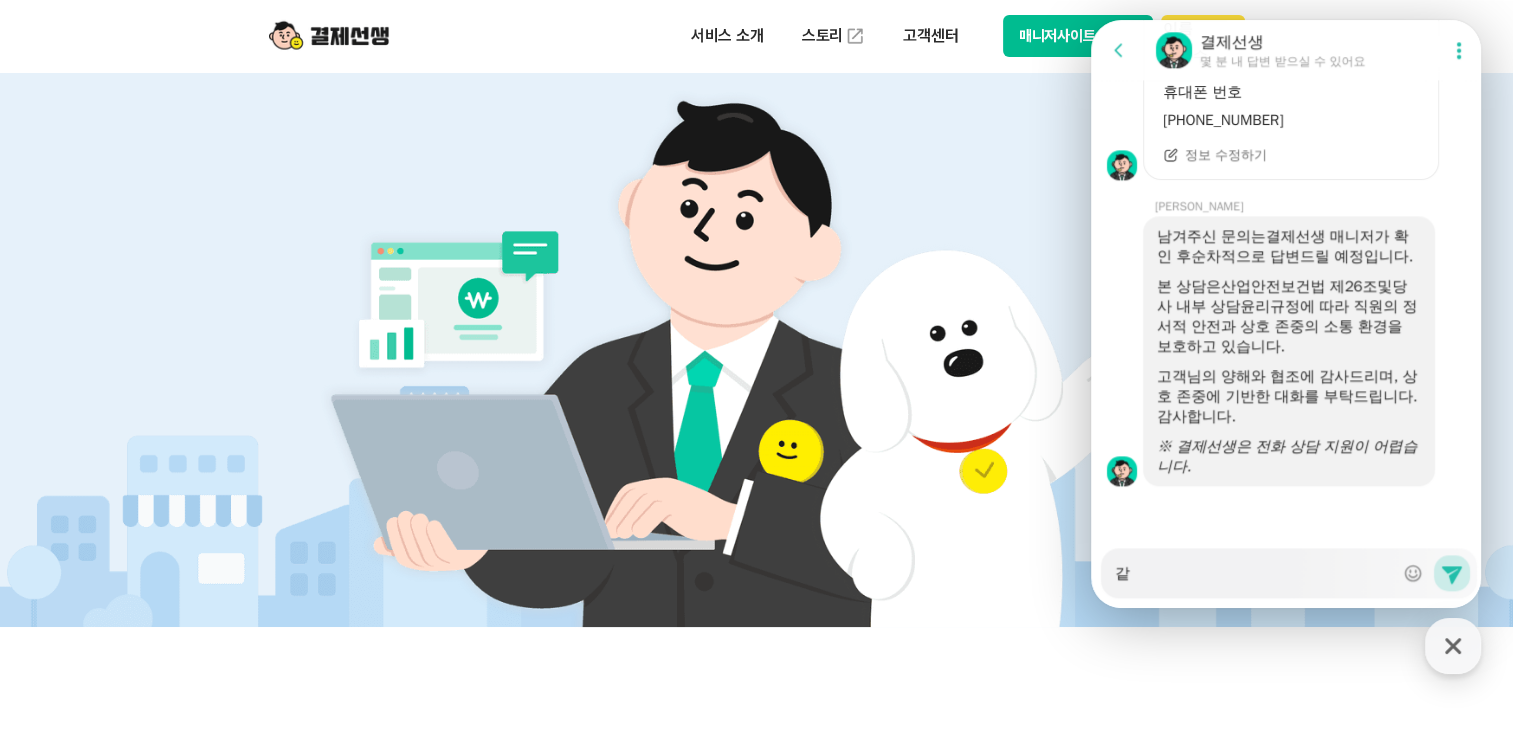 type on "x" 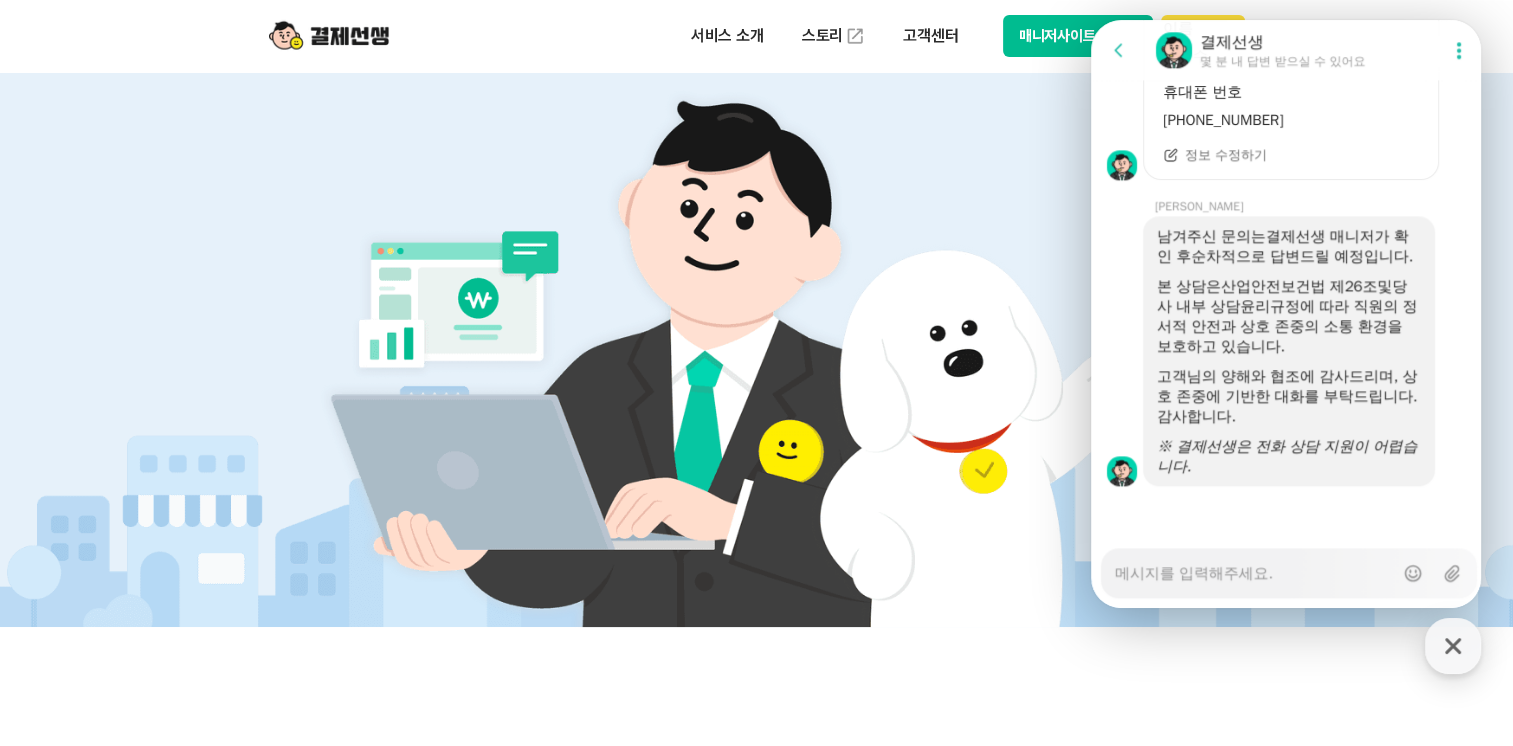 type on "x" 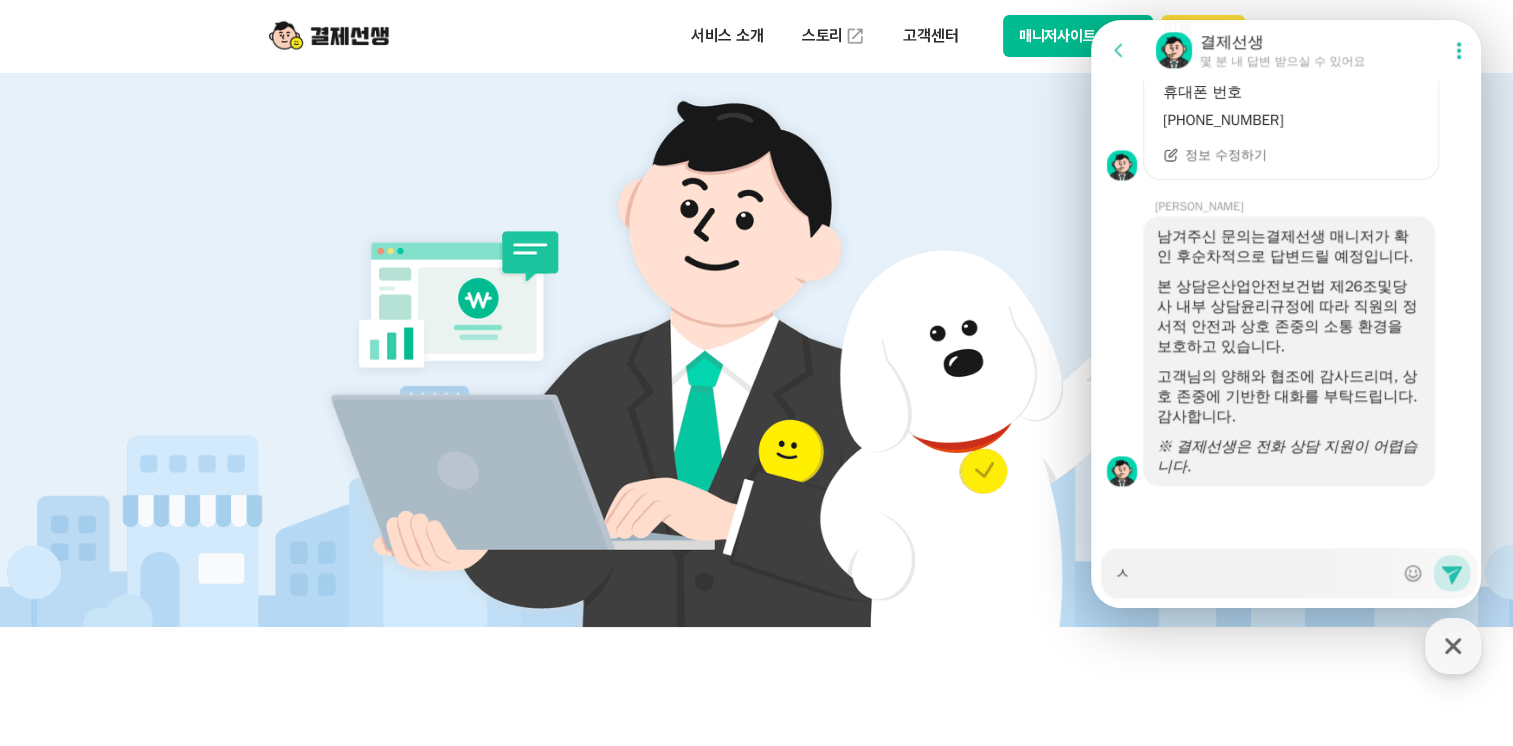 type on "x" 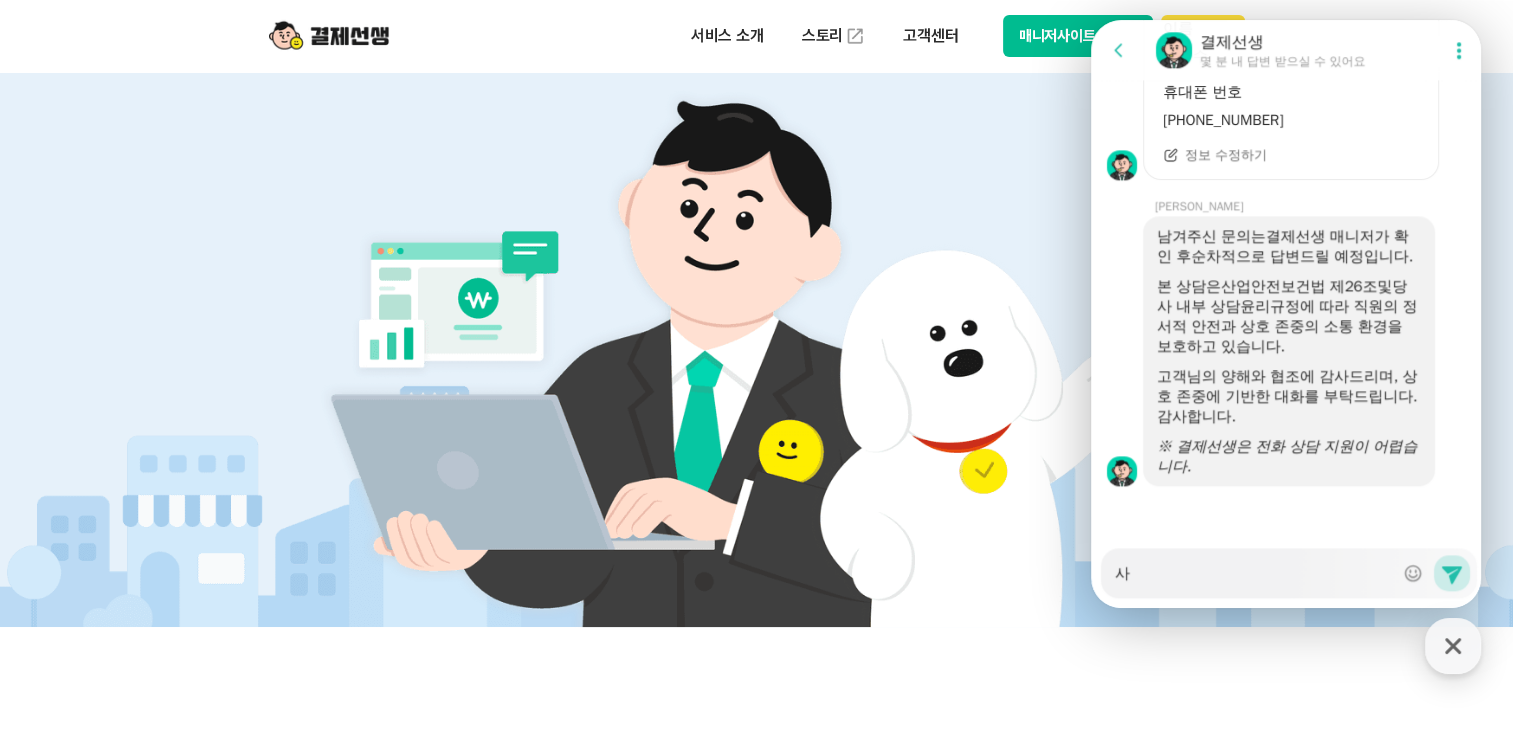 type on "x" 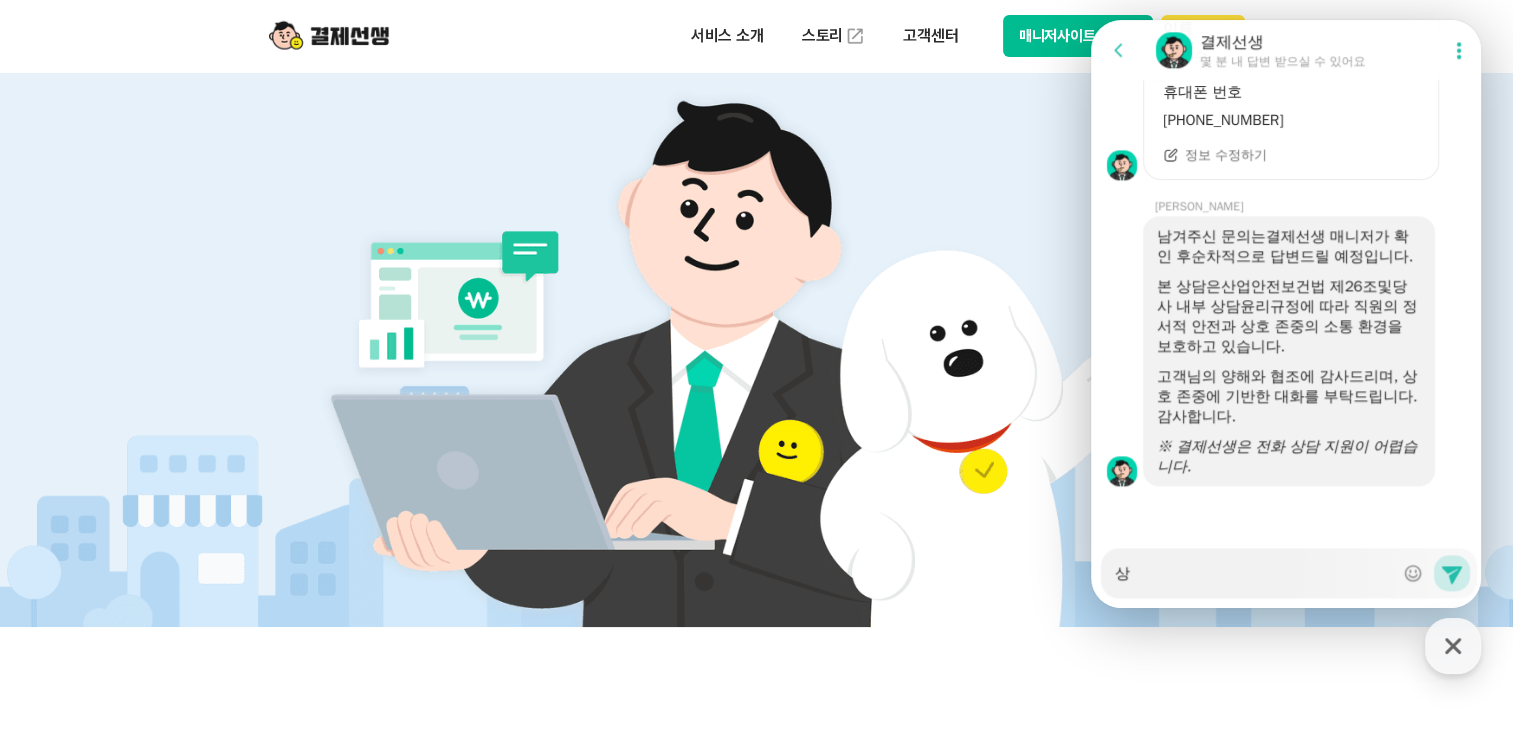 type on "x" 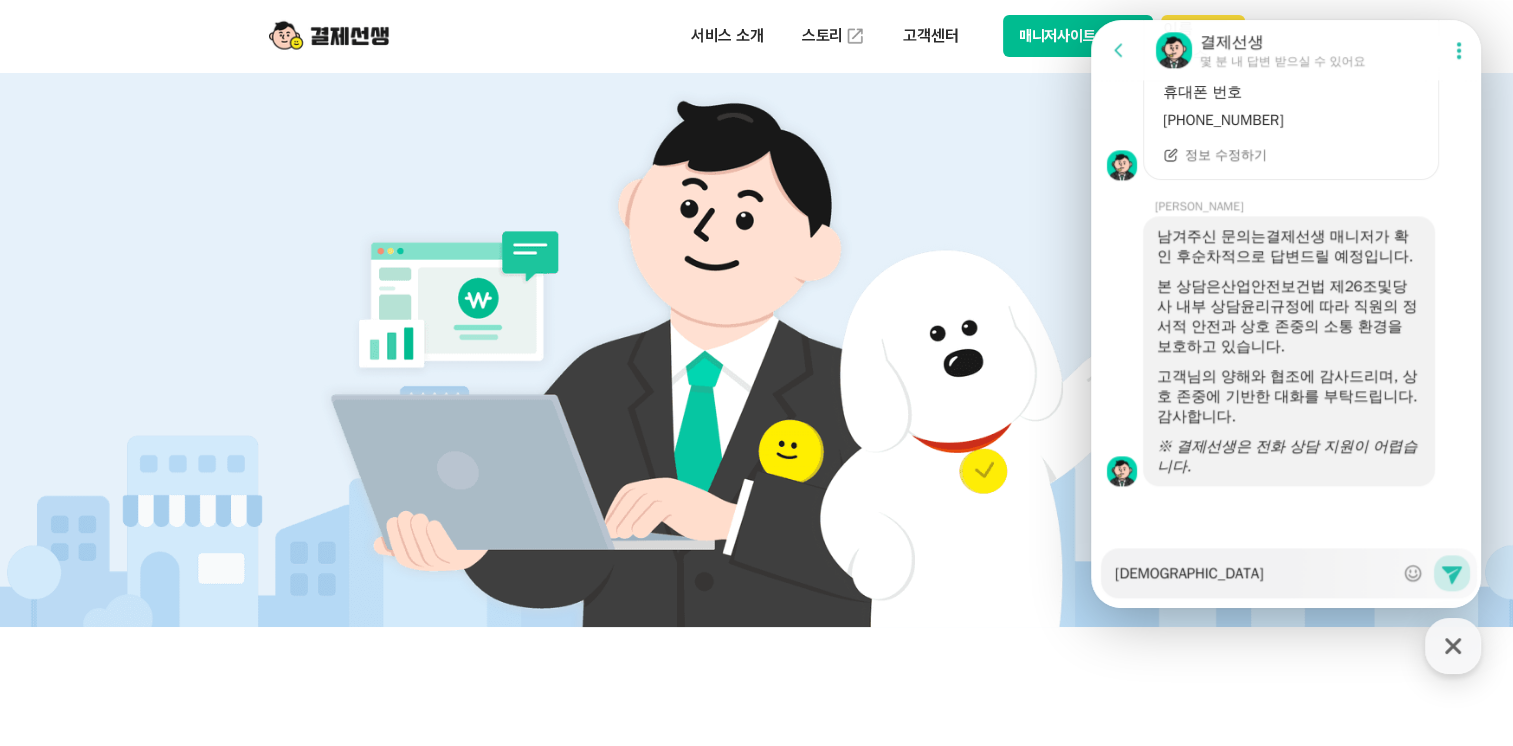 type on "x" 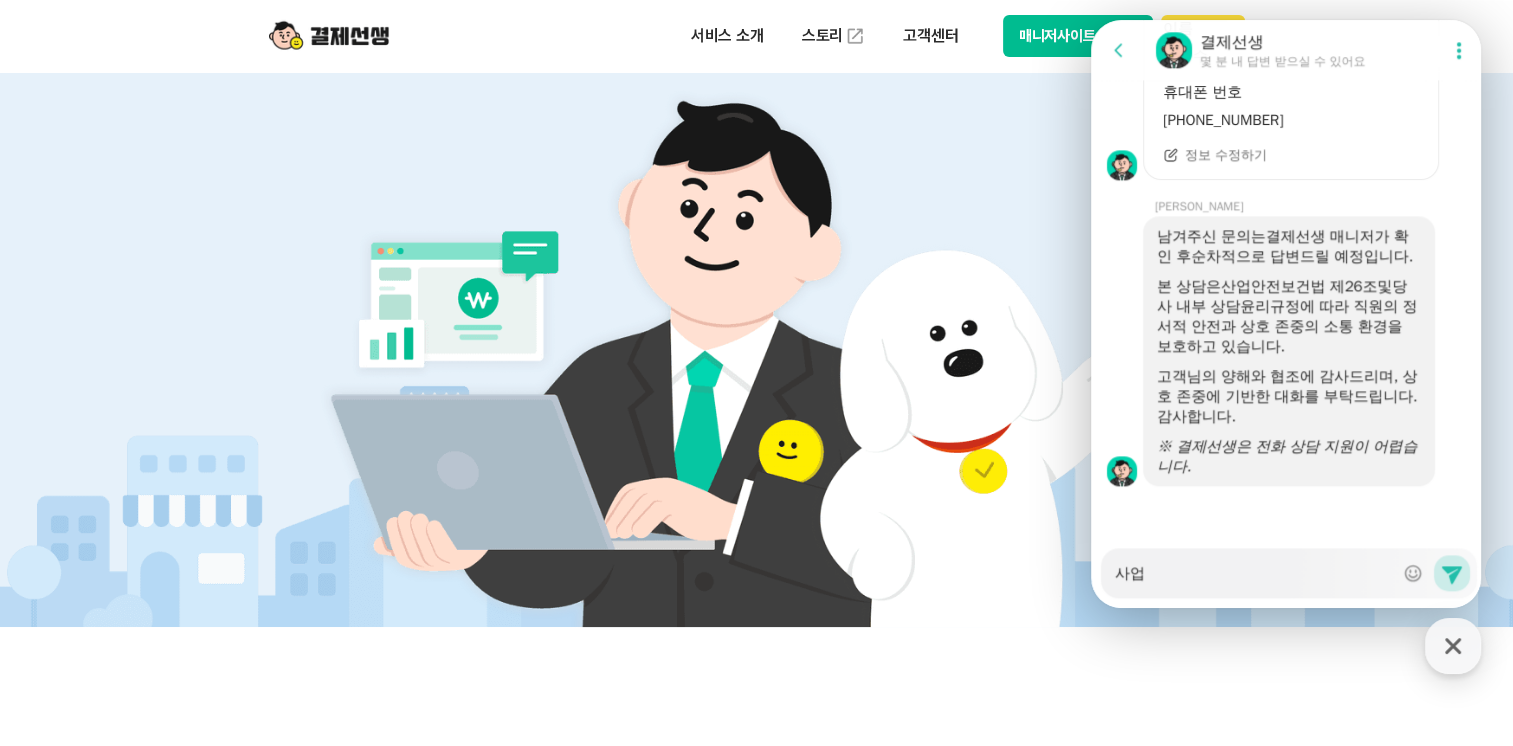 type on "x" 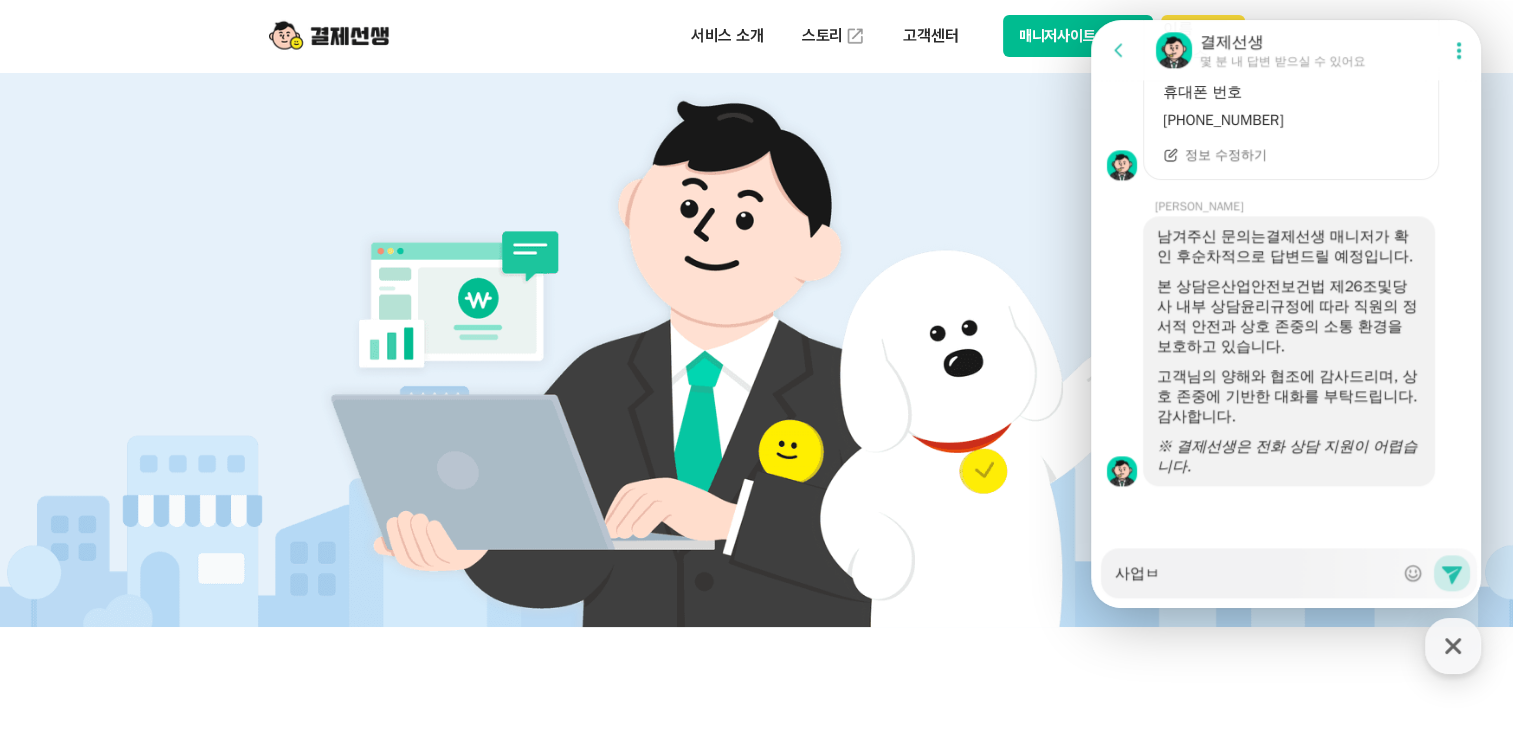 type on "x" 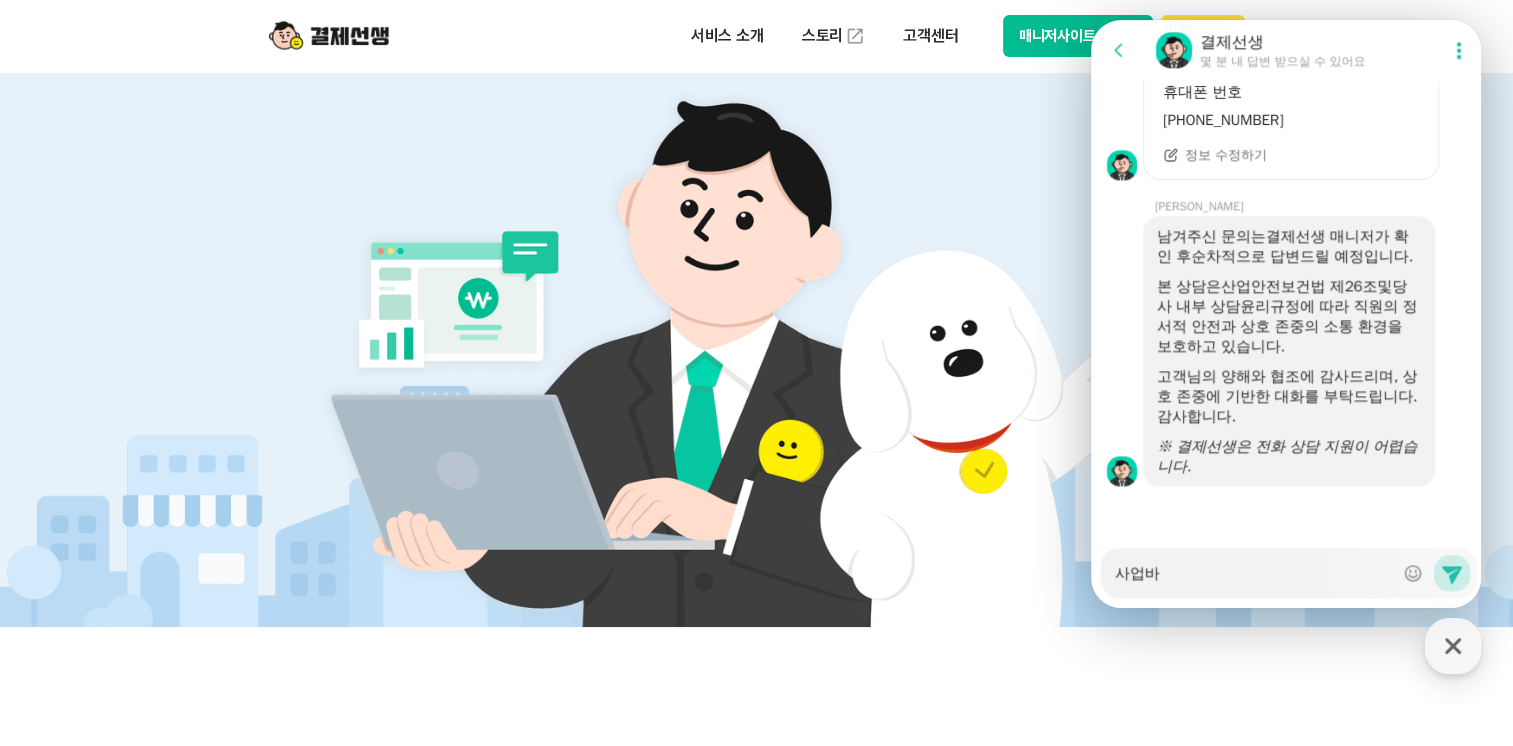 type on "x" 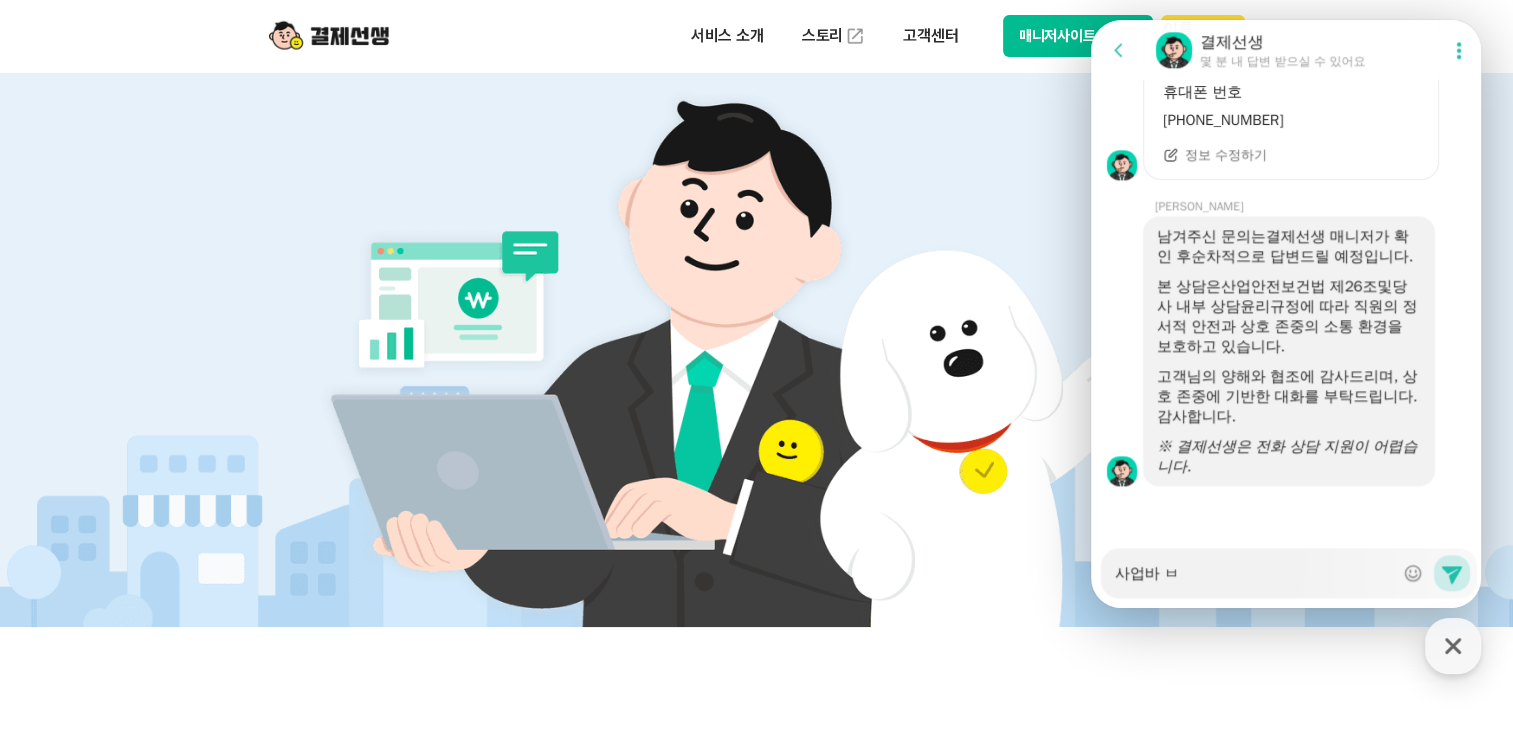 type on "x" 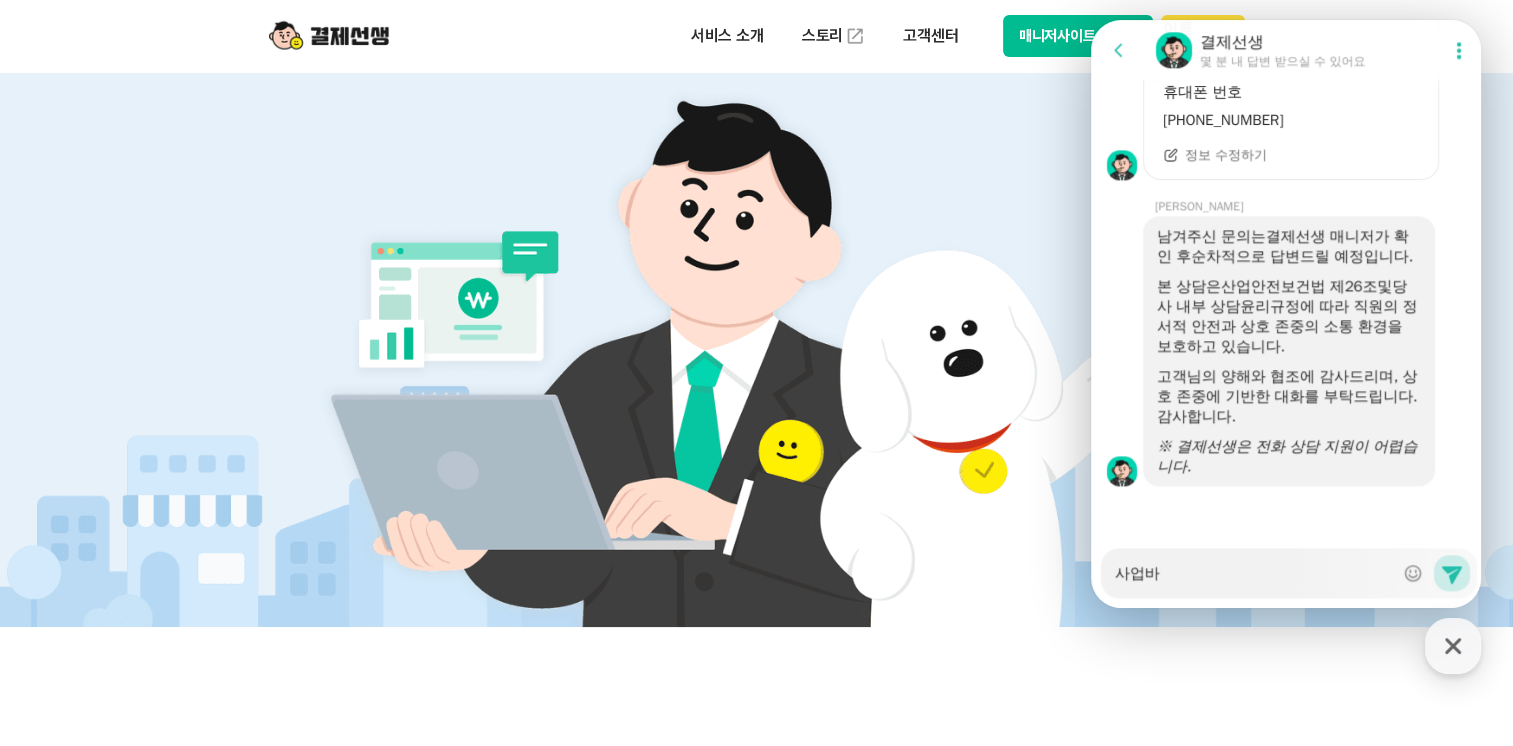 type on "x" 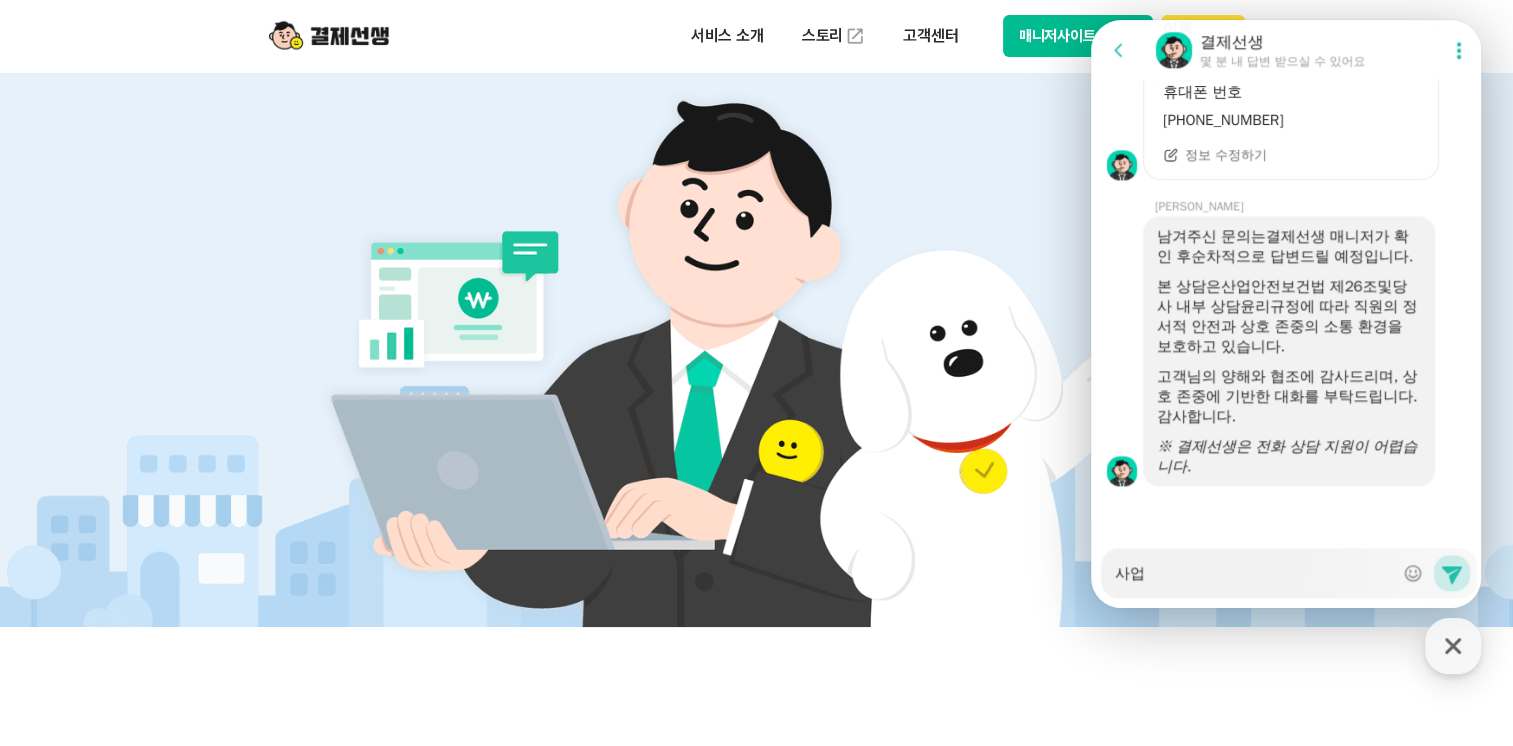 type on "x" 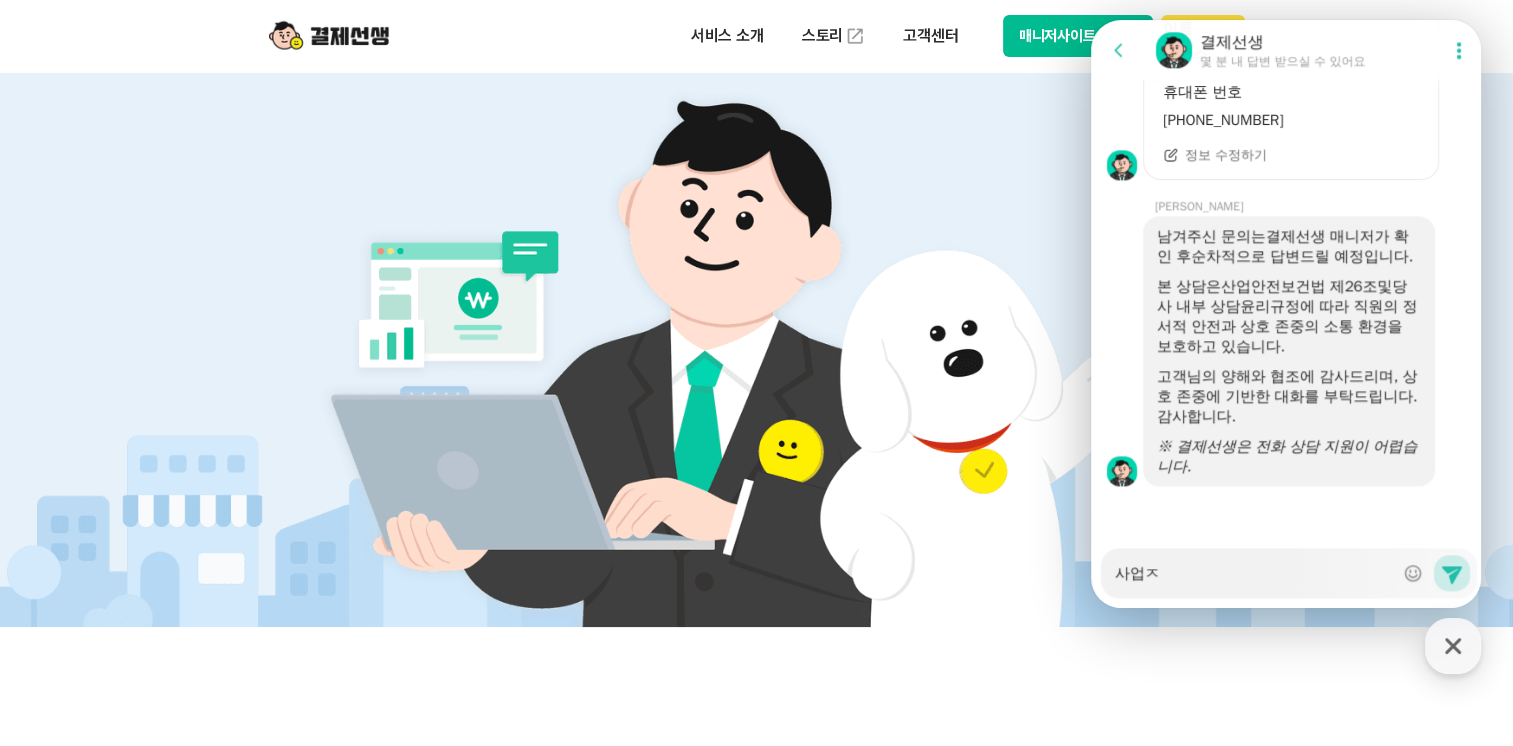 type on "x" 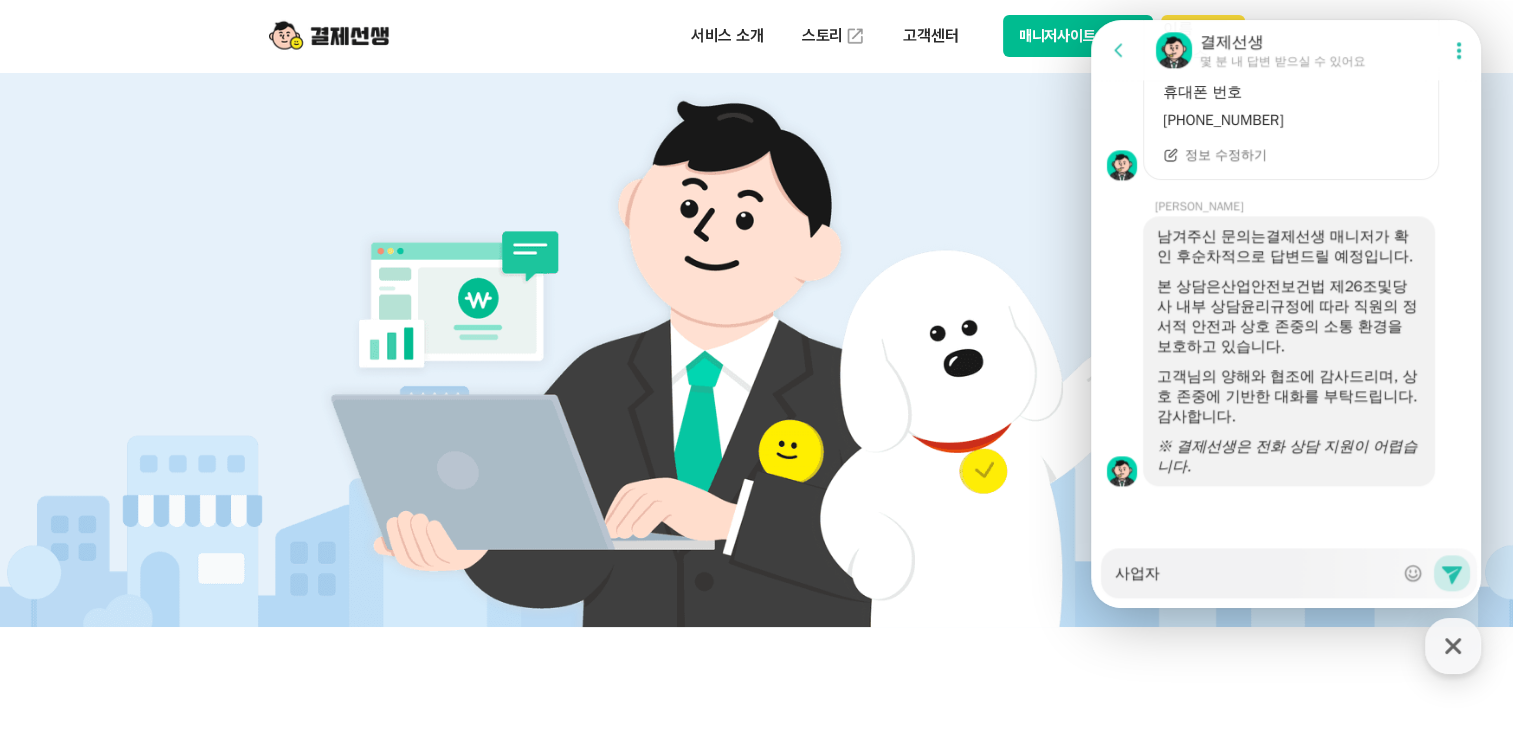 type on "x" 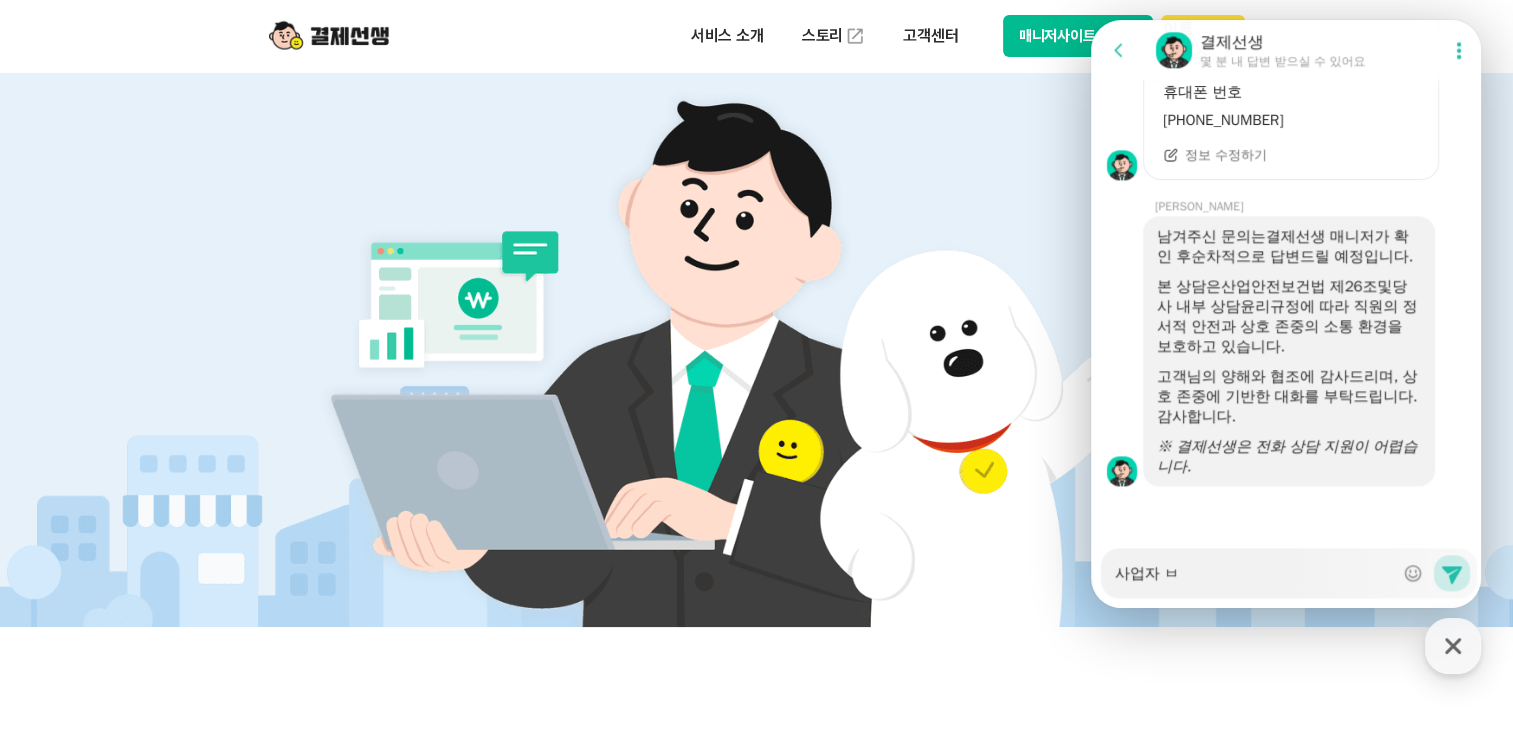 type on "x" 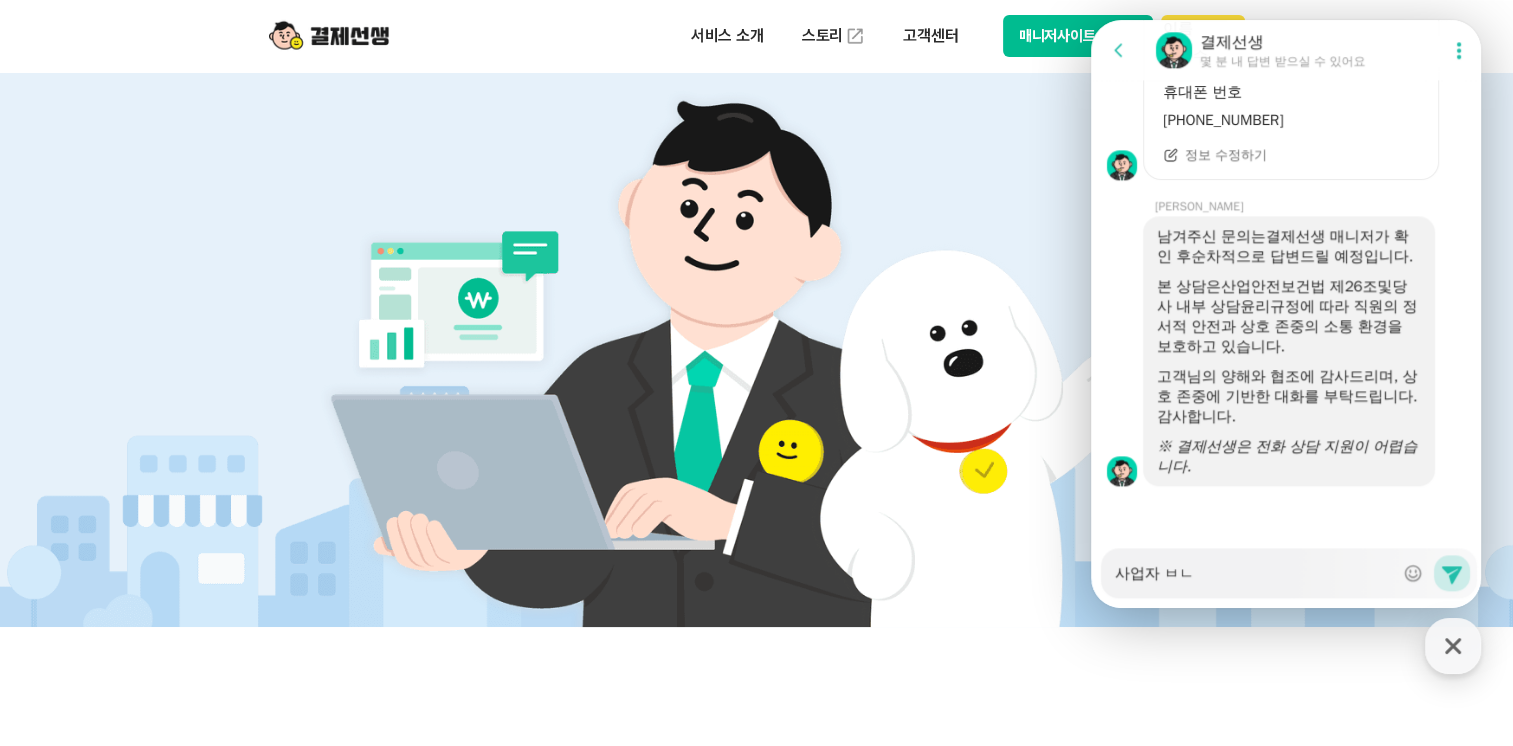 type on "x" 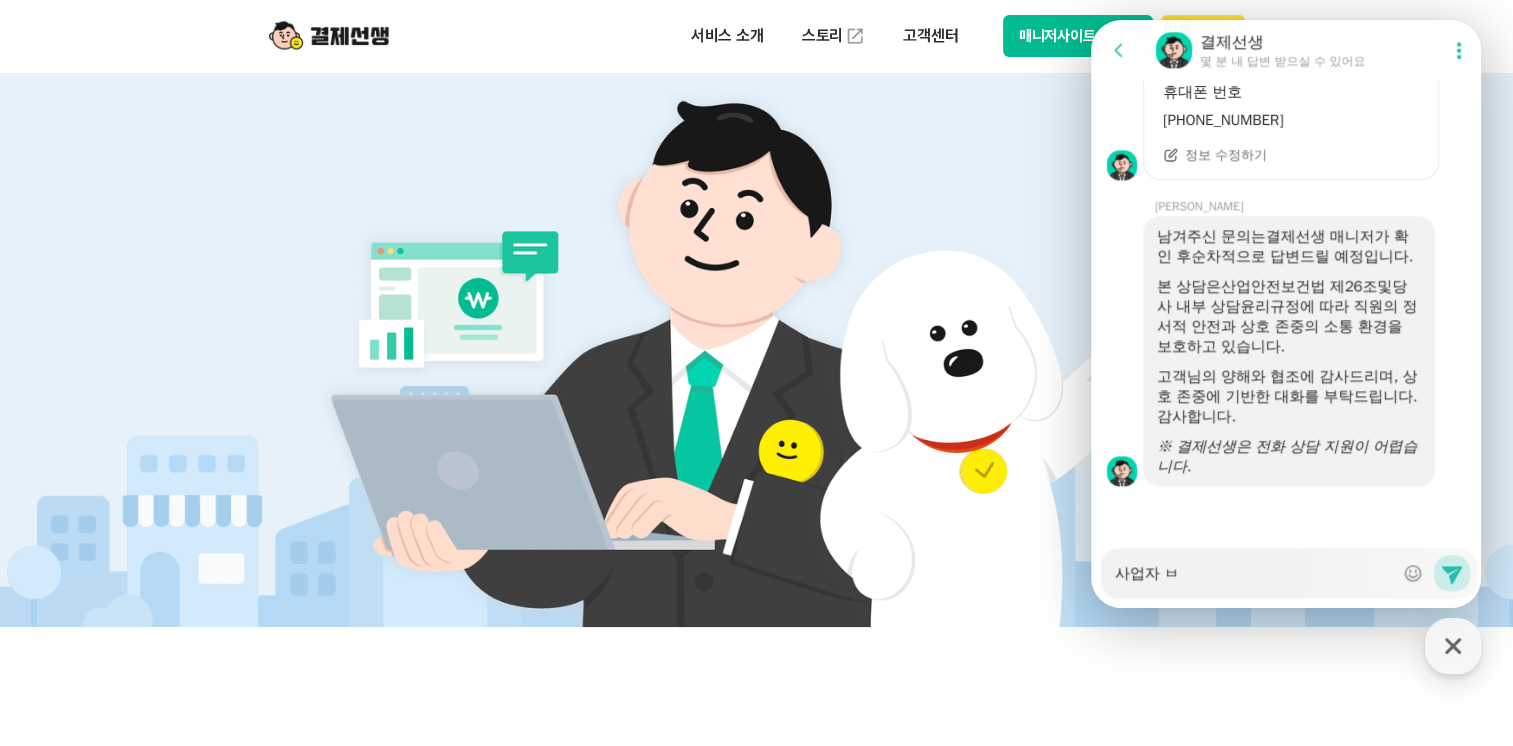 type on "x" 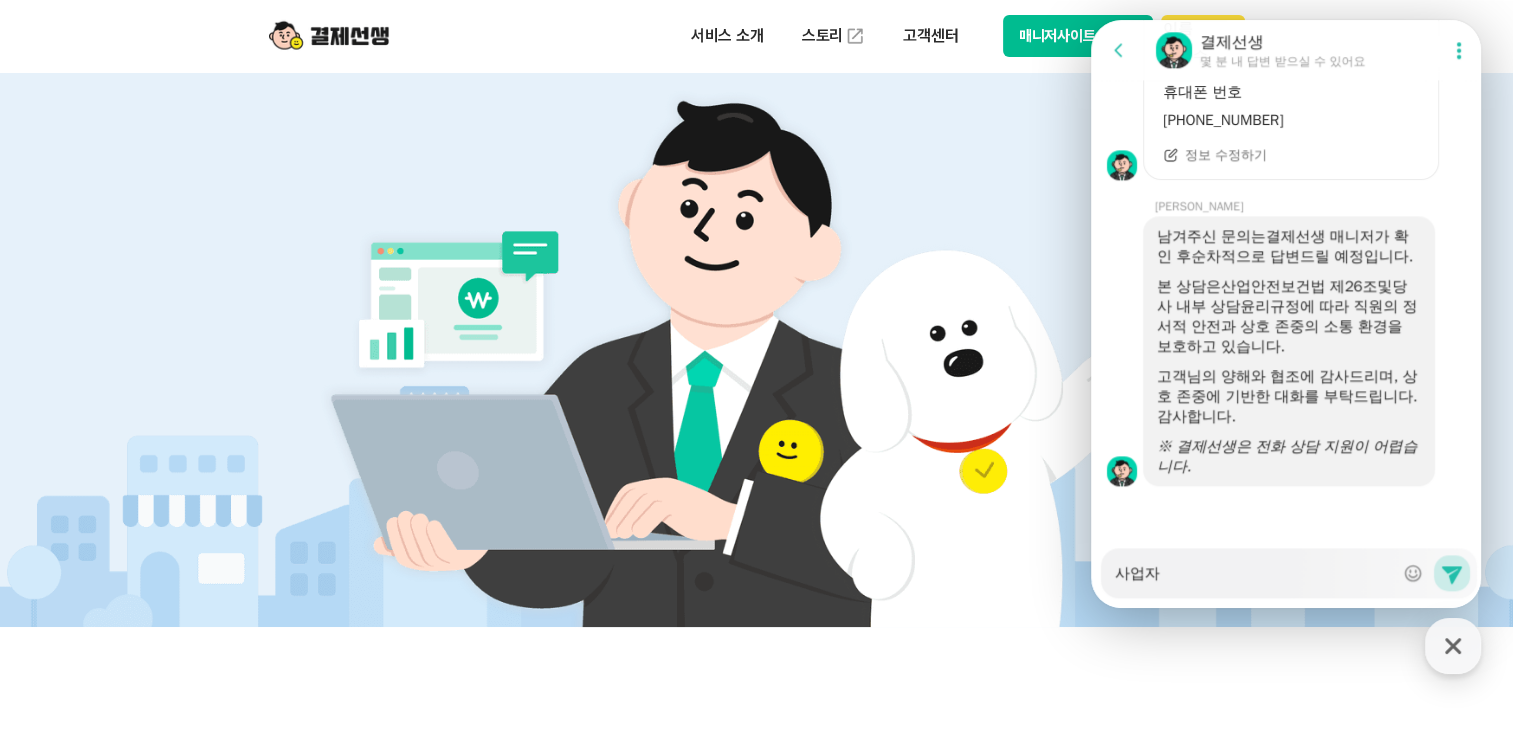 type on "x" 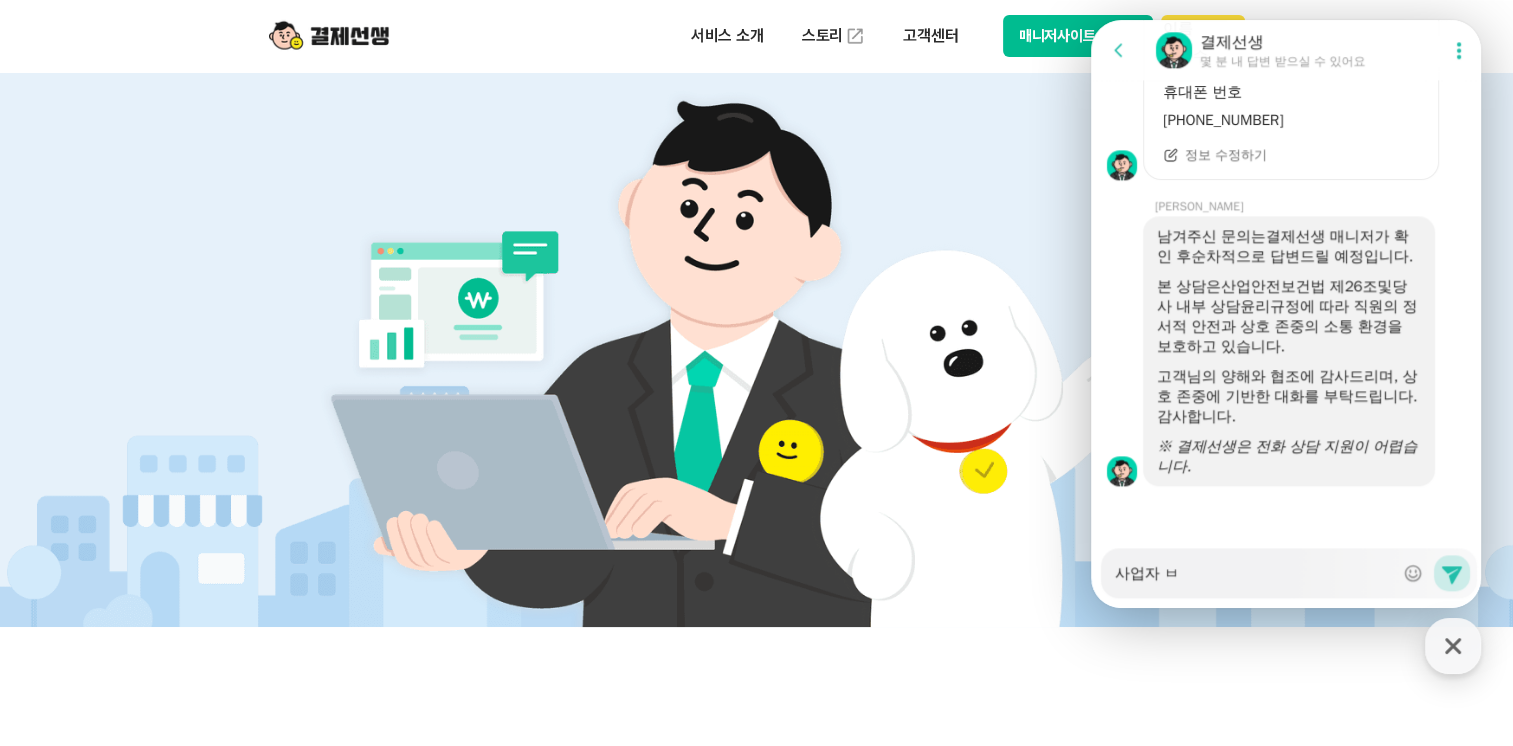type on "x" 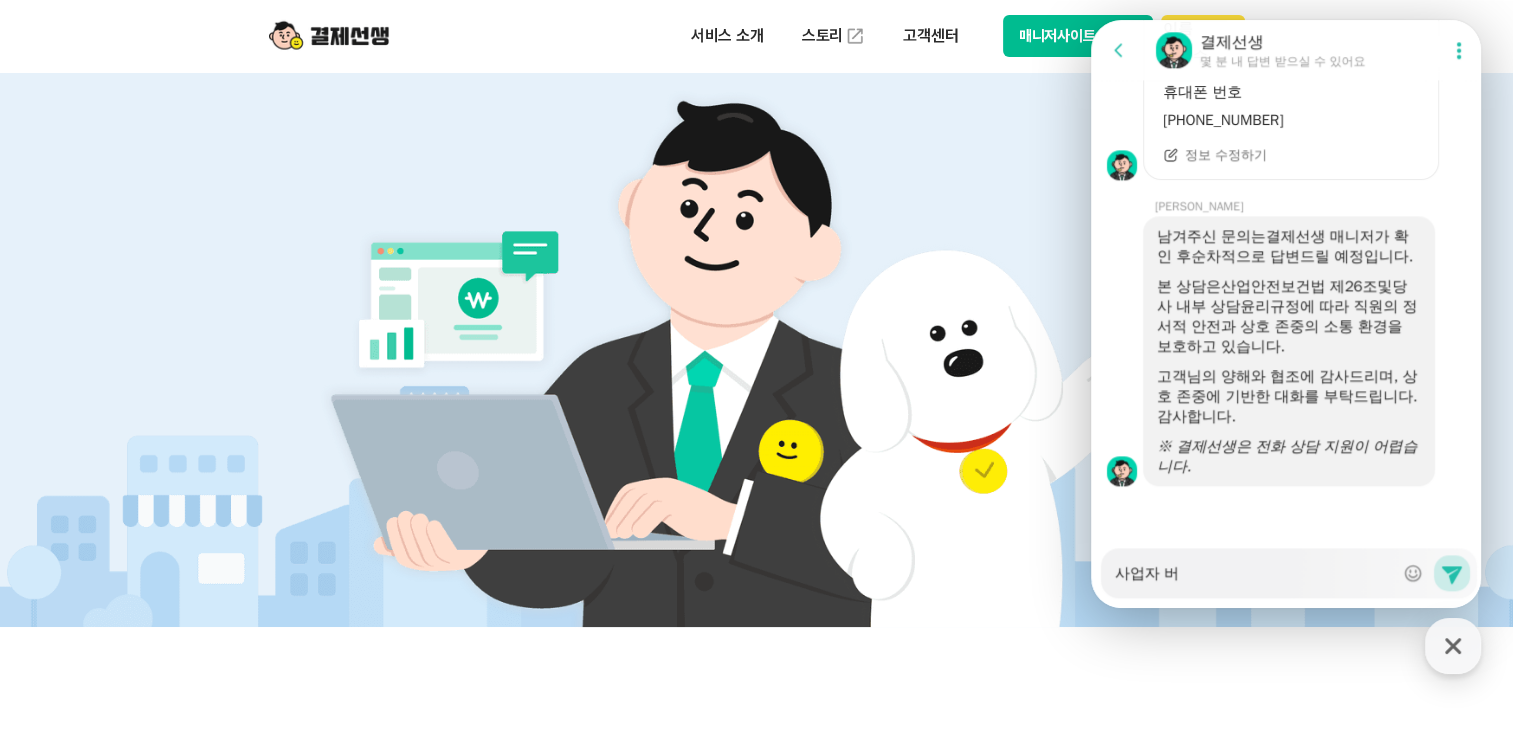 type on "x" 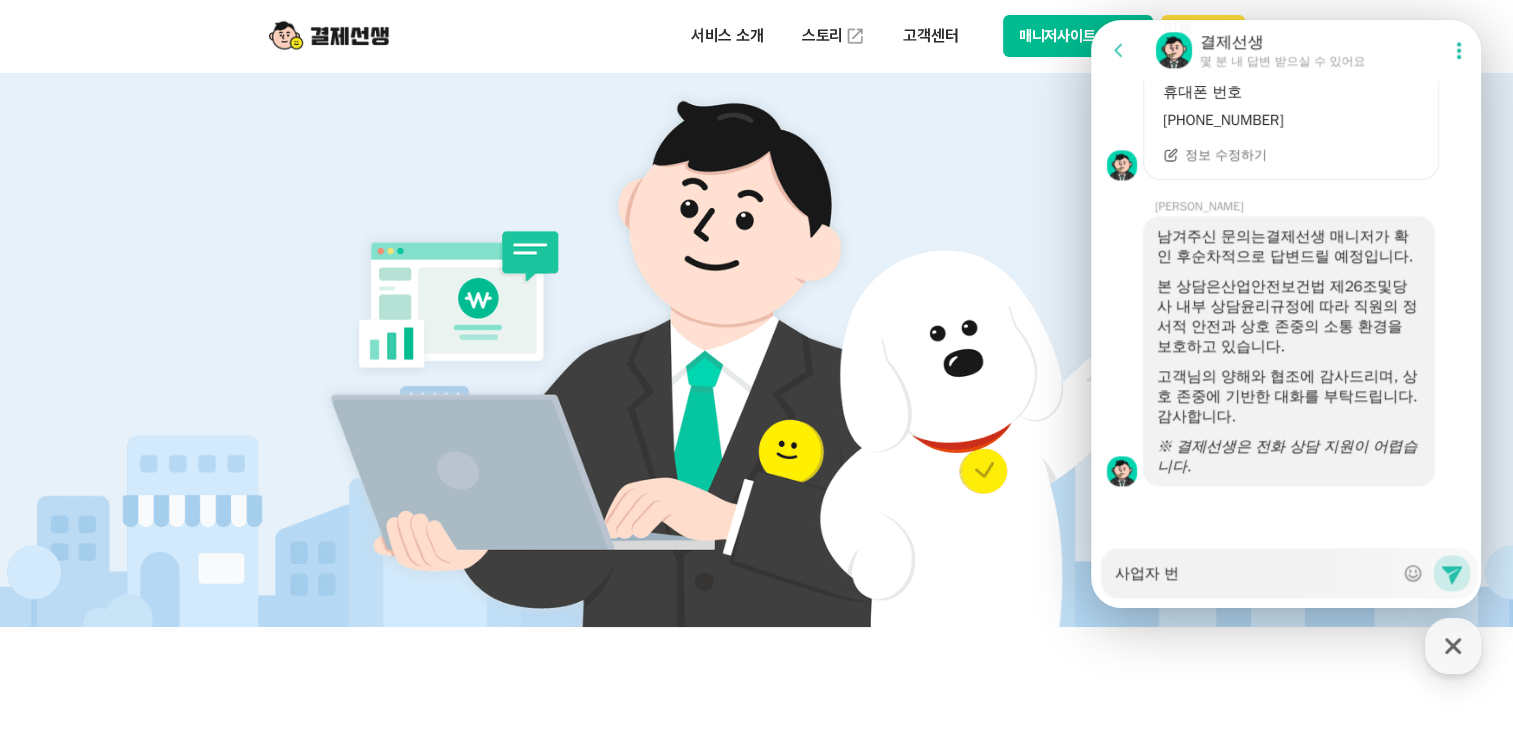 type on "x" 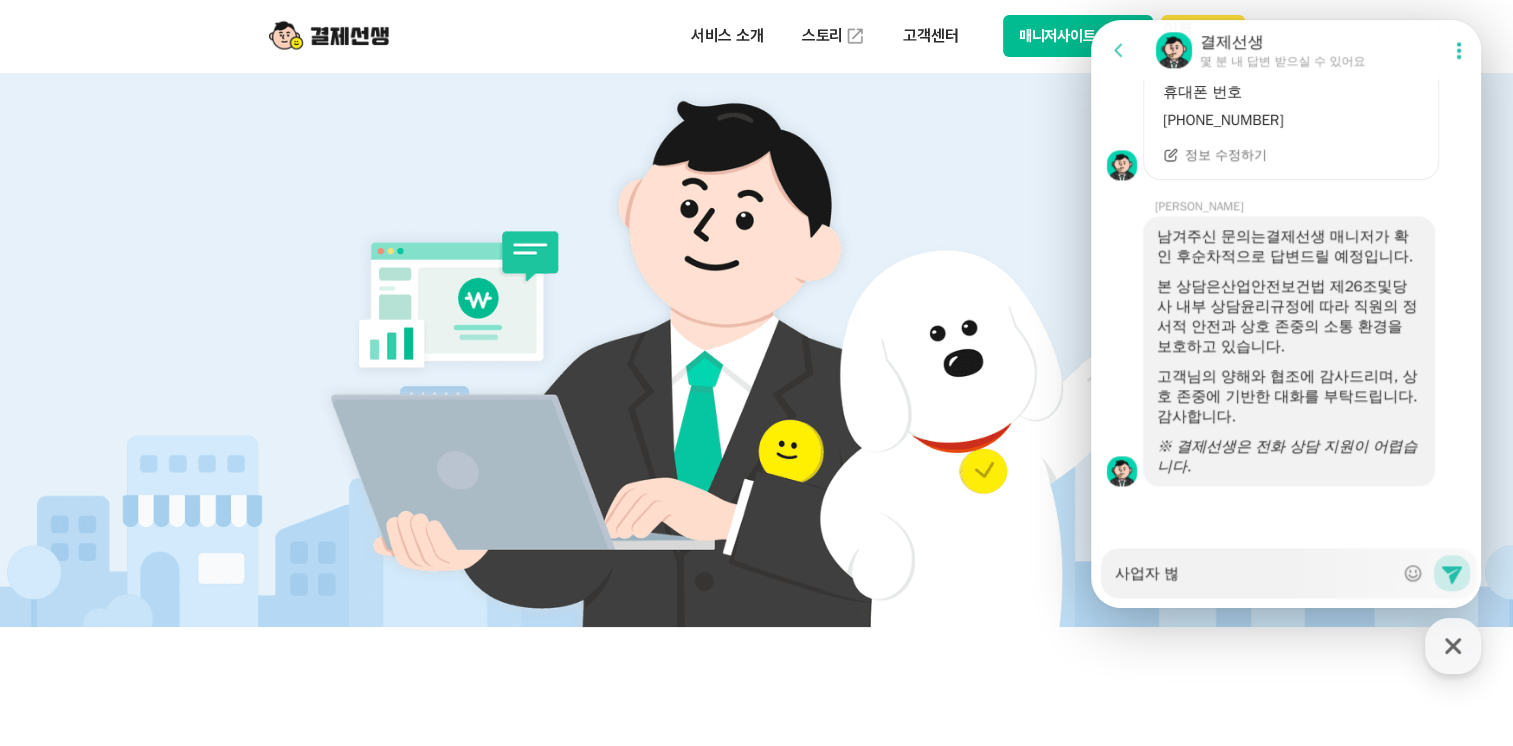 type on "x" 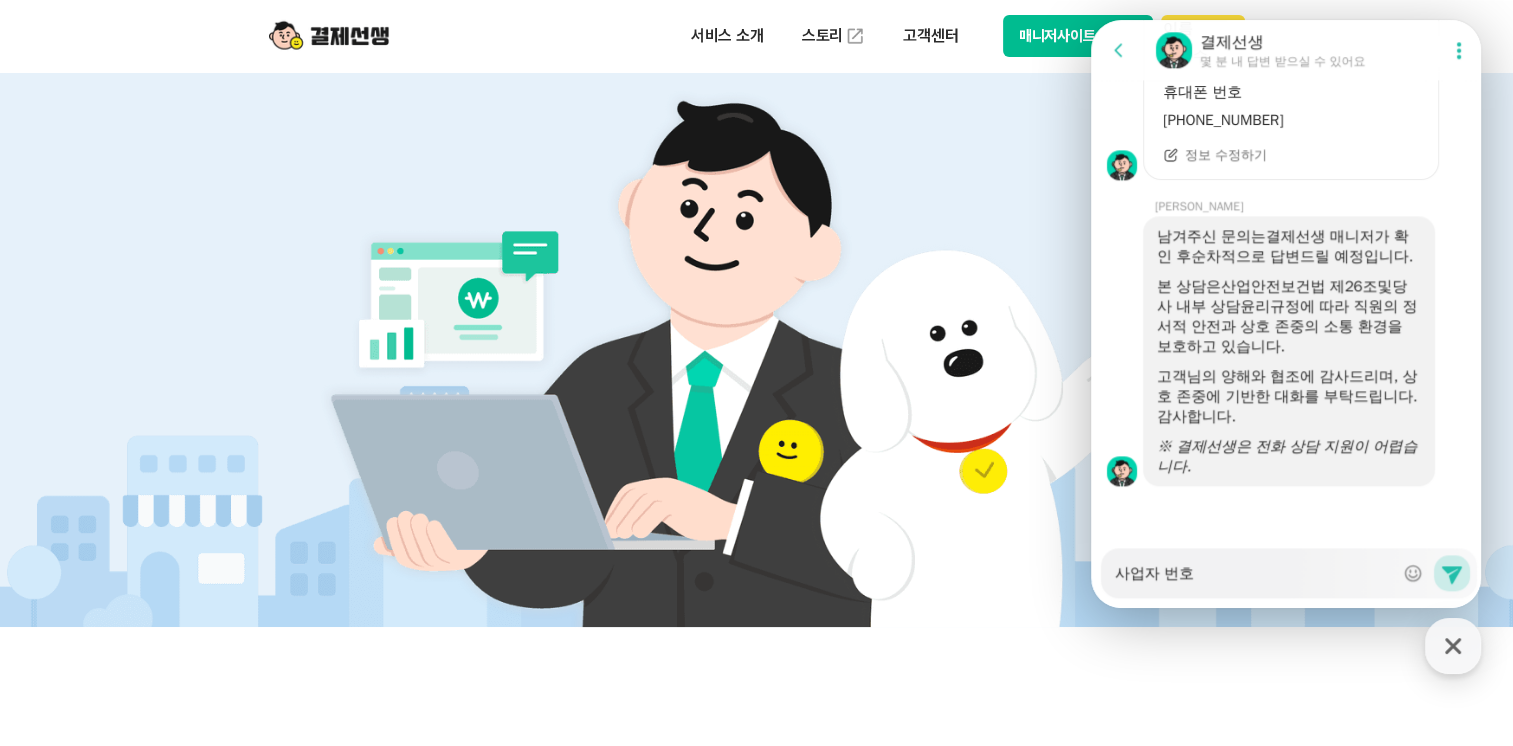 type on "x" 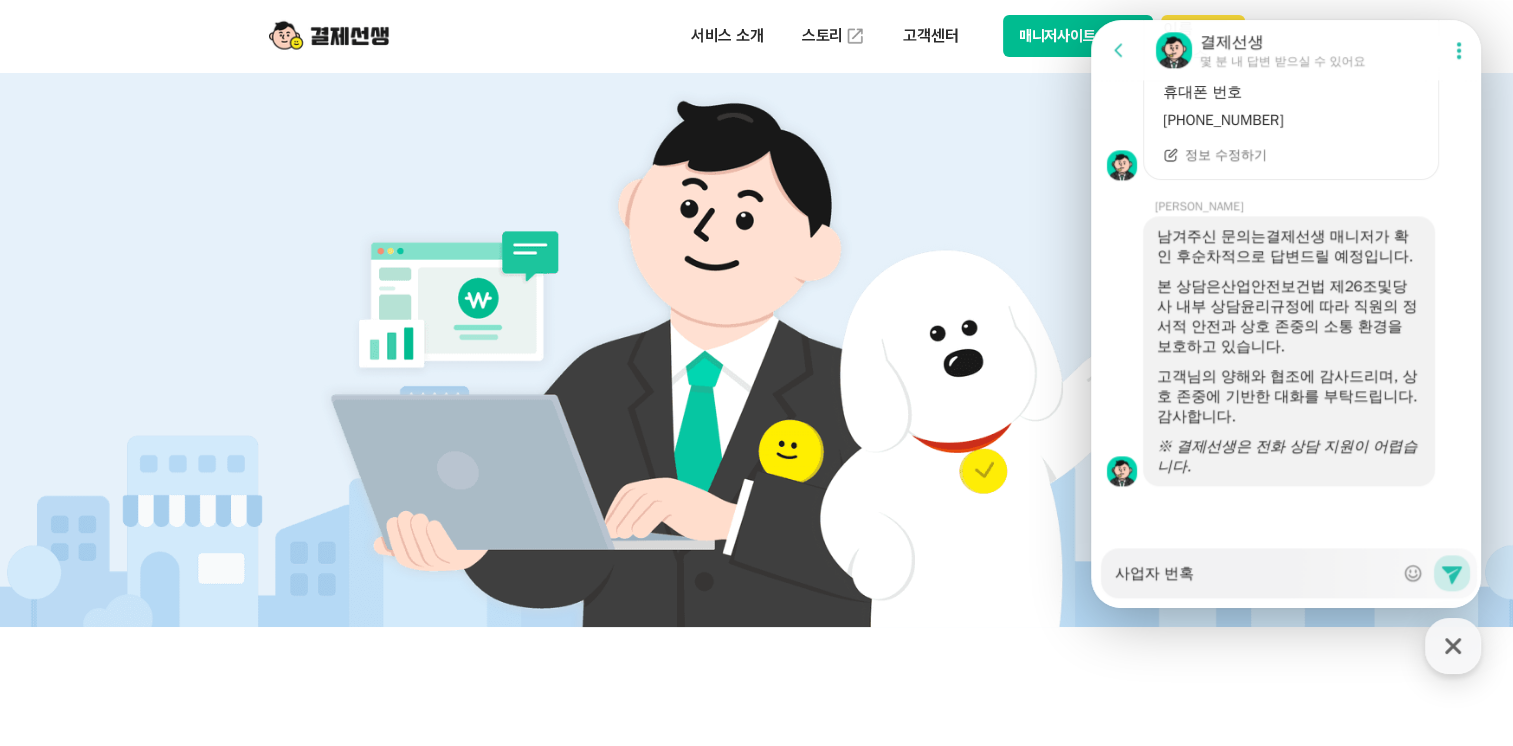 type on "x" 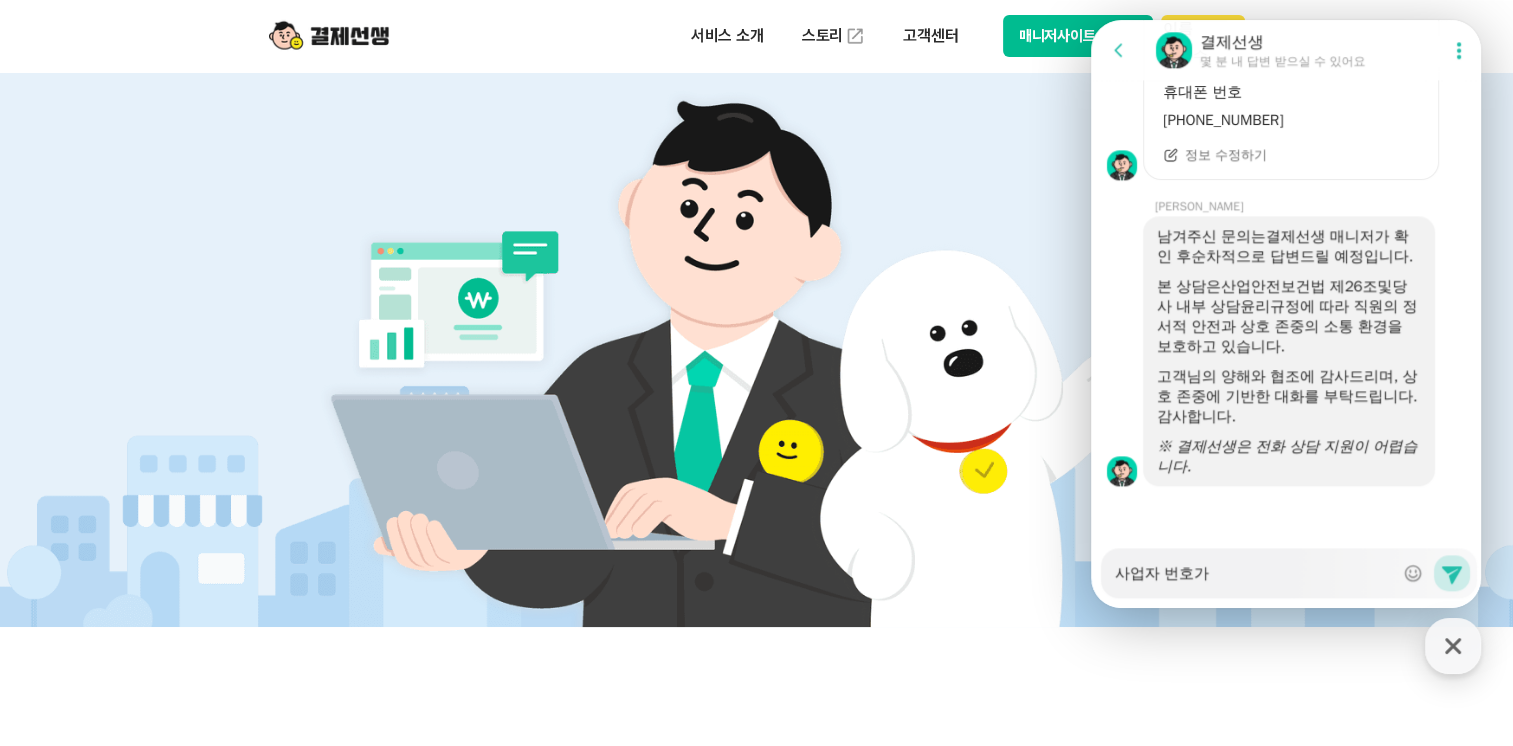type on "x" 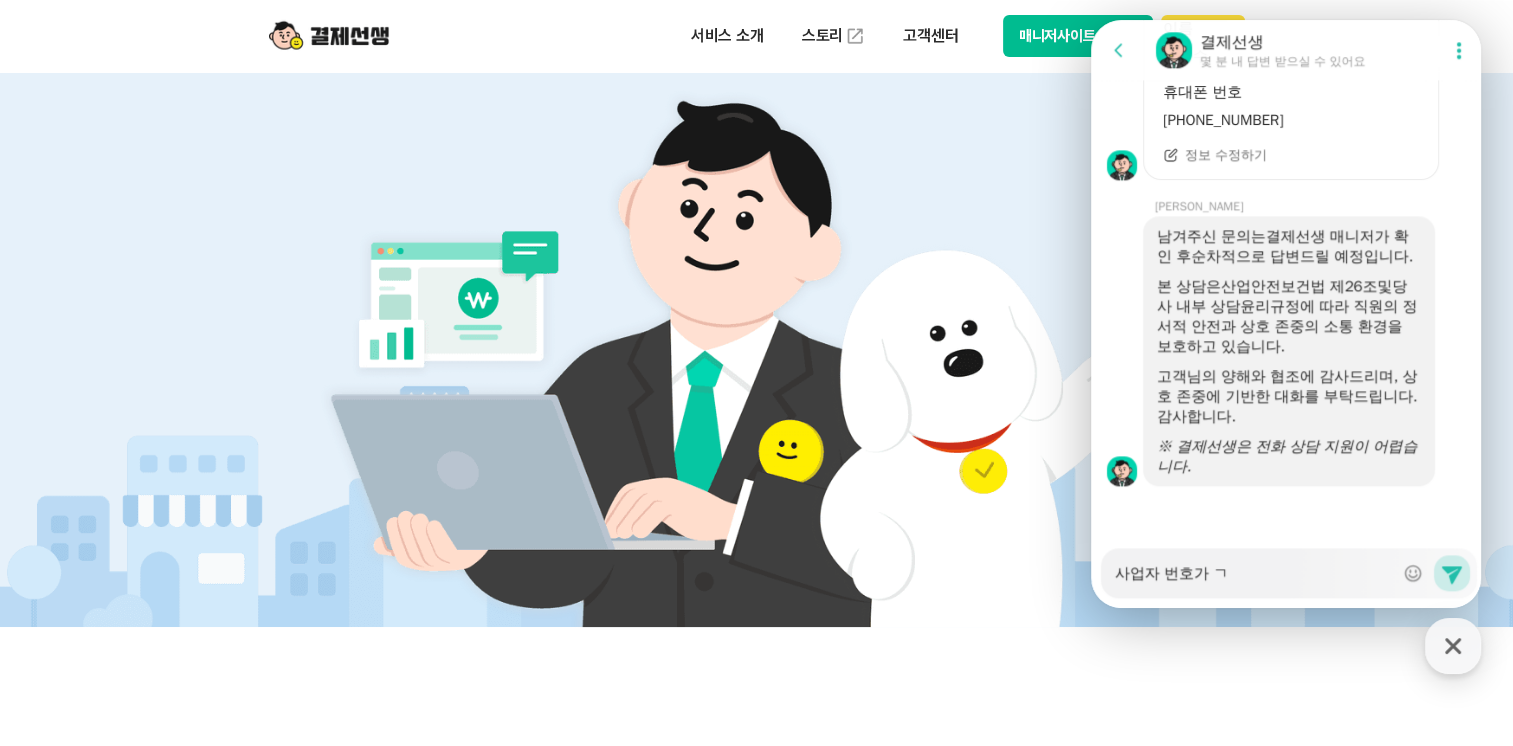 type on "x" 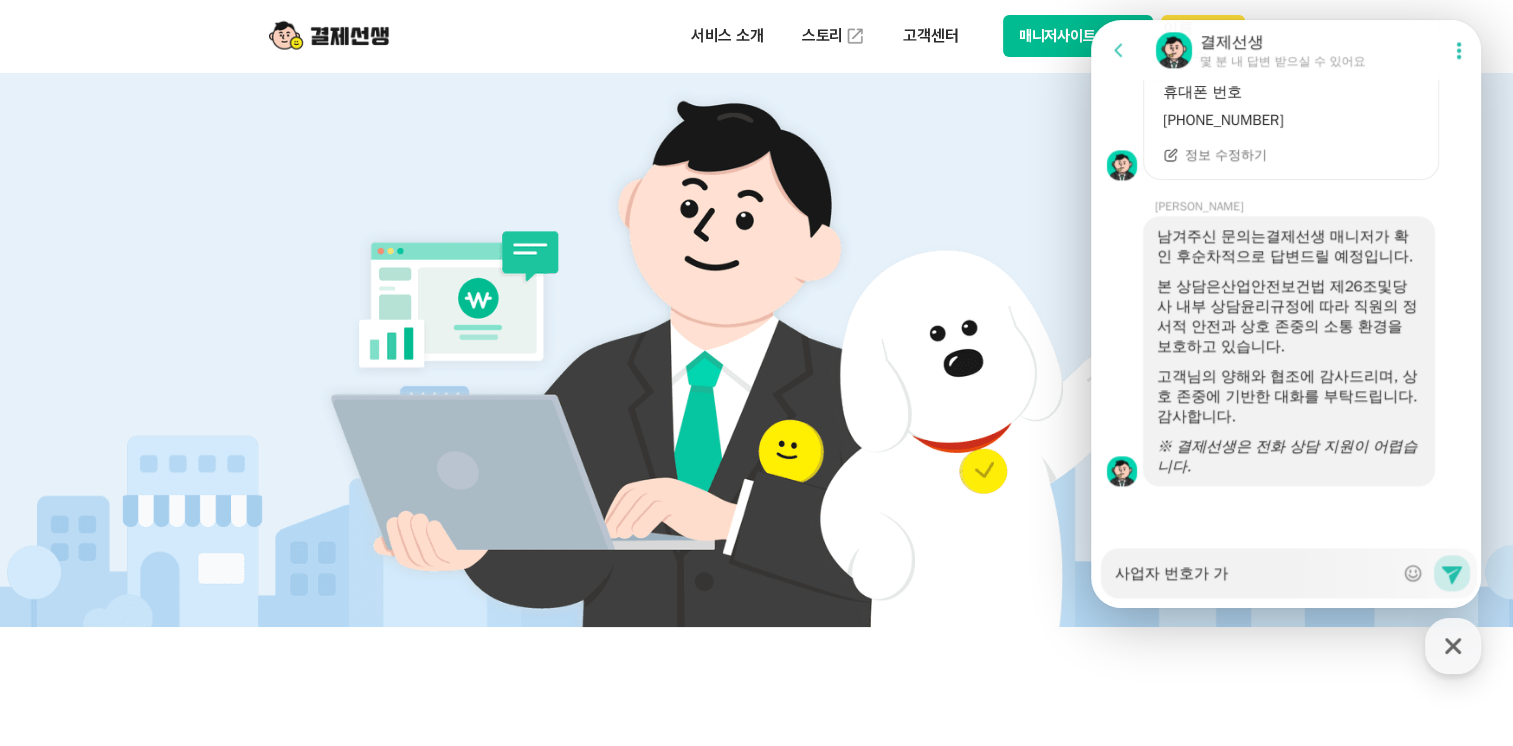 type on "x" 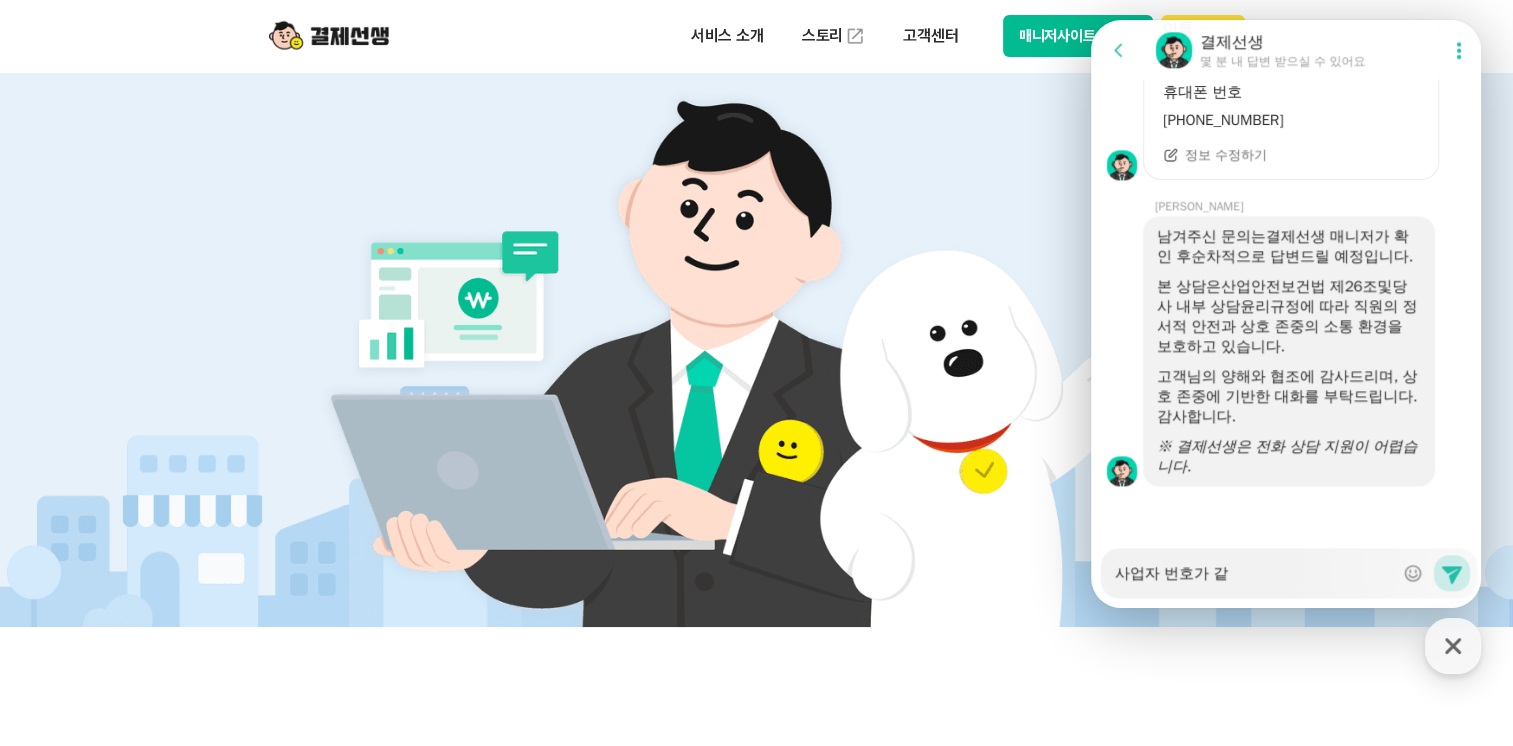 type on "x" 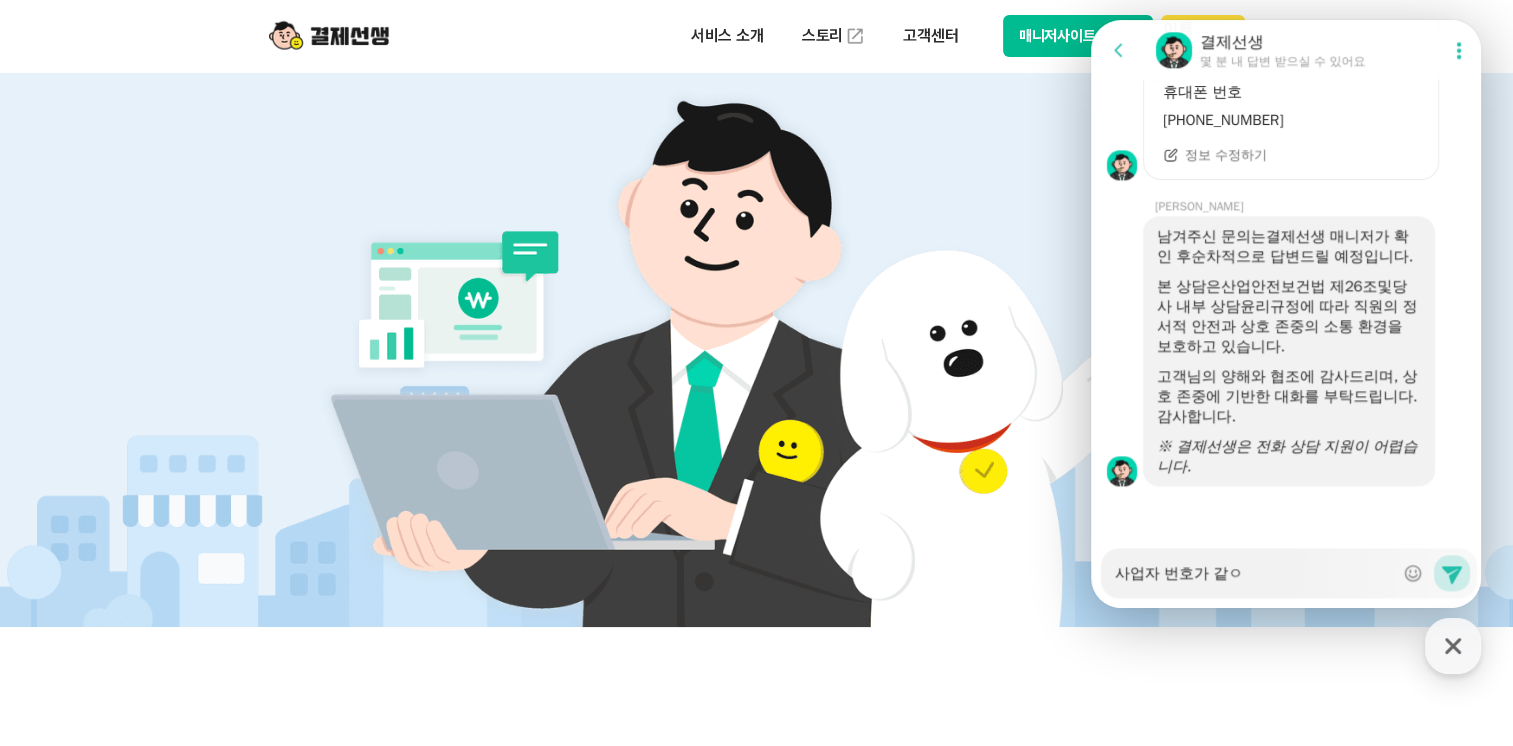 type on "x" 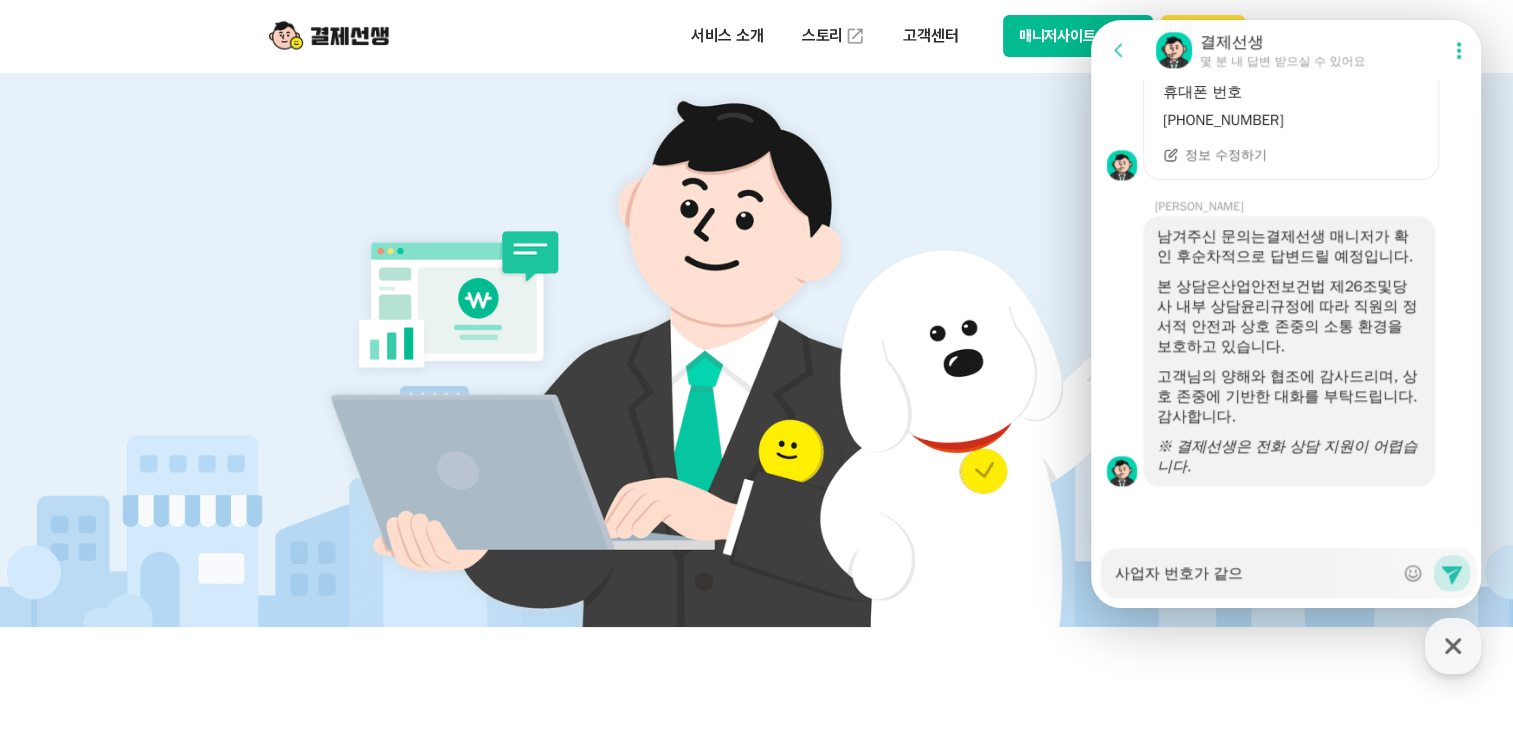 type on "x" 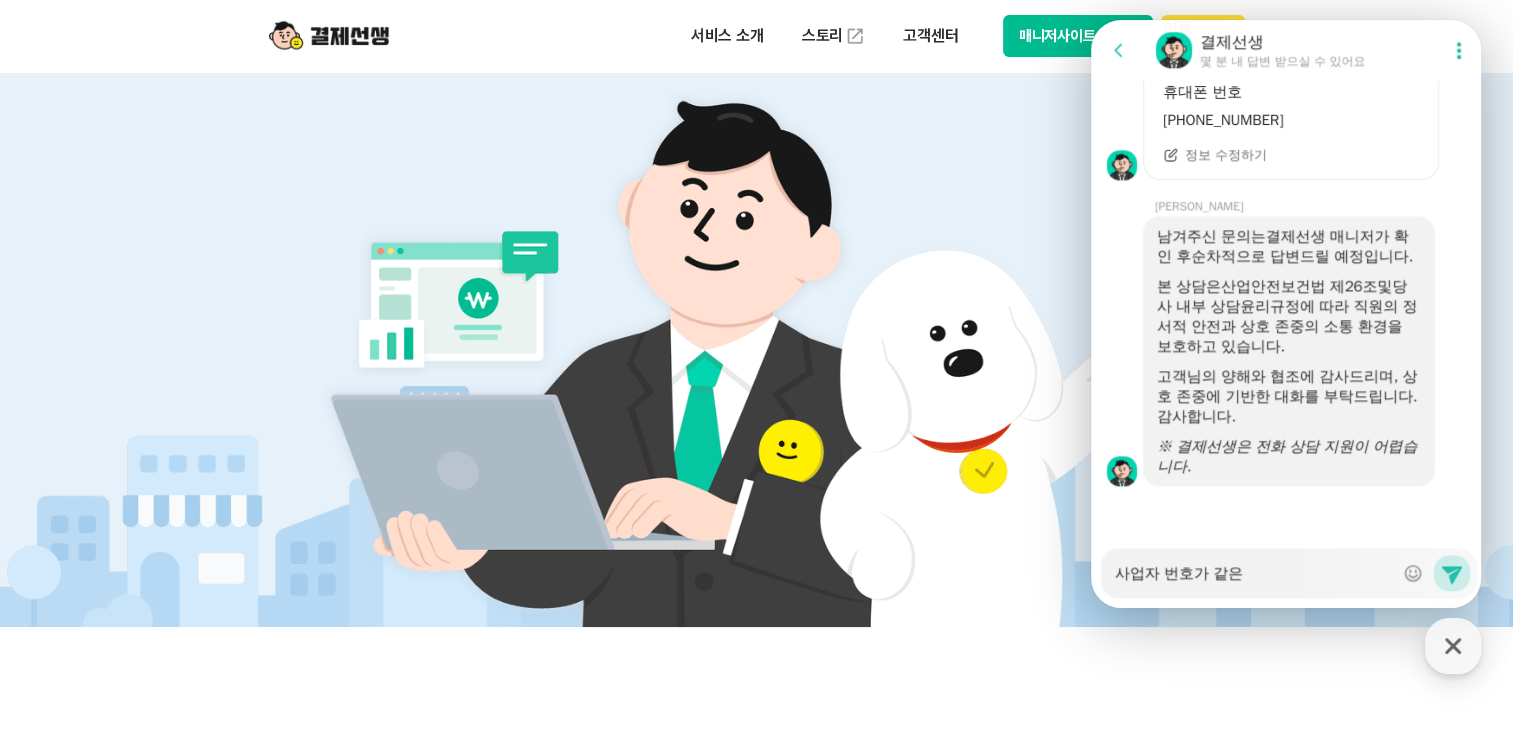 type on "x" 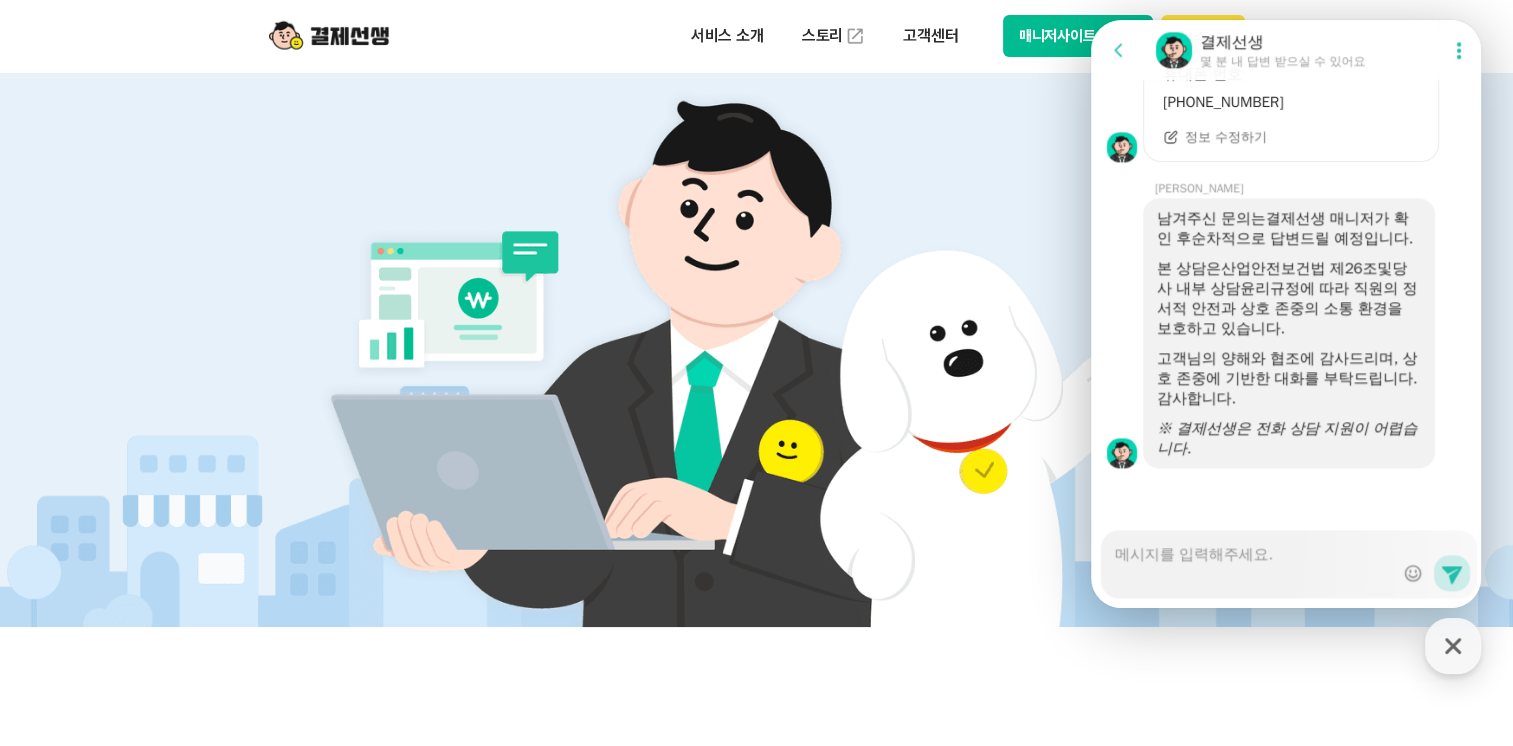 scroll, scrollTop: 2427, scrollLeft: 0, axis: vertical 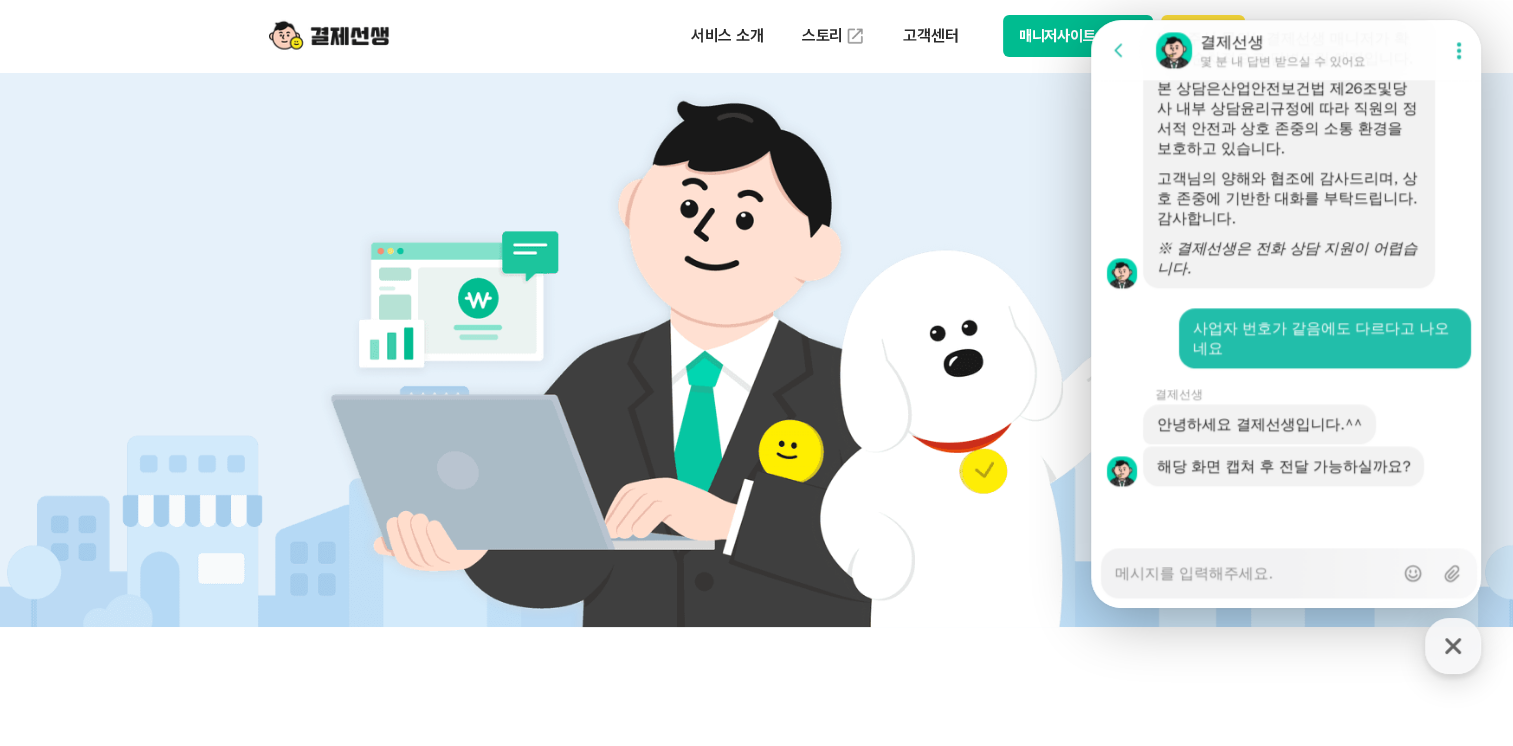 click at bounding box center [756, 346] 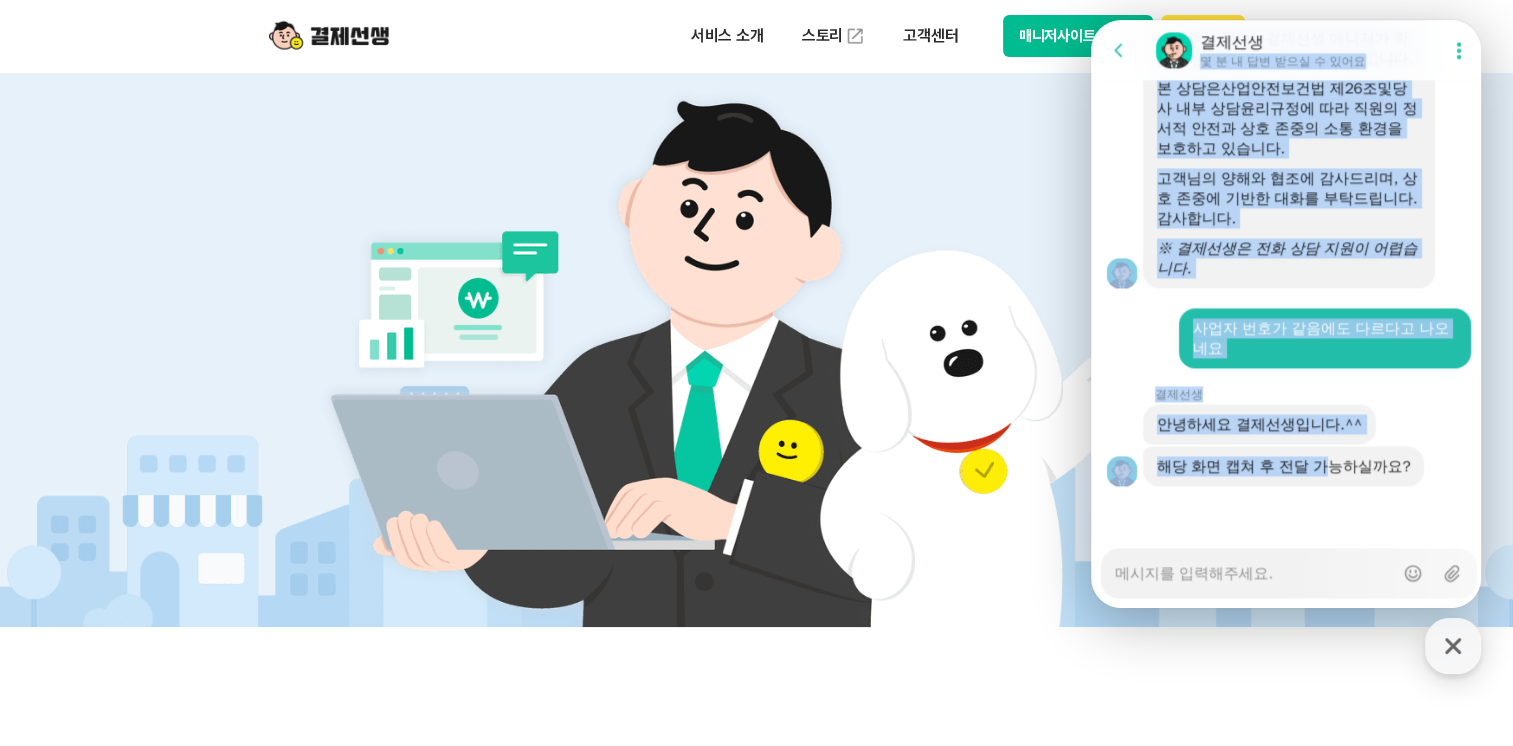 drag, startPoint x: 1317, startPoint y: 36, endPoint x: 1328, endPoint y: 451, distance: 415.14575 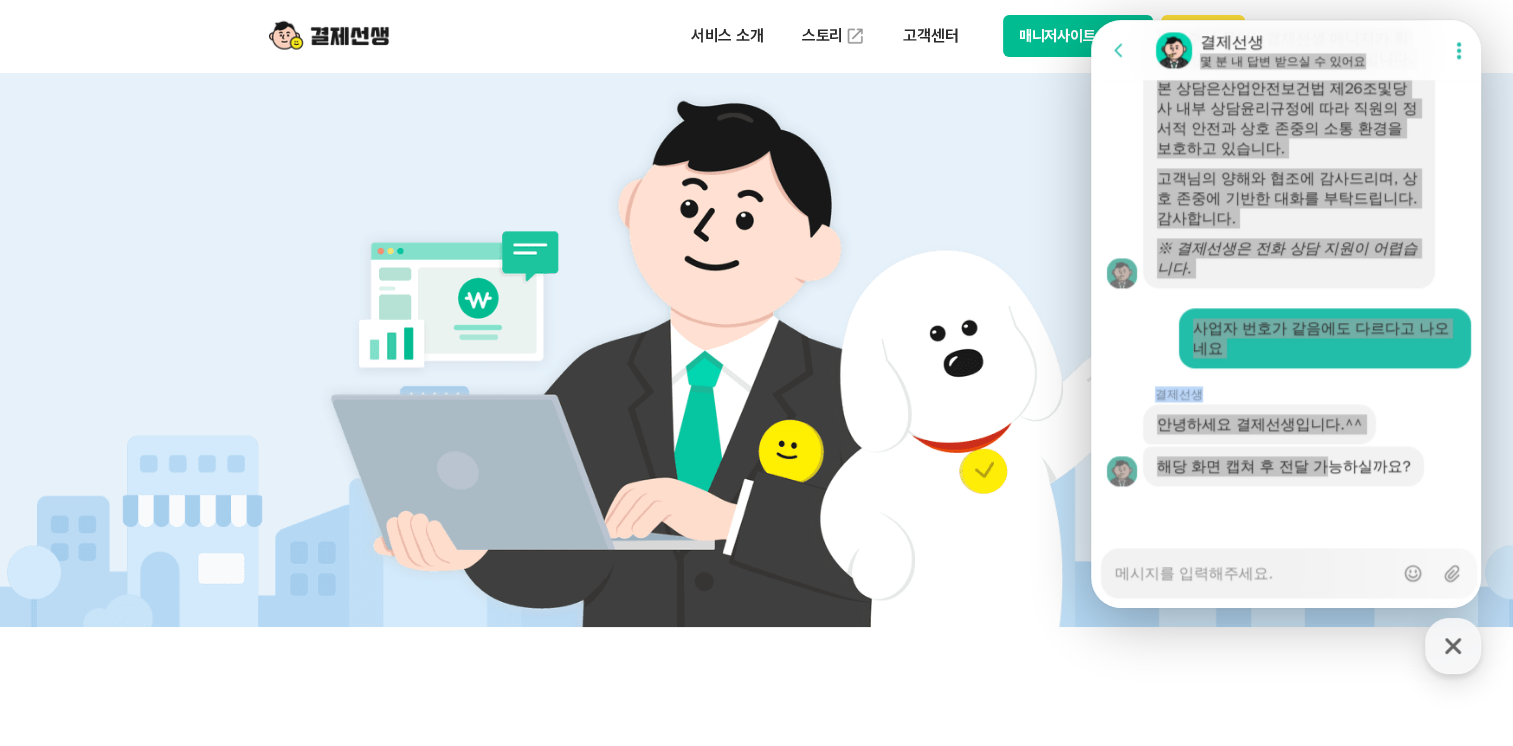 click at bounding box center [756, 346] 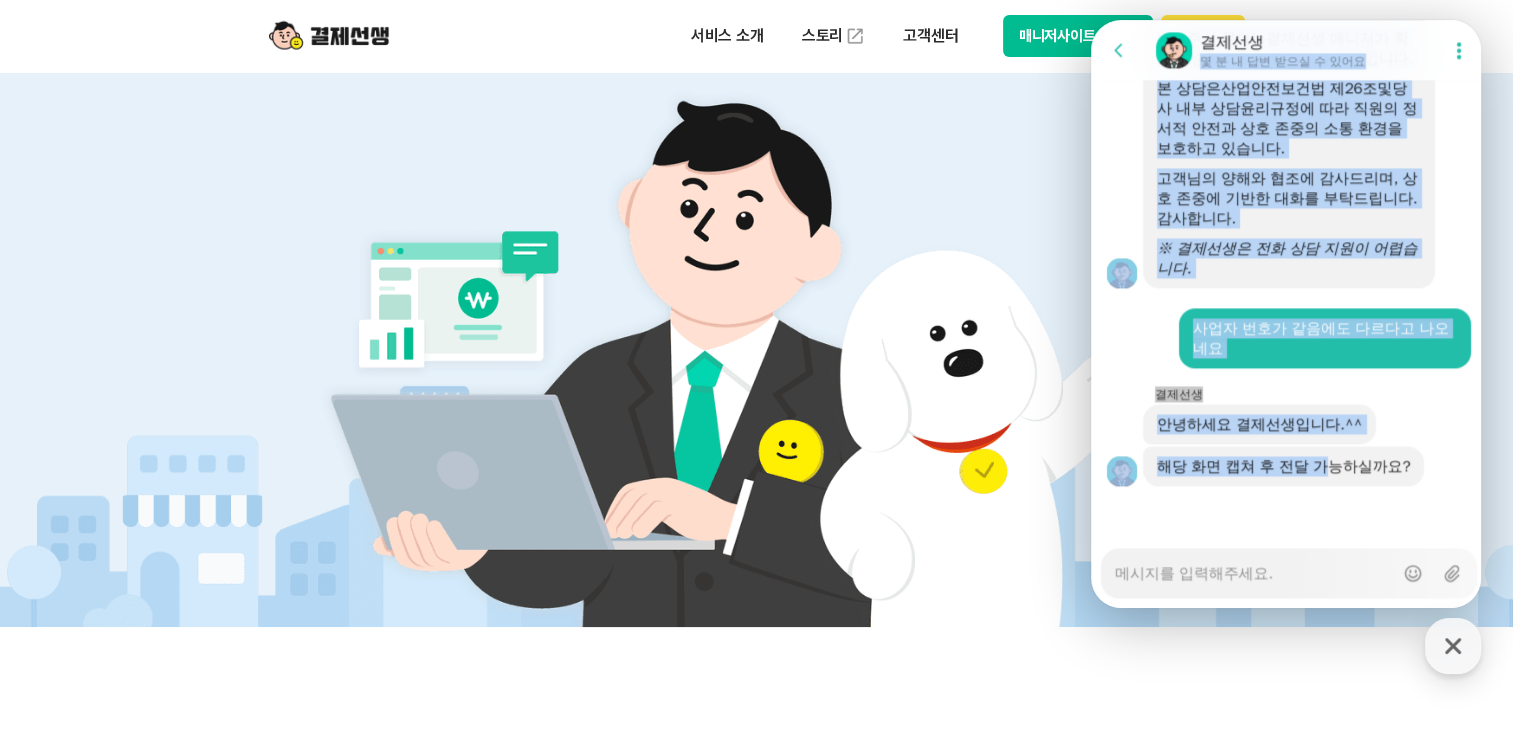 click on "결제선생" at bounding box center (1283, 42) 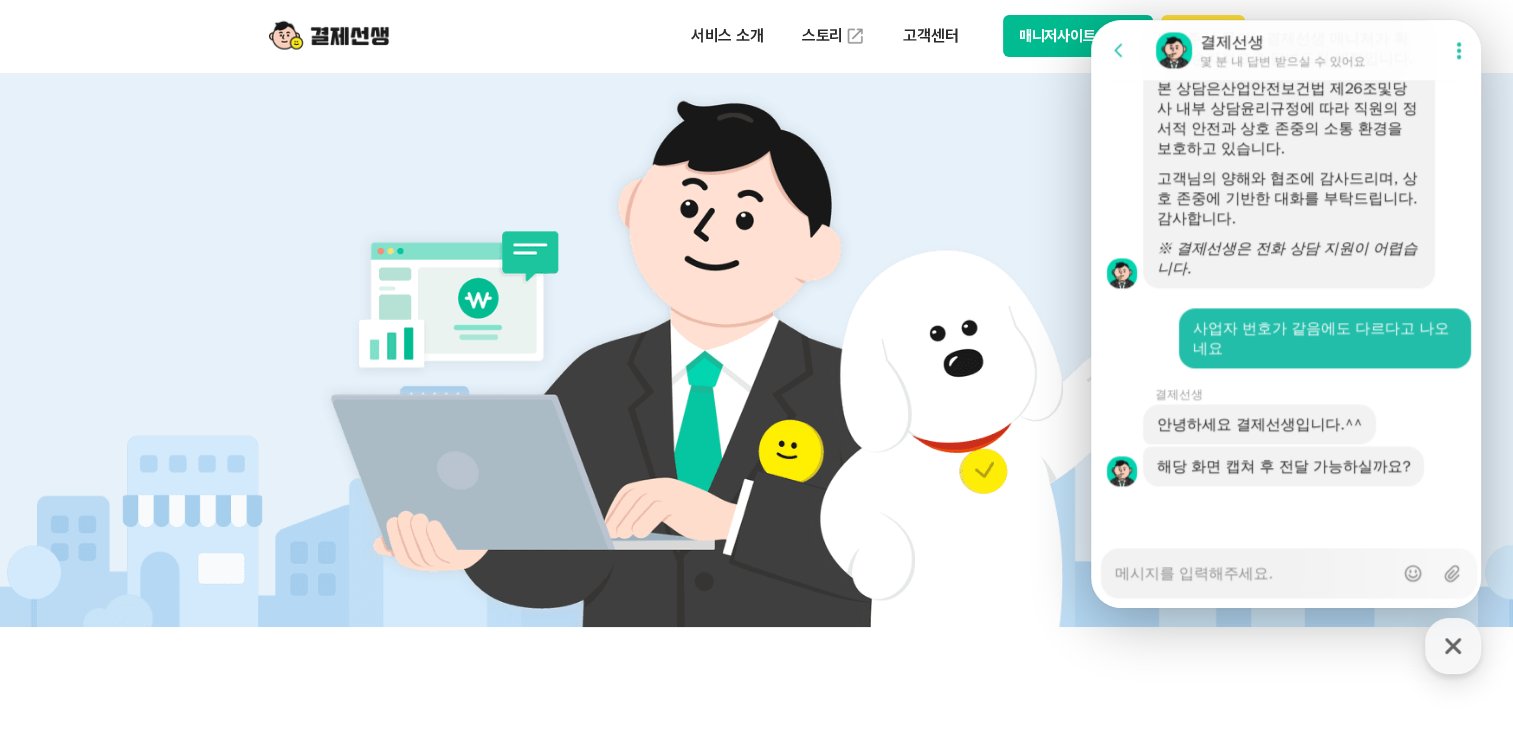 click at bounding box center [756, 346] 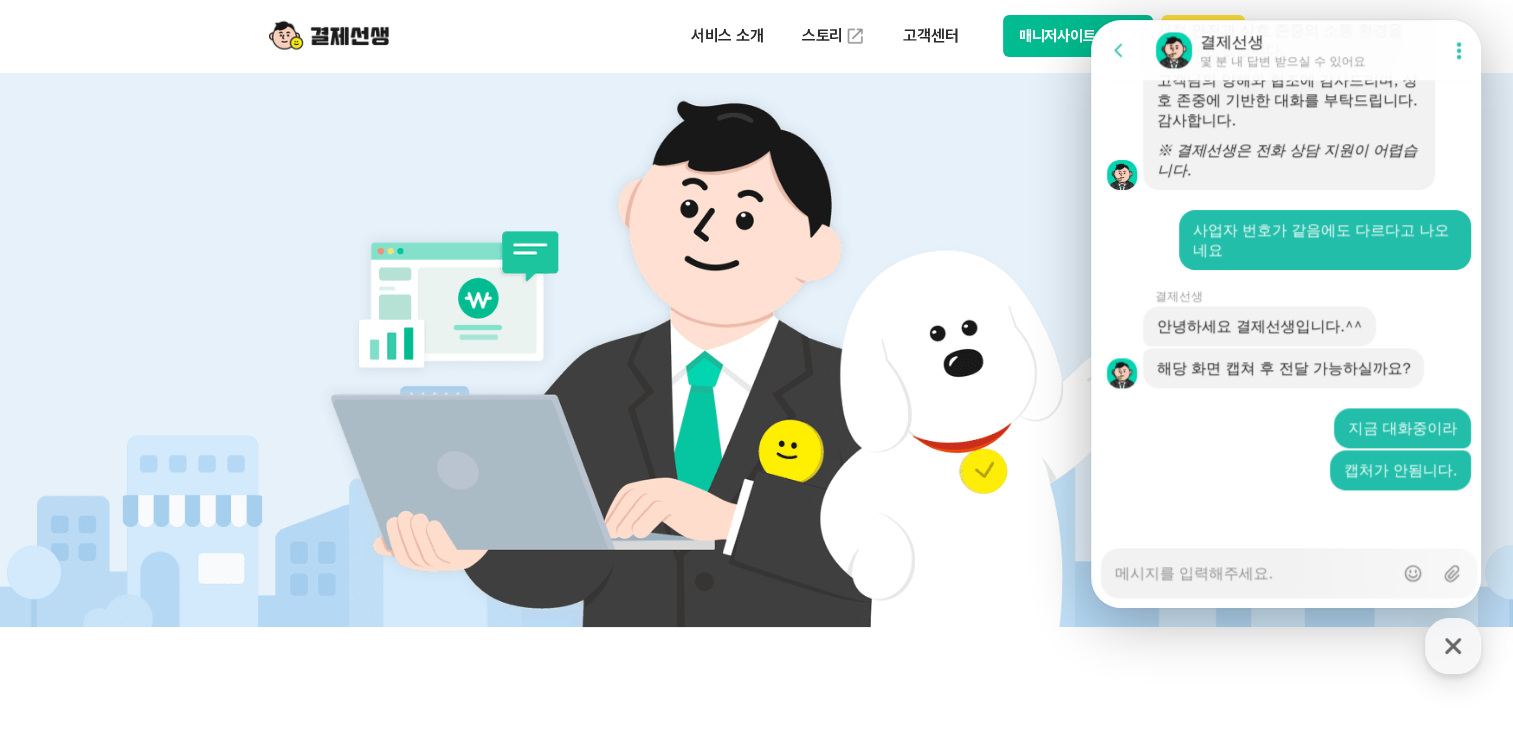 scroll, scrollTop: 2647, scrollLeft: 0, axis: vertical 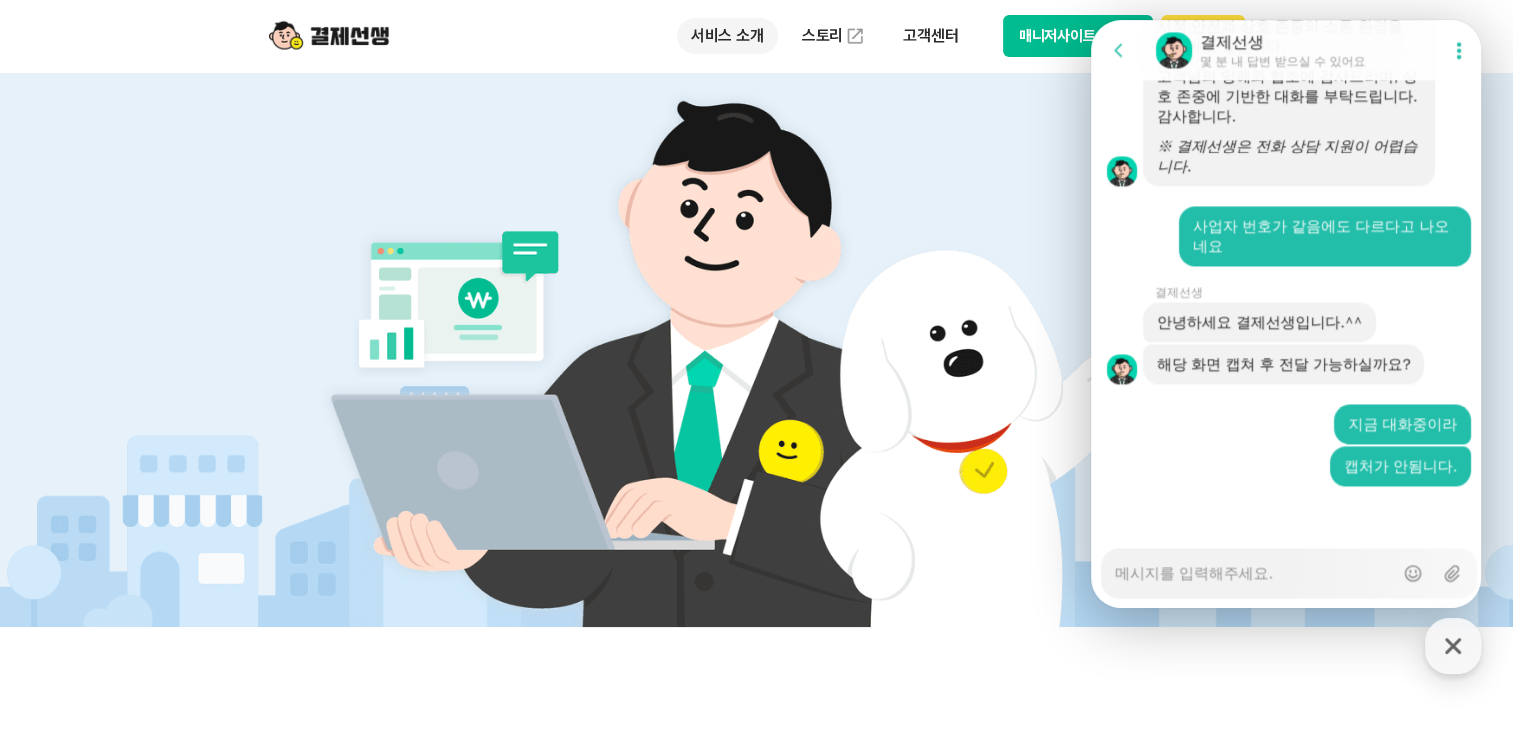 click on "서비스 소개" at bounding box center [727, 36] 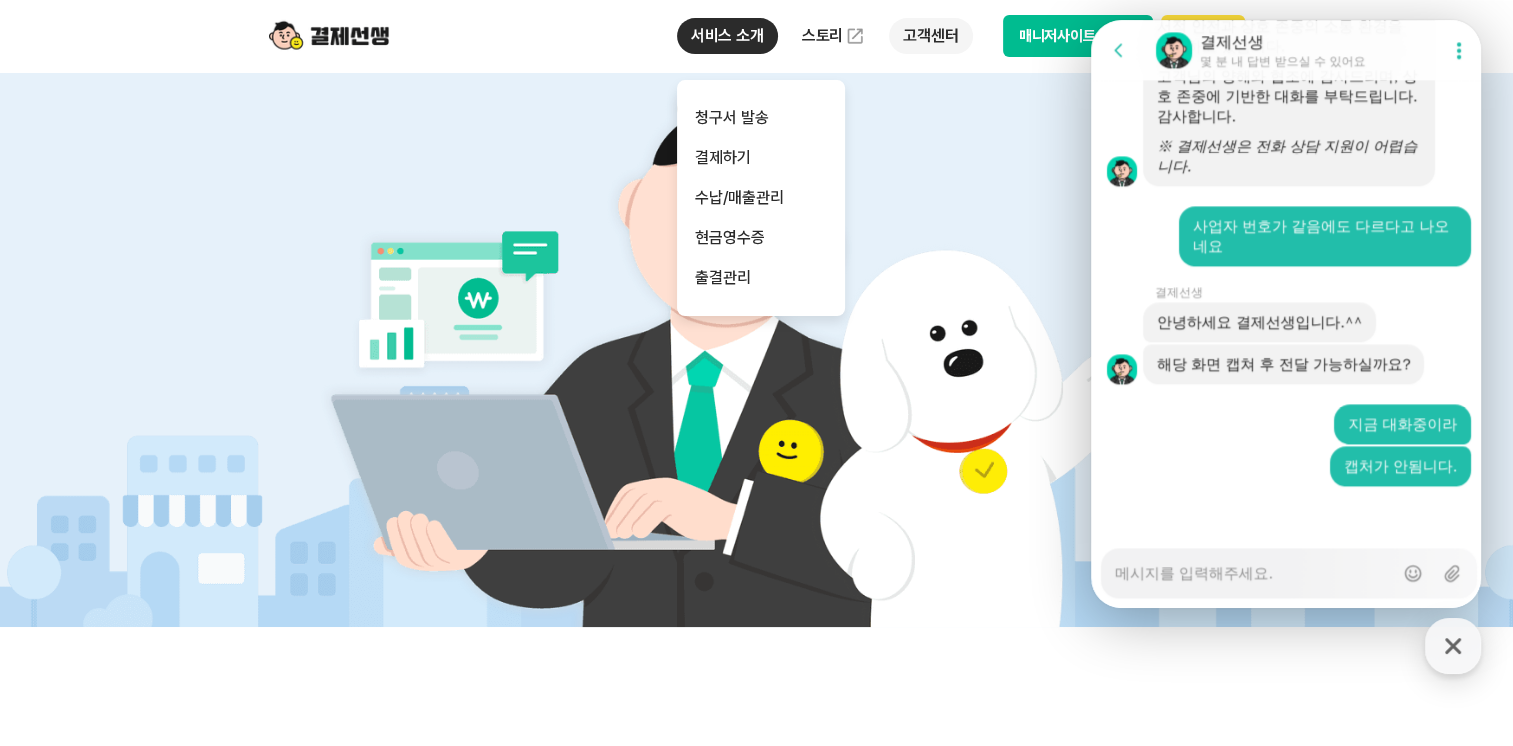 click on "고객센터" at bounding box center [930, 36] 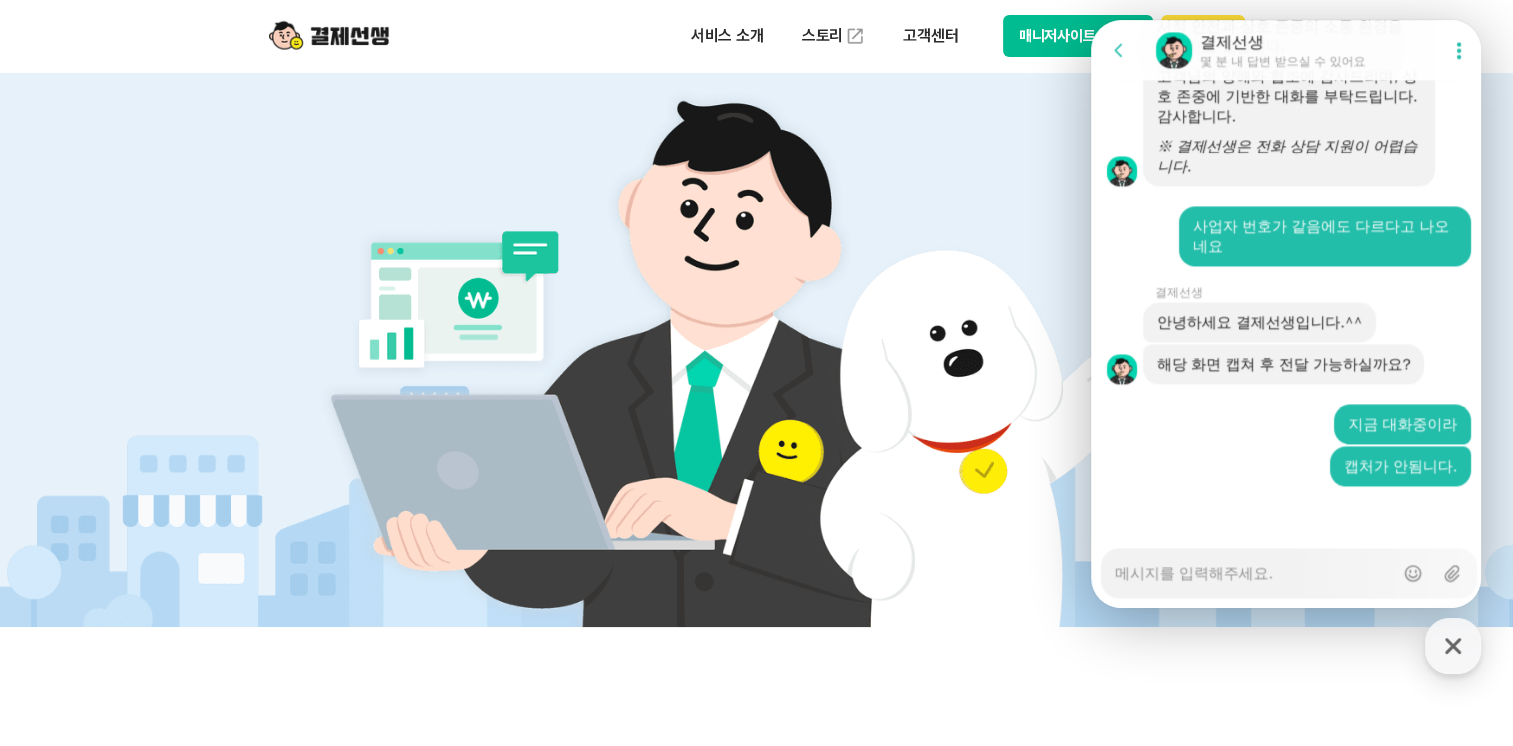 click at bounding box center [756, 346] 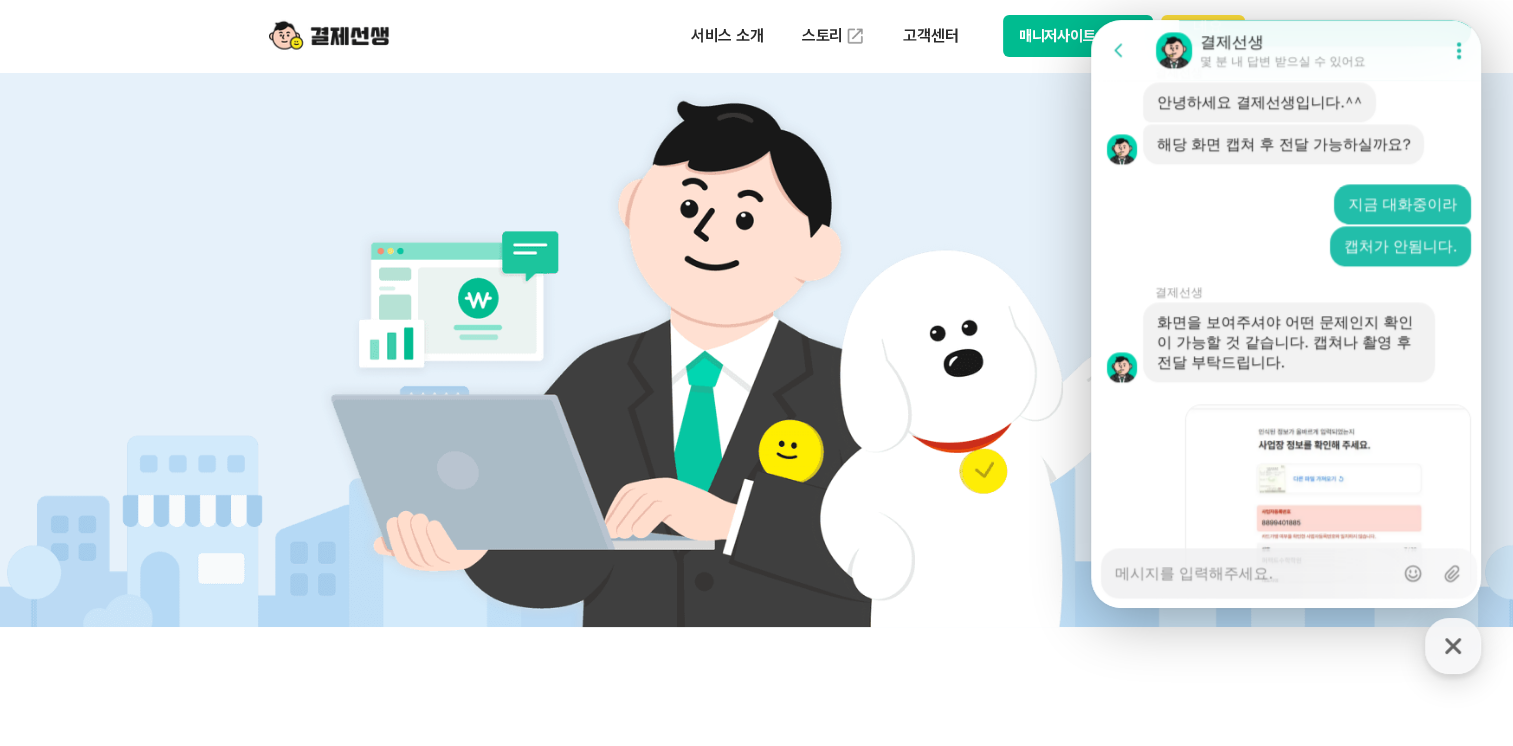 scroll, scrollTop: 2987, scrollLeft: 0, axis: vertical 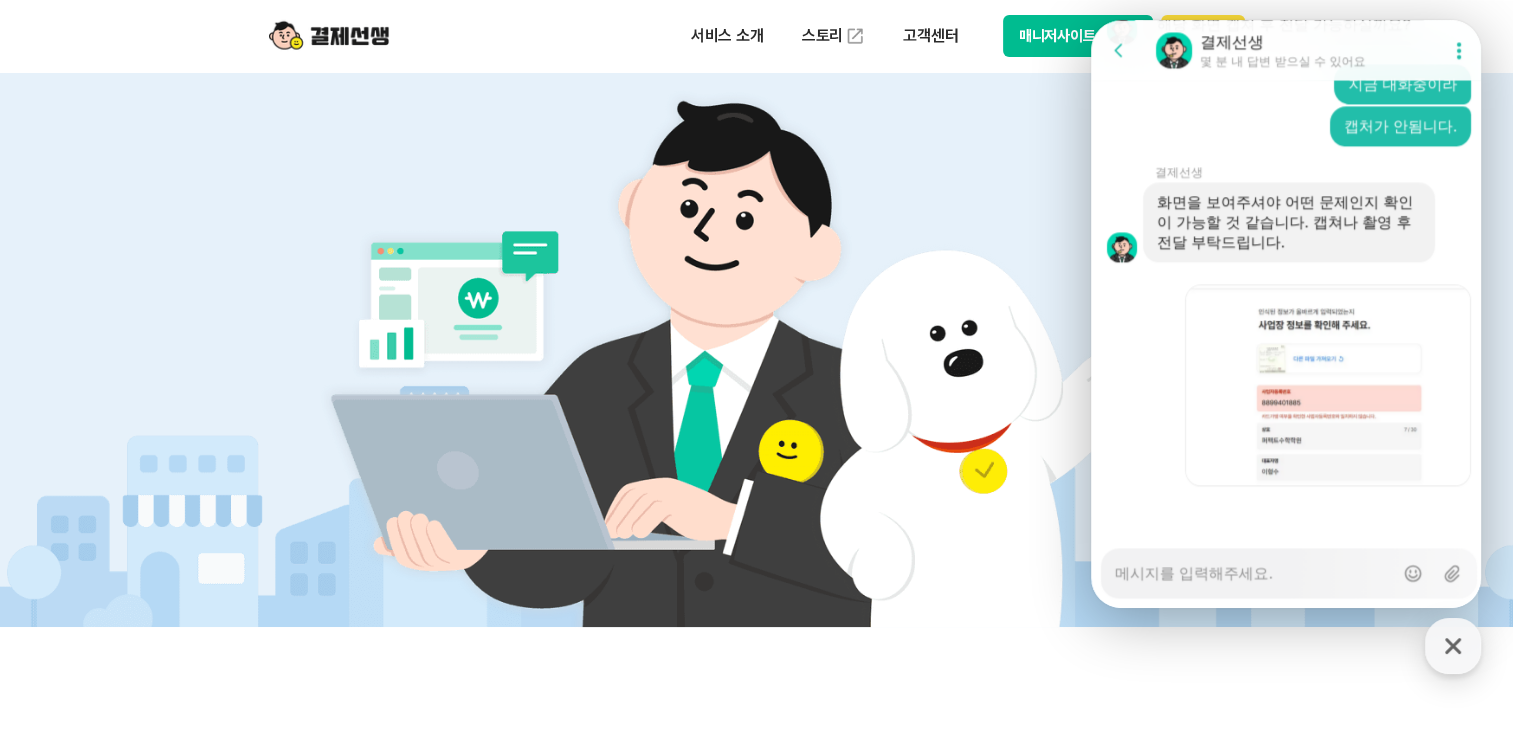 drag, startPoint x: 1167, startPoint y: 571, endPoint x: 1134, endPoint y: 561, distance: 34.48188 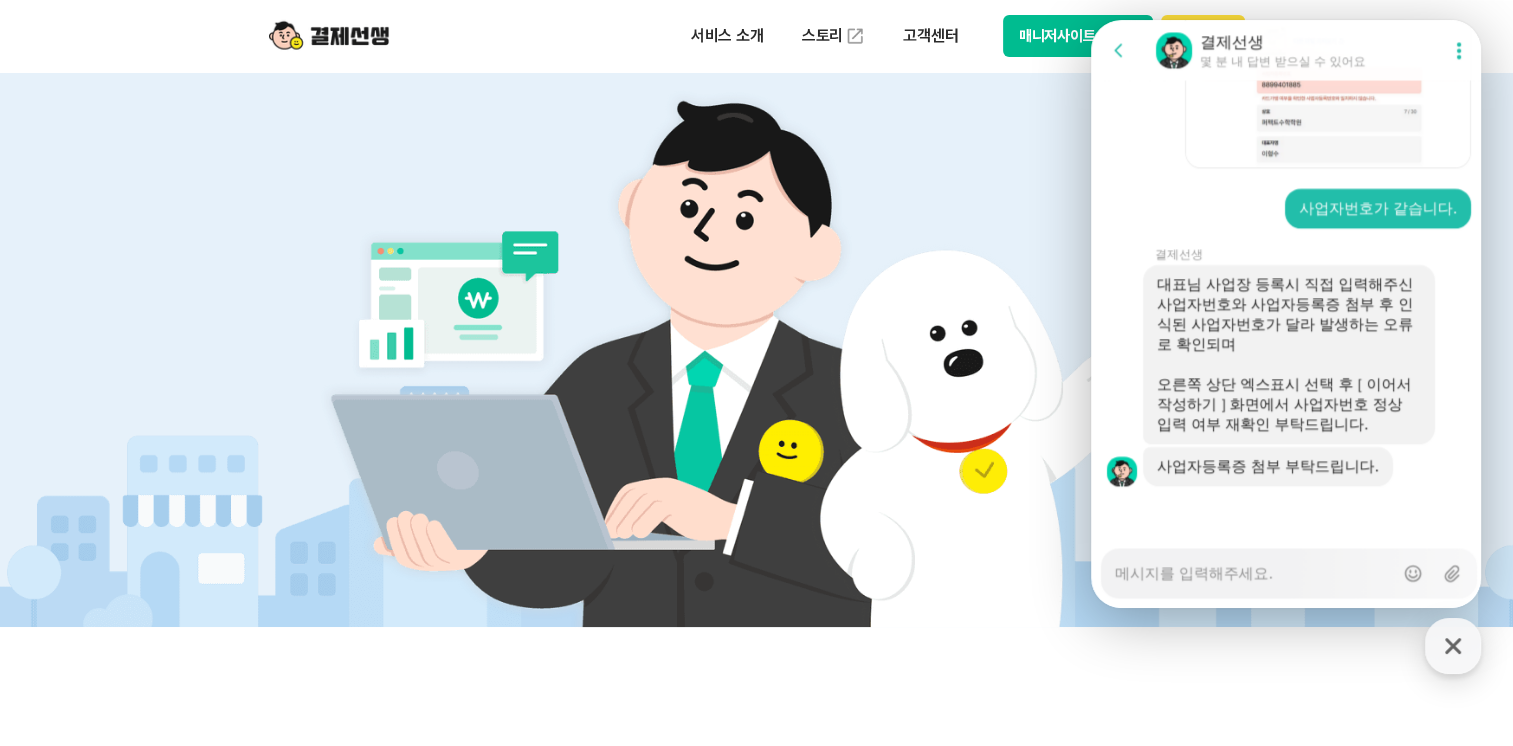 scroll, scrollTop: 3304, scrollLeft: 0, axis: vertical 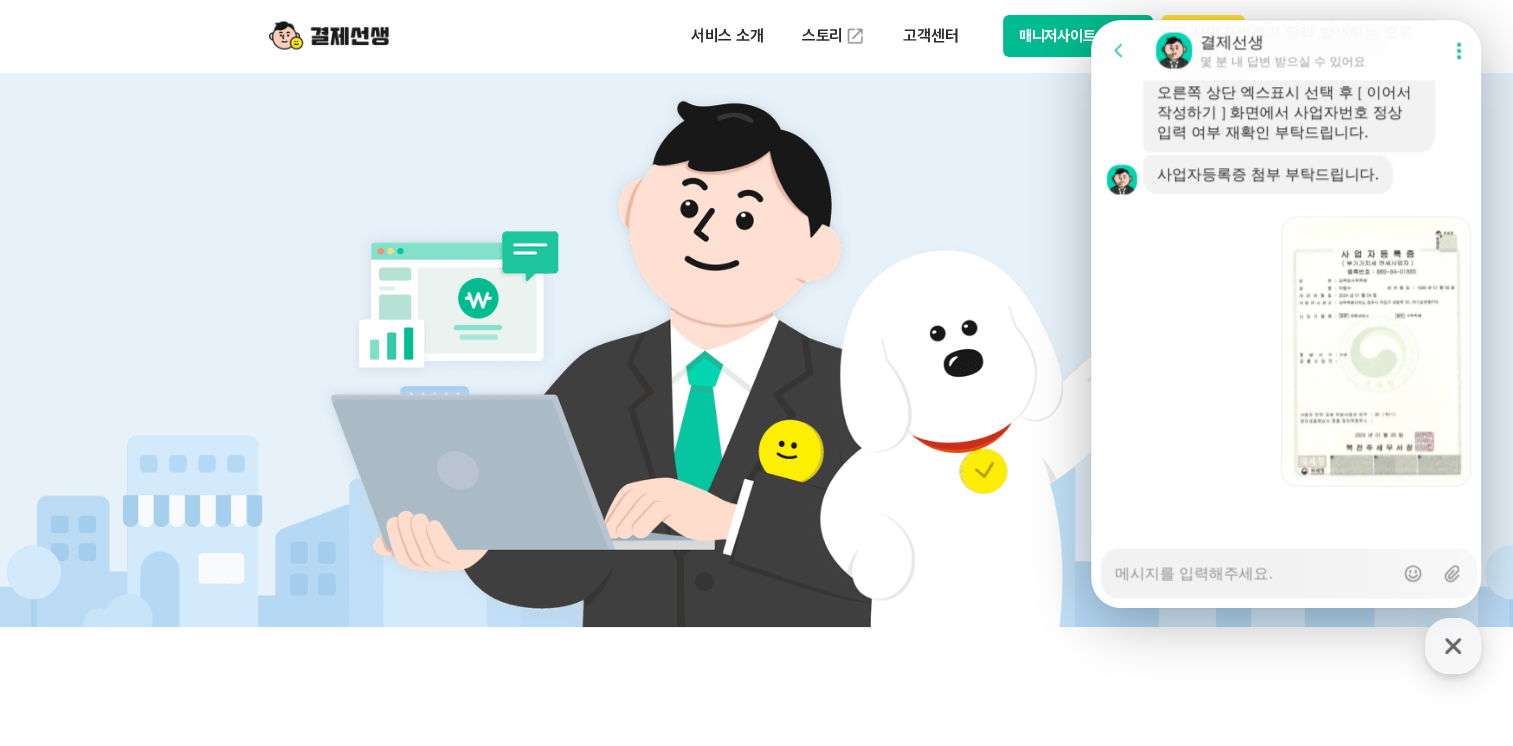 click on "Messenger Input Textarea" at bounding box center [1254, 566] 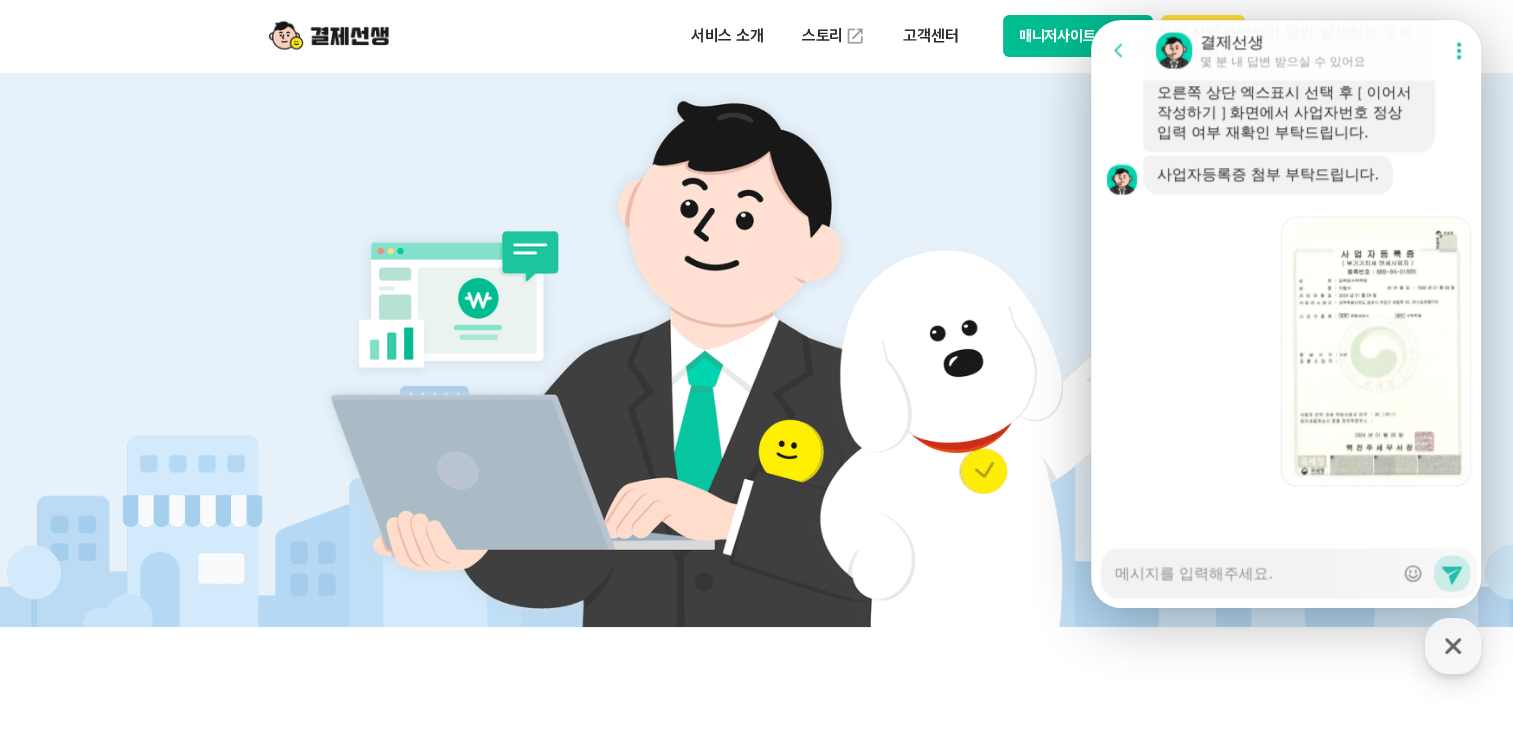 scroll, scrollTop: 3639, scrollLeft: 0, axis: vertical 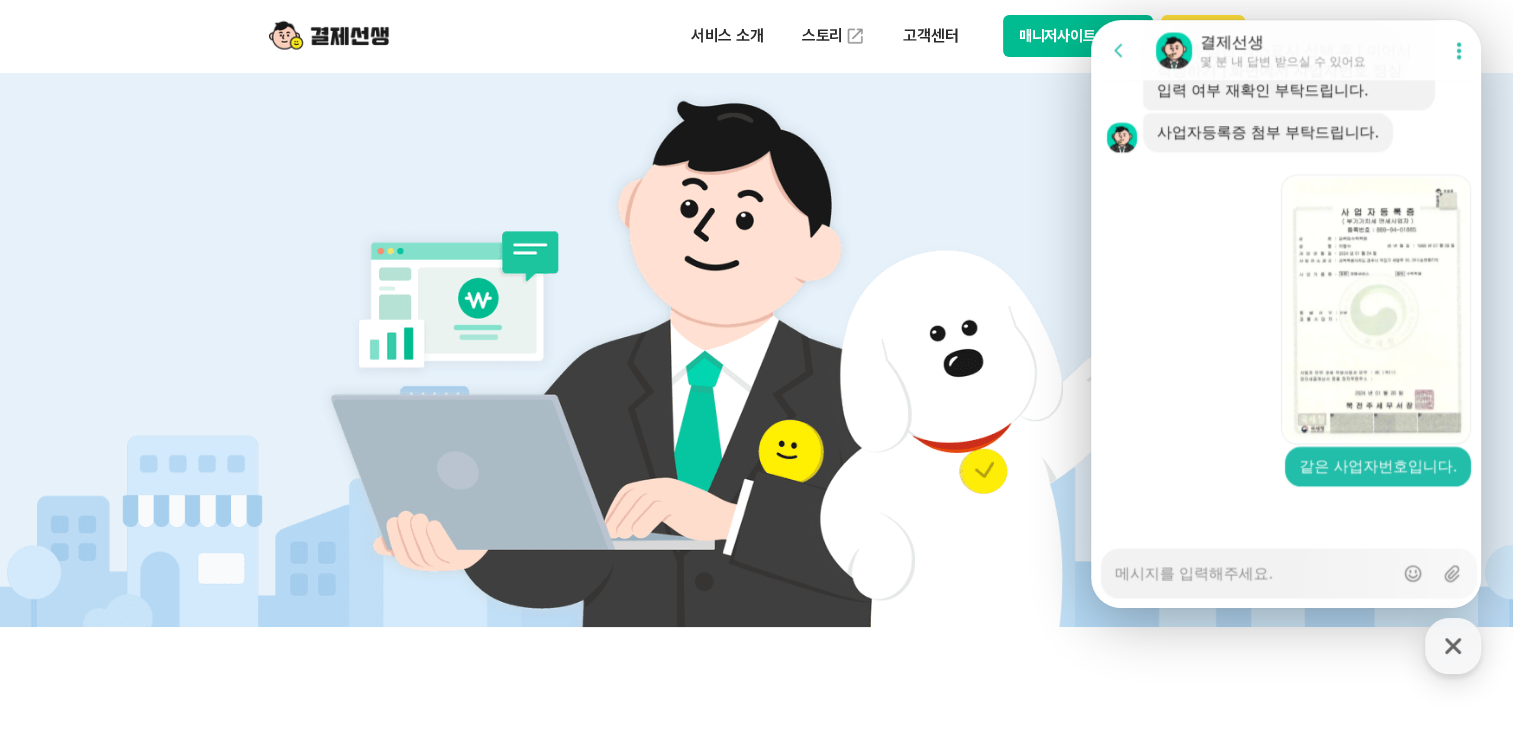 click on "Messenger Input Textarea" at bounding box center [1254, 566] 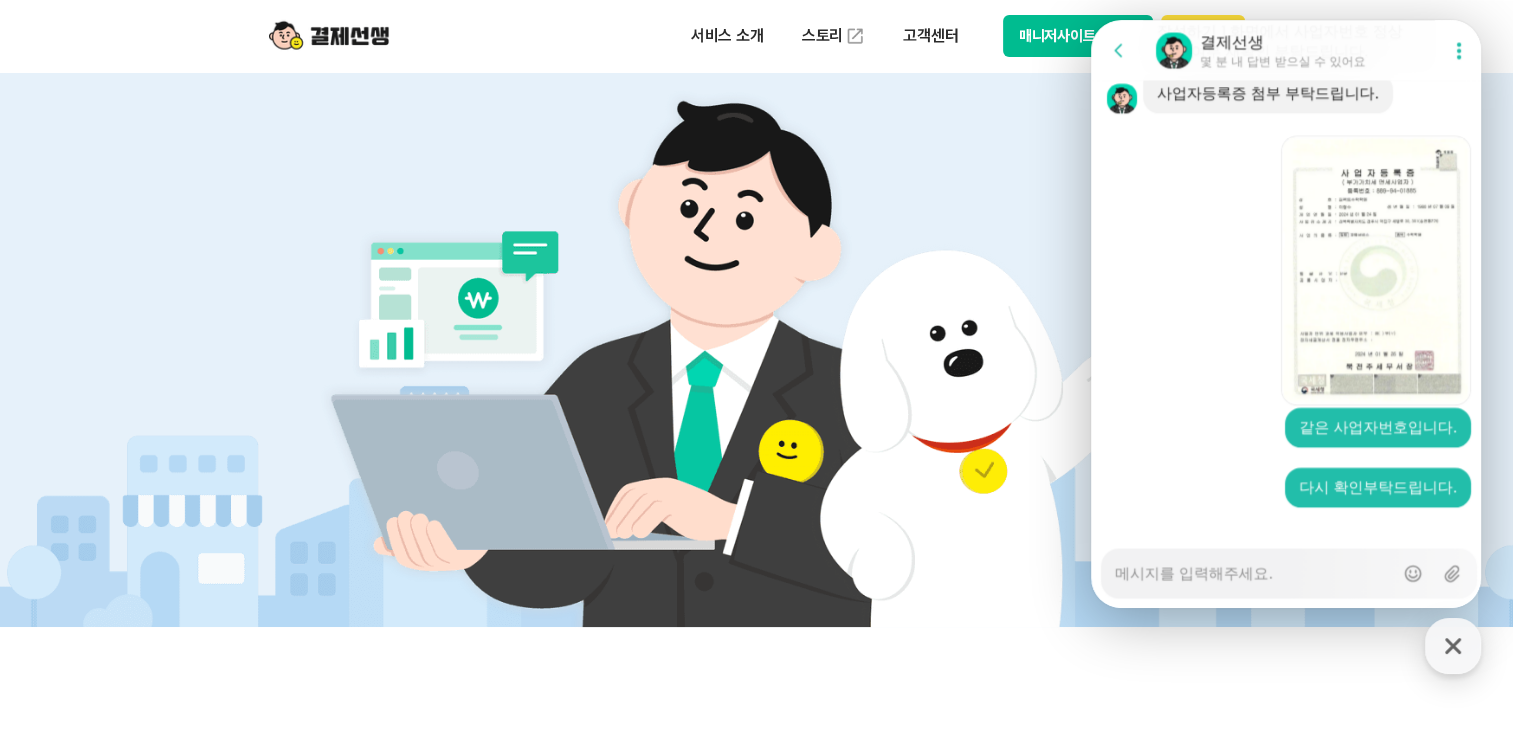 scroll, scrollTop: 3699, scrollLeft: 0, axis: vertical 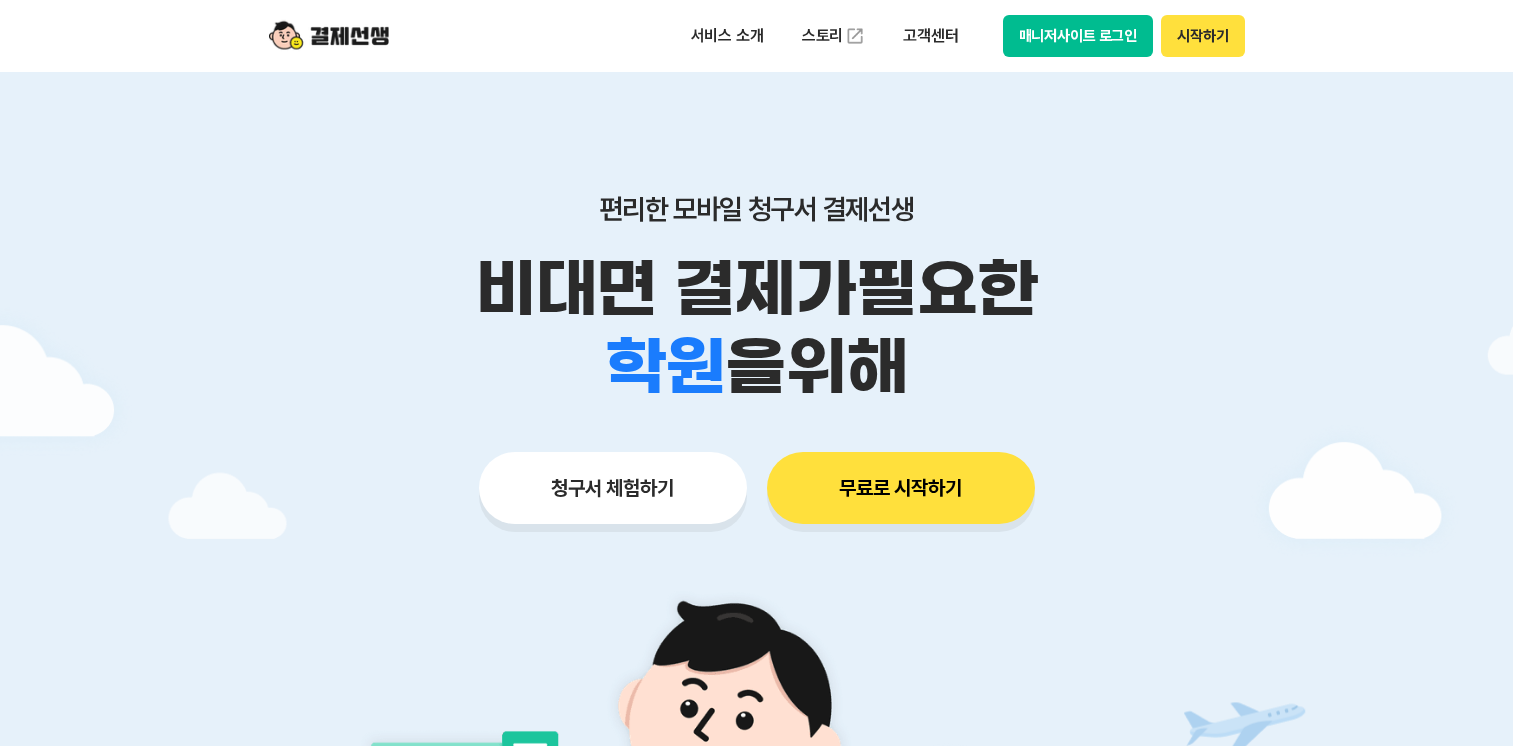 click on "무료로 시작하기" at bounding box center (901, 488) 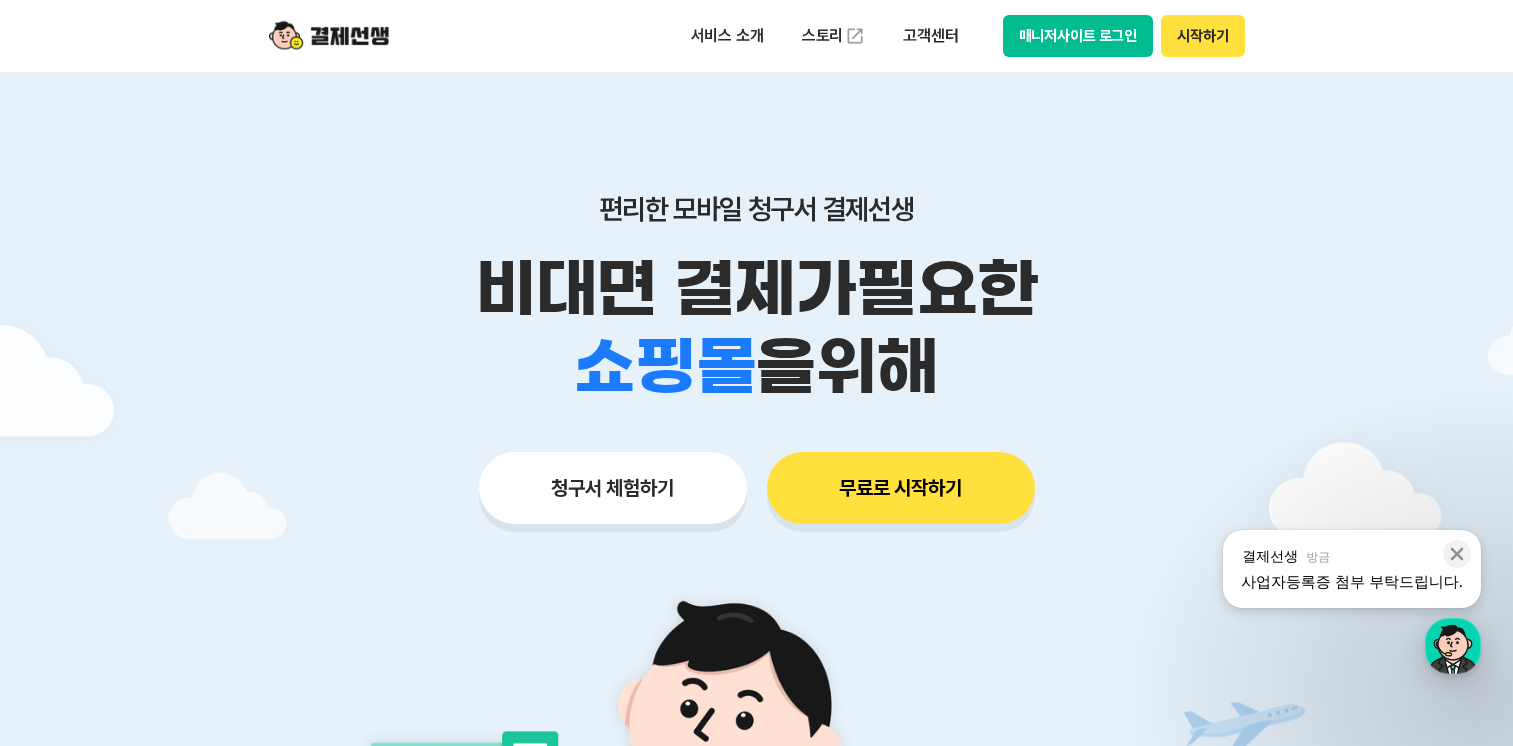 scroll, scrollTop: 0, scrollLeft: 0, axis: both 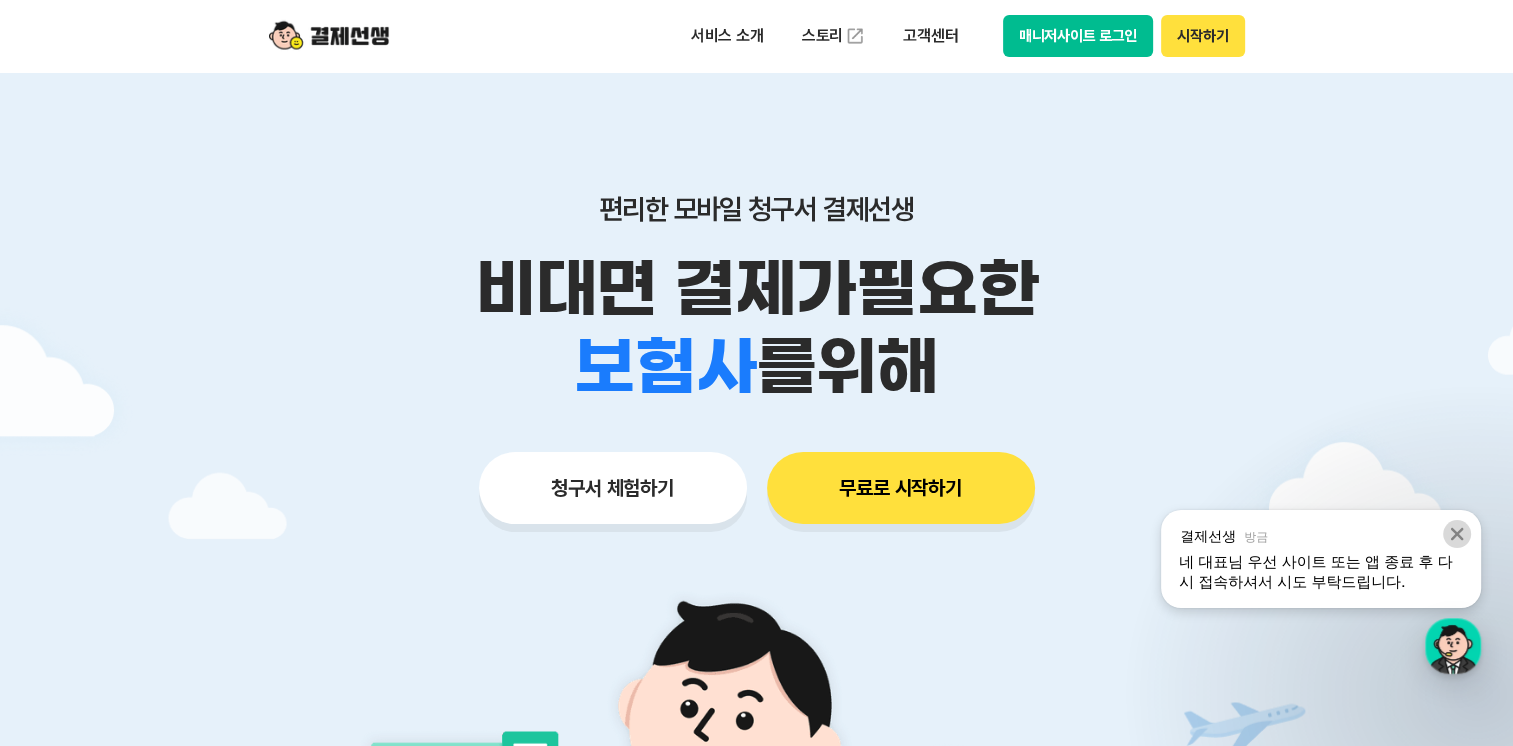 click 